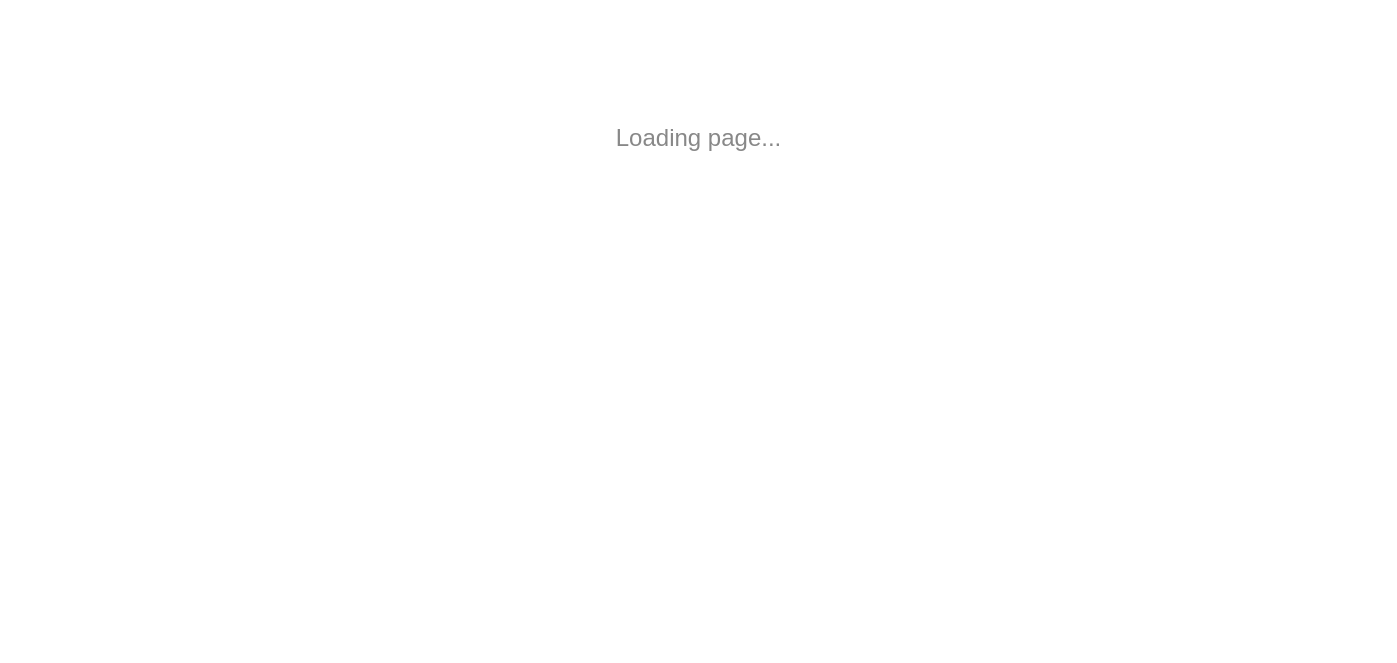 scroll, scrollTop: 0, scrollLeft: 0, axis: both 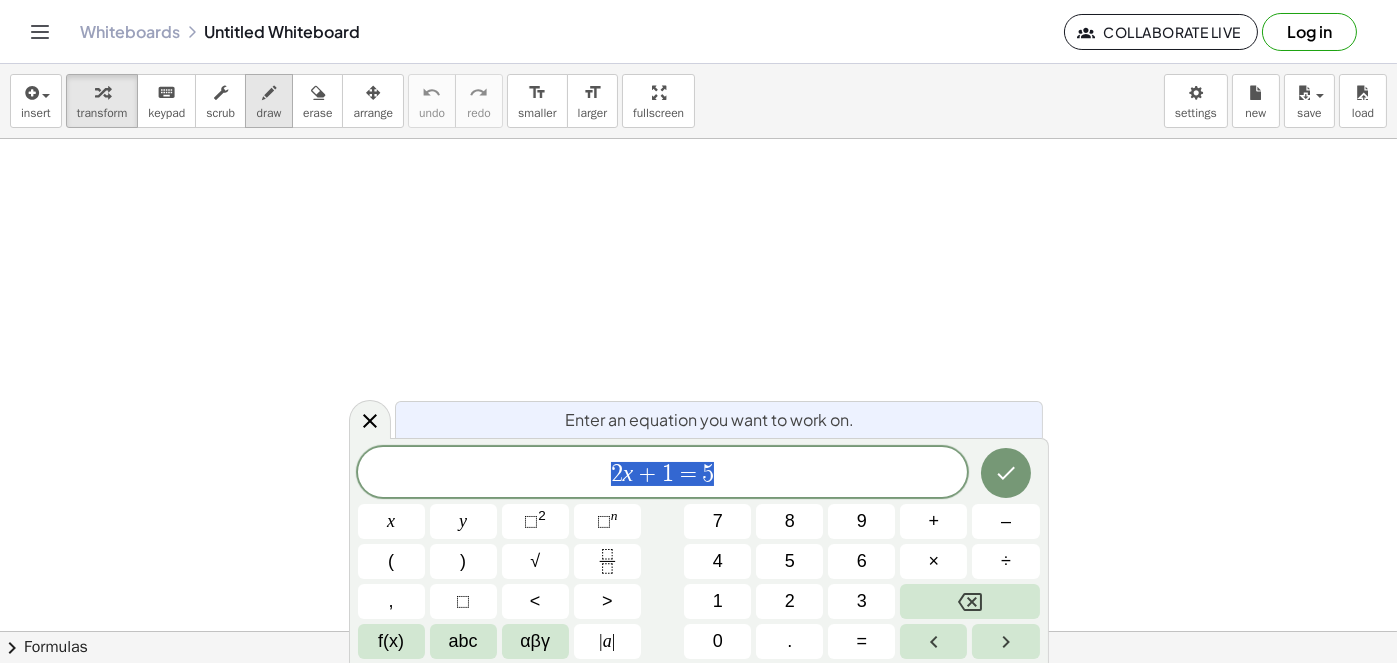 click on "draw" at bounding box center [269, 113] 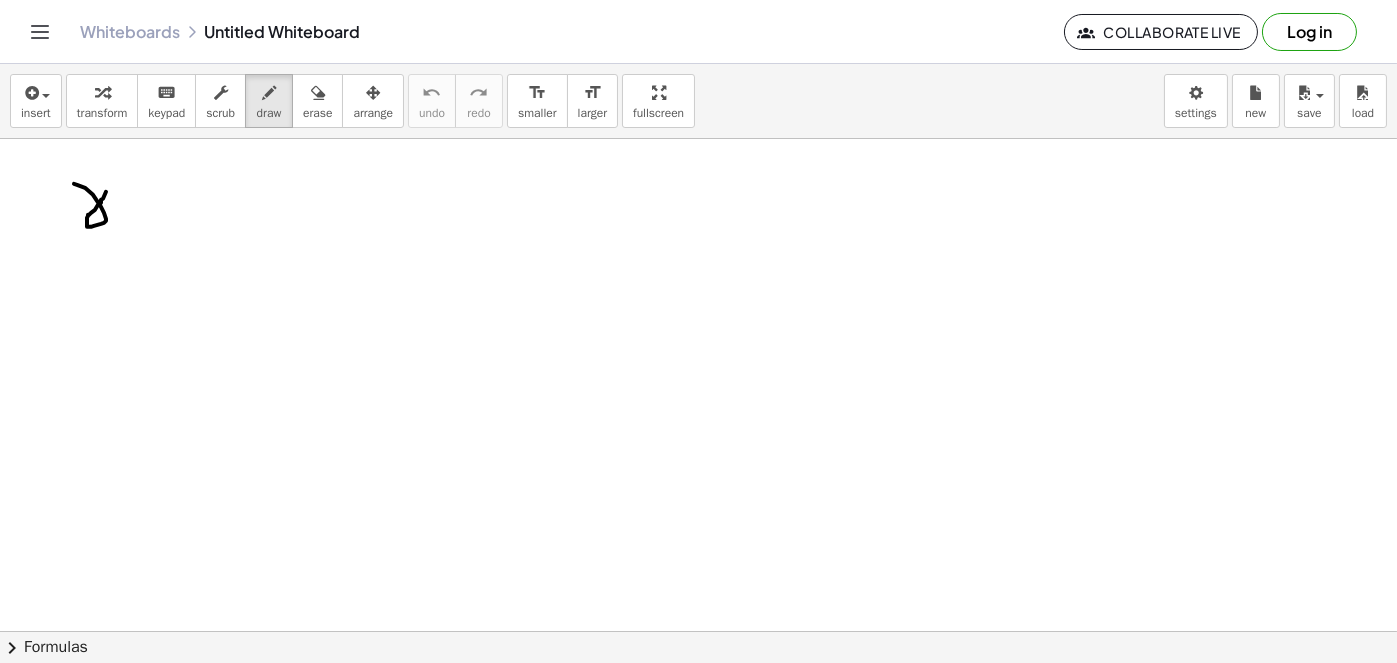 drag, startPoint x: 74, startPoint y: 183, endPoint x: 112, endPoint y: 184, distance: 38.013157 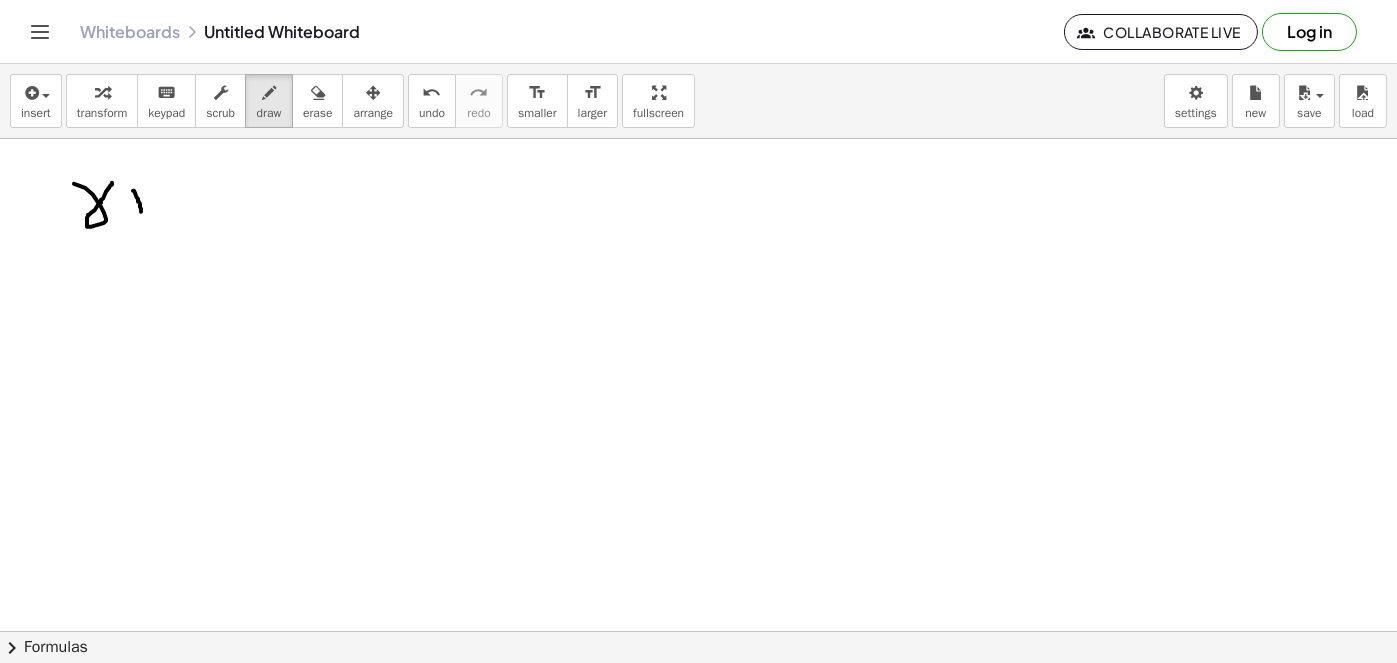 drag, startPoint x: 133, startPoint y: 190, endPoint x: 141, endPoint y: 211, distance: 22.472204 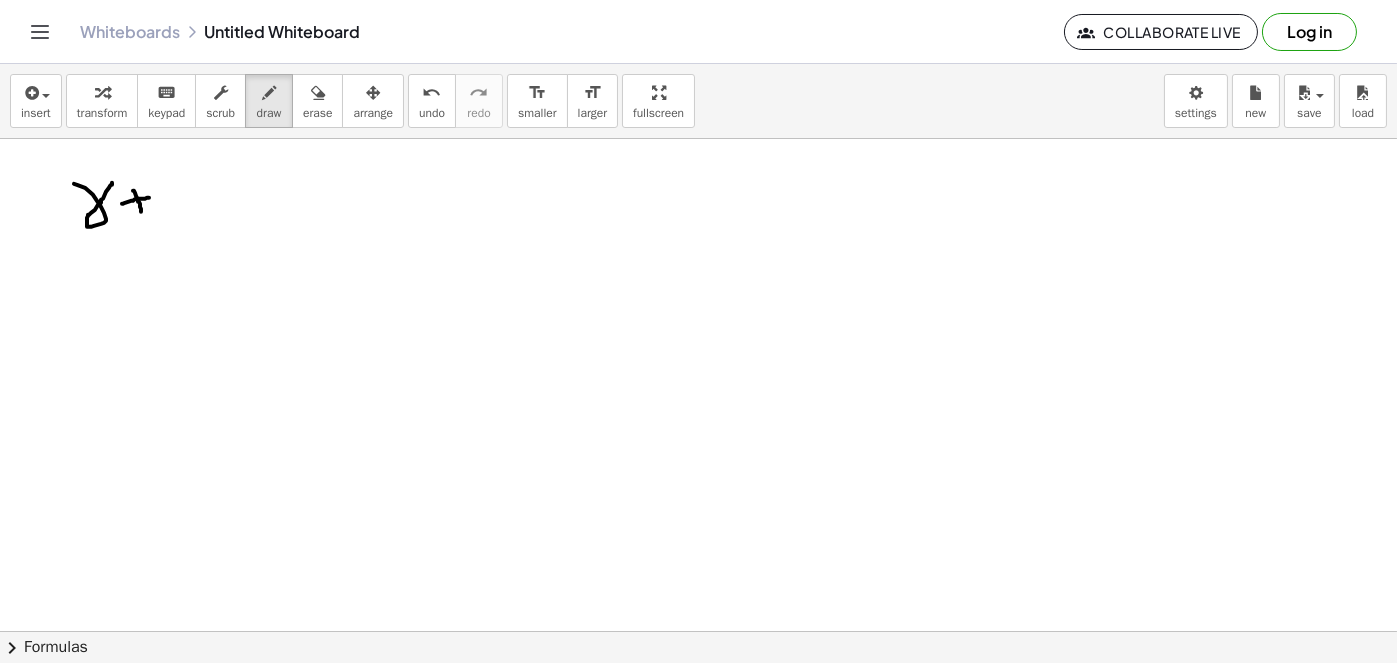 drag, startPoint x: 122, startPoint y: 203, endPoint x: 154, endPoint y: 196, distance: 32.75668 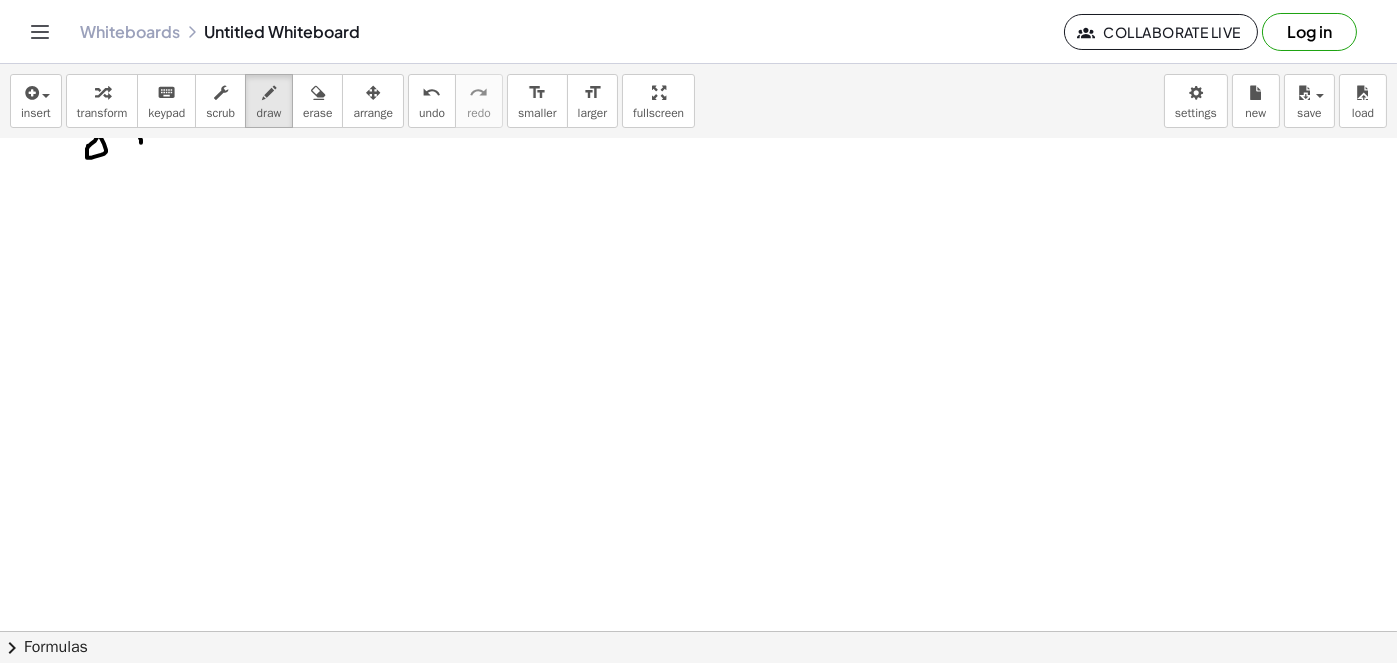 drag, startPoint x: 297, startPoint y: 173, endPoint x: 365, endPoint y: 285, distance: 131.02672 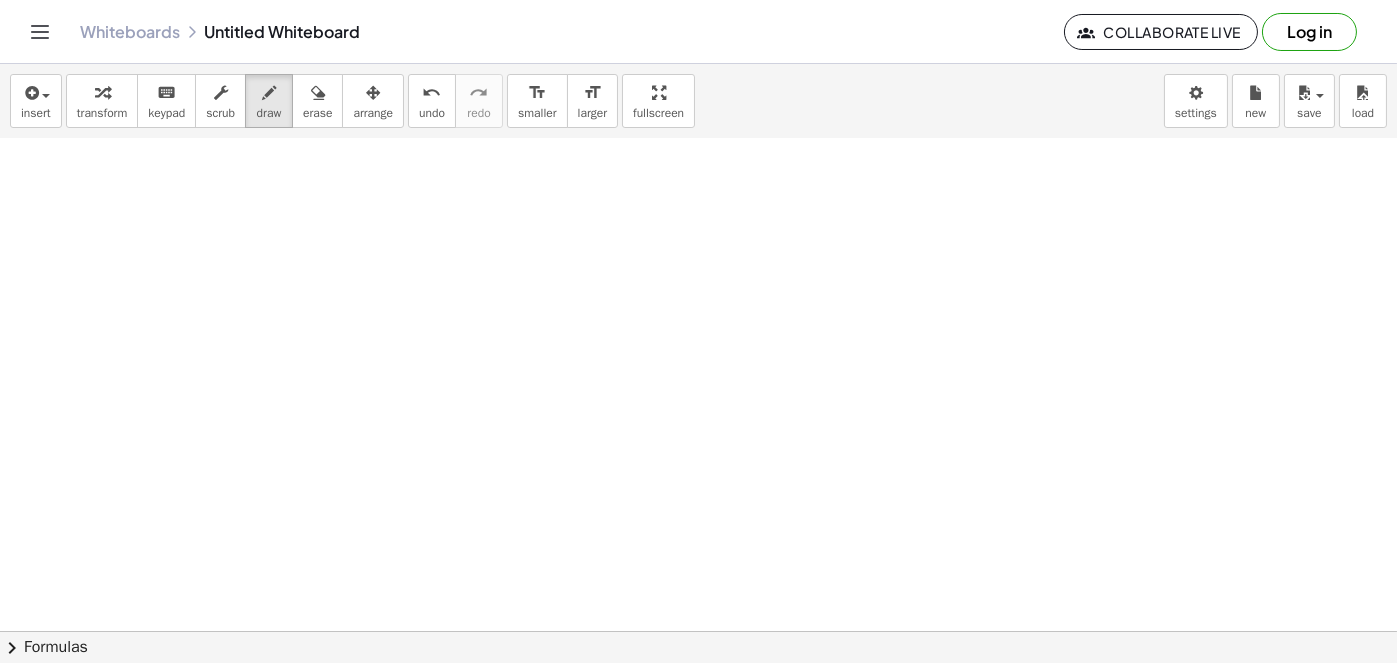 scroll, scrollTop: 200, scrollLeft: 0, axis: vertical 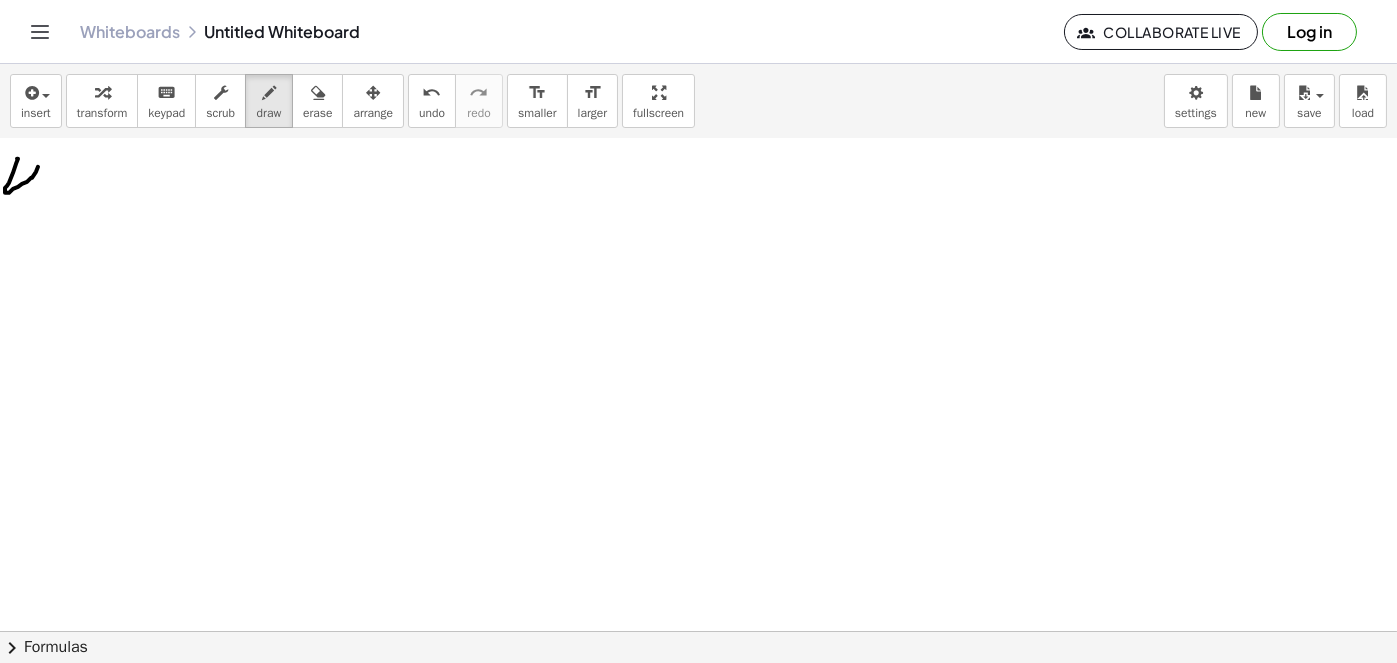 drag, startPoint x: 18, startPoint y: 158, endPoint x: 28, endPoint y: 212, distance: 54.91812 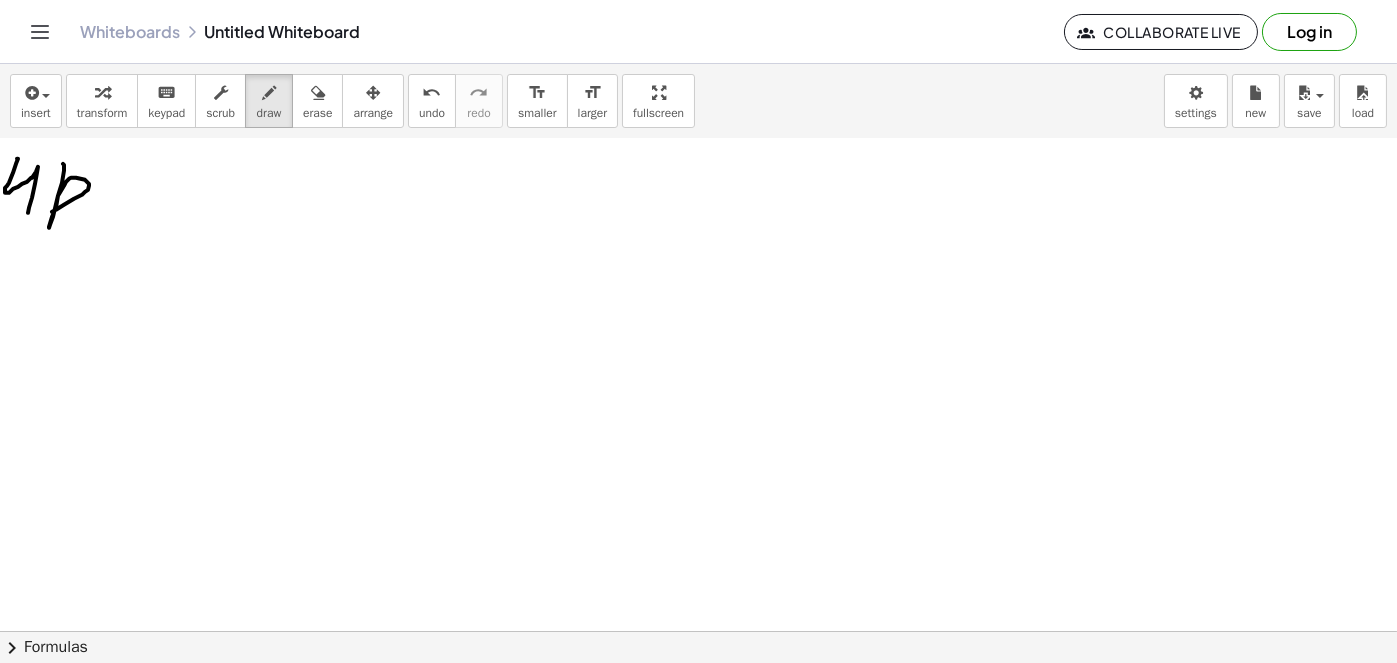 drag, startPoint x: 63, startPoint y: 163, endPoint x: 40, endPoint y: 211, distance: 53.225933 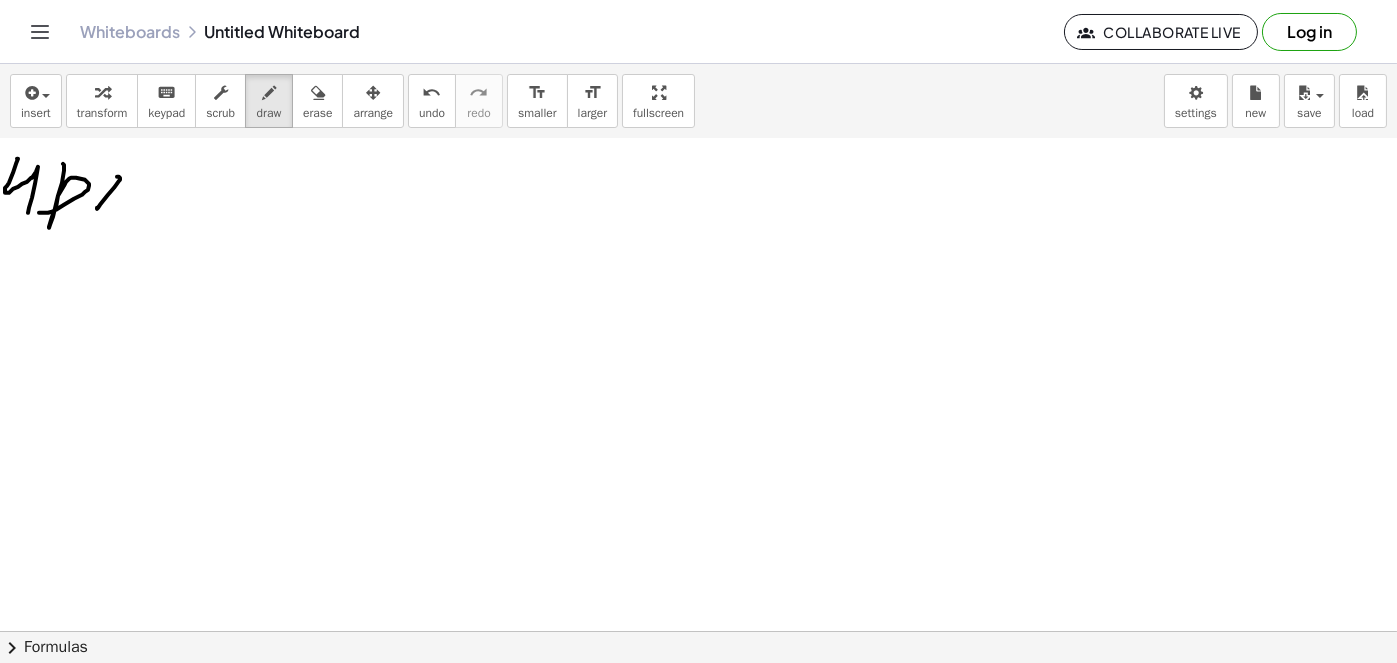 drag, startPoint x: 120, startPoint y: 177, endPoint x: 100, endPoint y: 195, distance: 26.907248 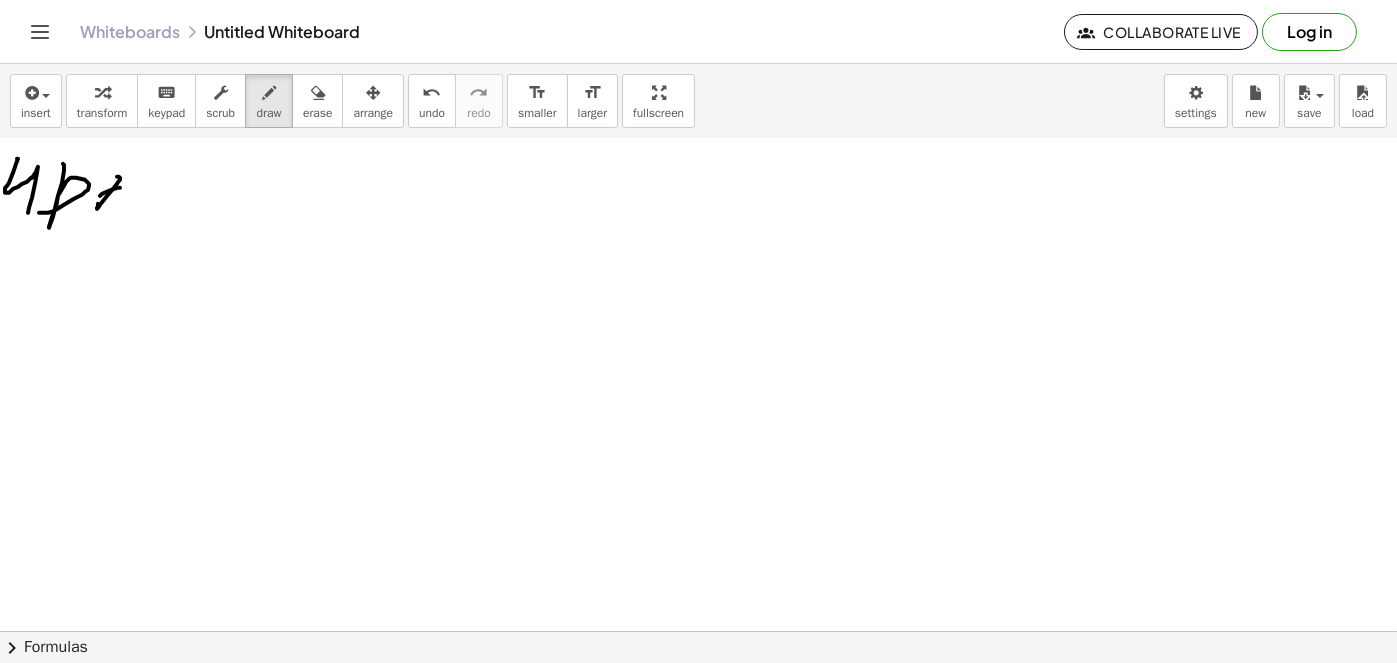 drag, startPoint x: 100, startPoint y: 195, endPoint x: 120, endPoint y: 187, distance: 21.540659 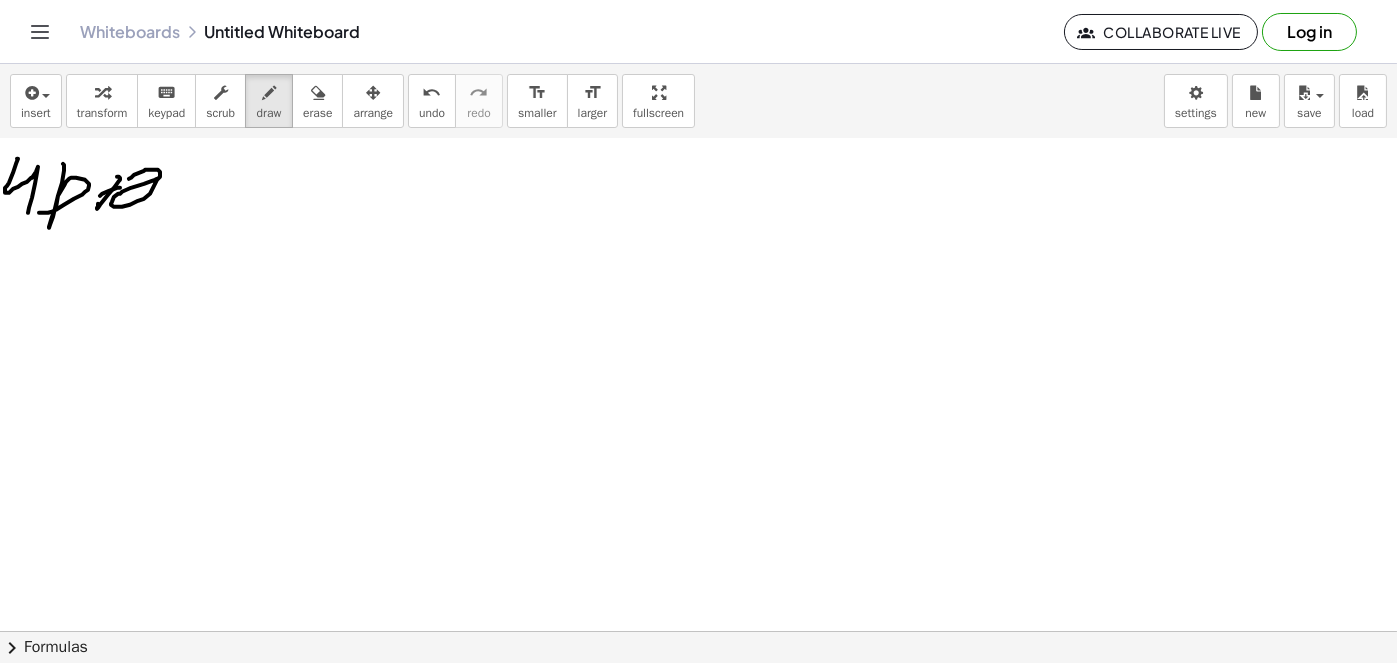 drag, startPoint x: 131, startPoint y: 177, endPoint x: 222, endPoint y: 143, distance: 97.144226 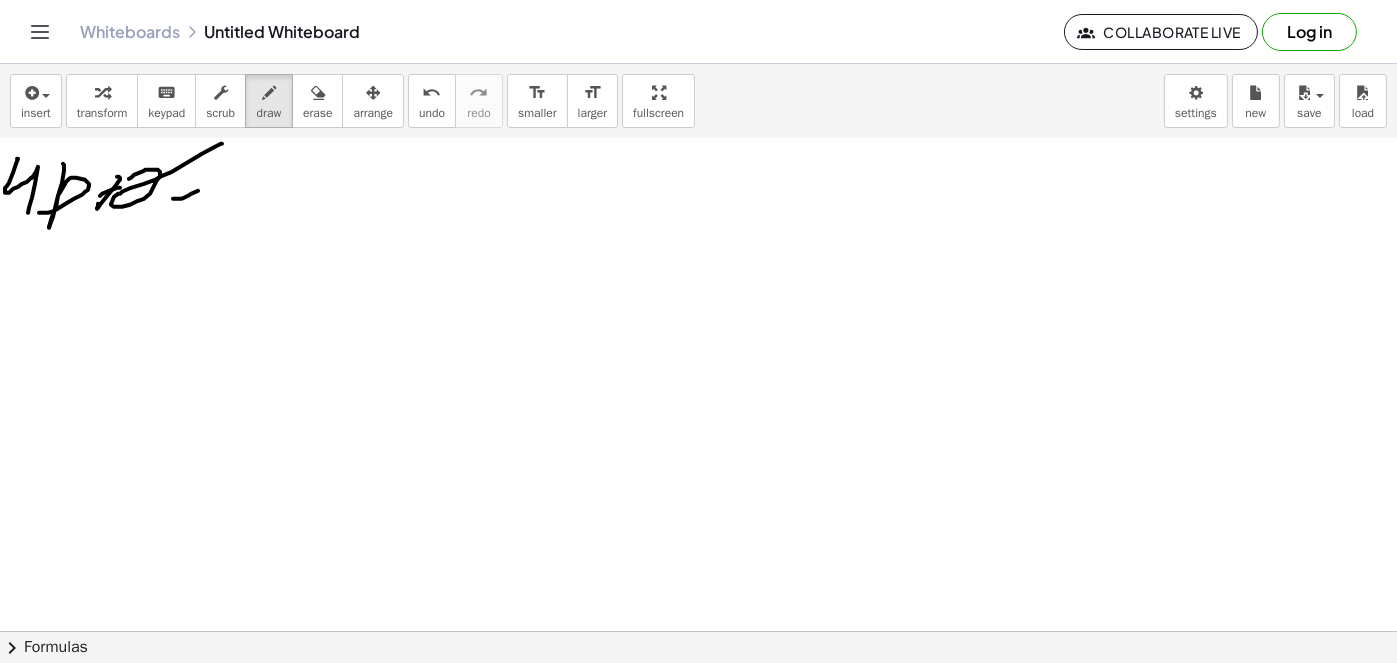 drag, startPoint x: 181, startPoint y: 198, endPoint x: 216, endPoint y: 178, distance: 40.311287 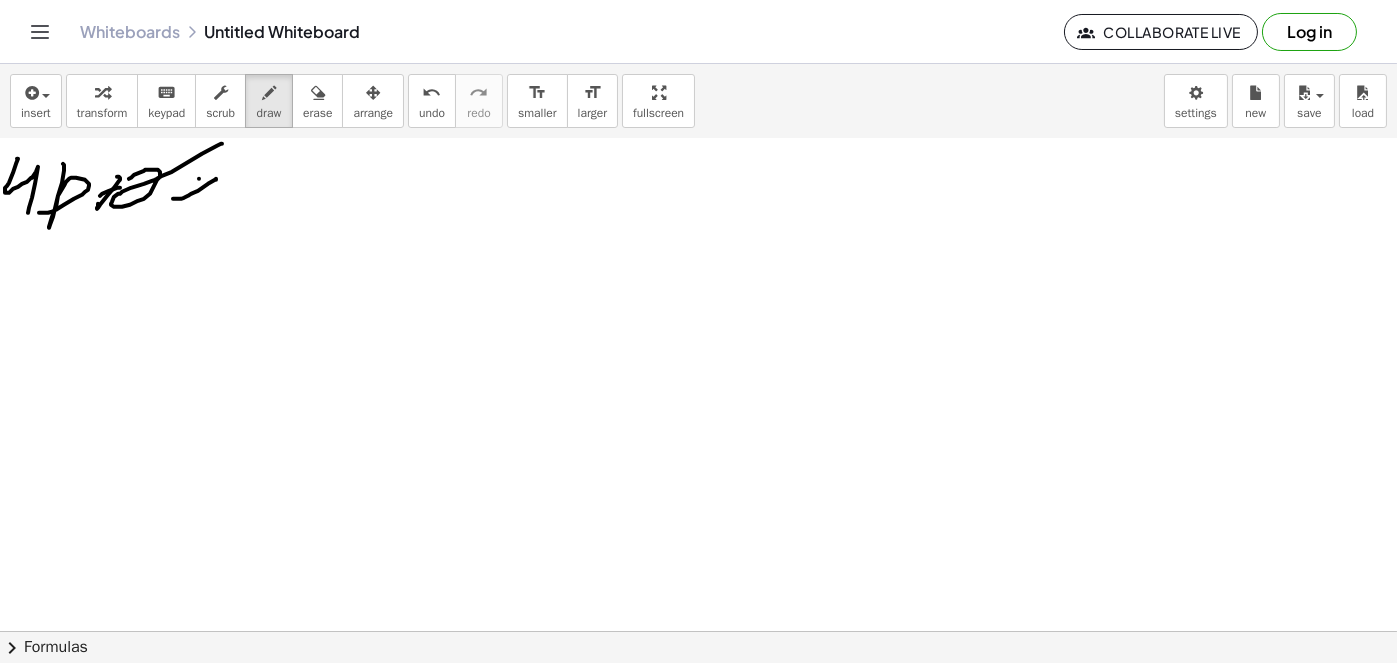 drag, startPoint x: 199, startPoint y: 178, endPoint x: 234, endPoint y: 158, distance: 40.311287 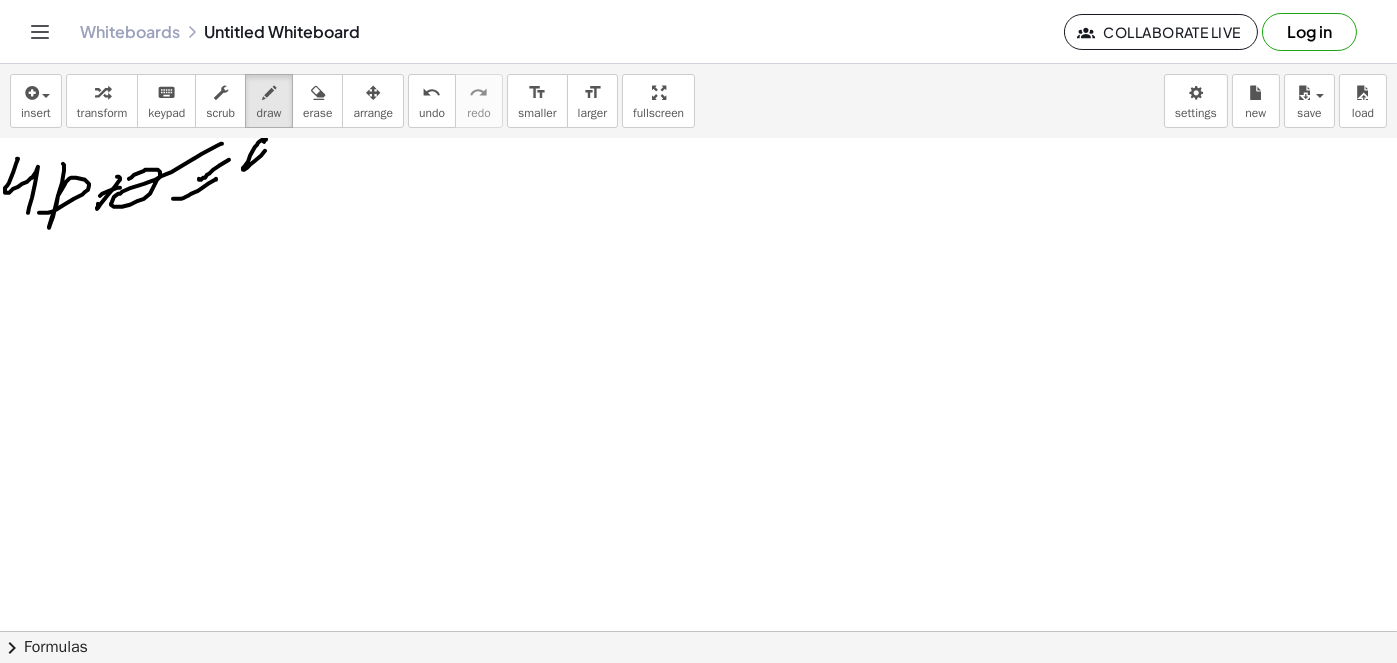 drag, startPoint x: 265, startPoint y: 139, endPoint x: 248, endPoint y: 182, distance: 46.238514 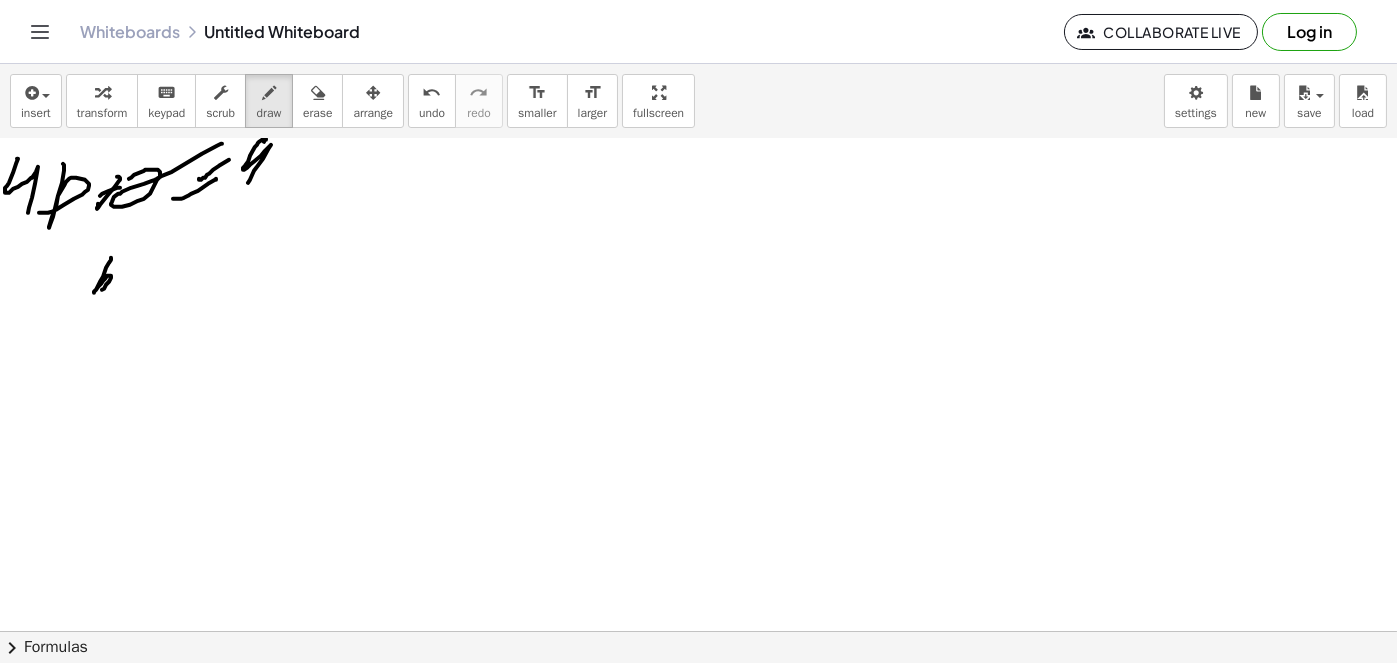 drag, startPoint x: 111, startPoint y: 257, endPoint x: 102, endPoint y: 285, distance: 29.410883 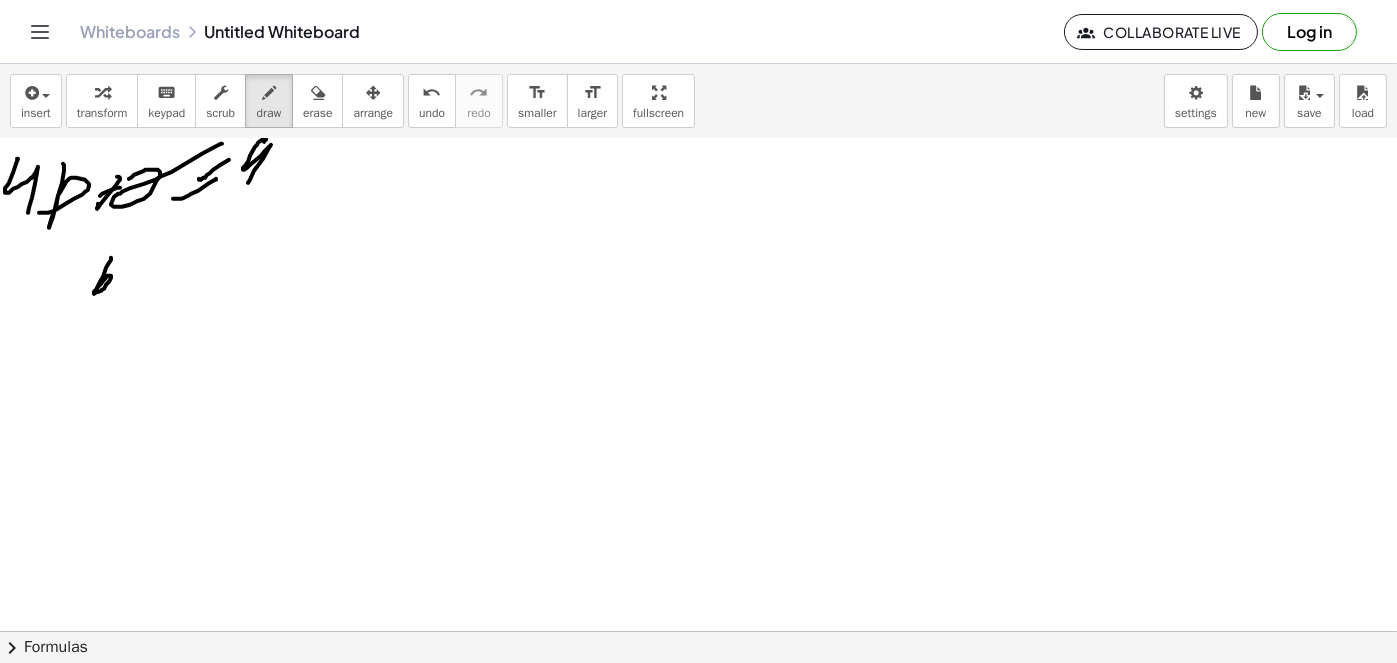 drag, startPoint x: 120, startPoint y: 275, endPoint x: 136, endPoint y: 272, distance: 16.27882 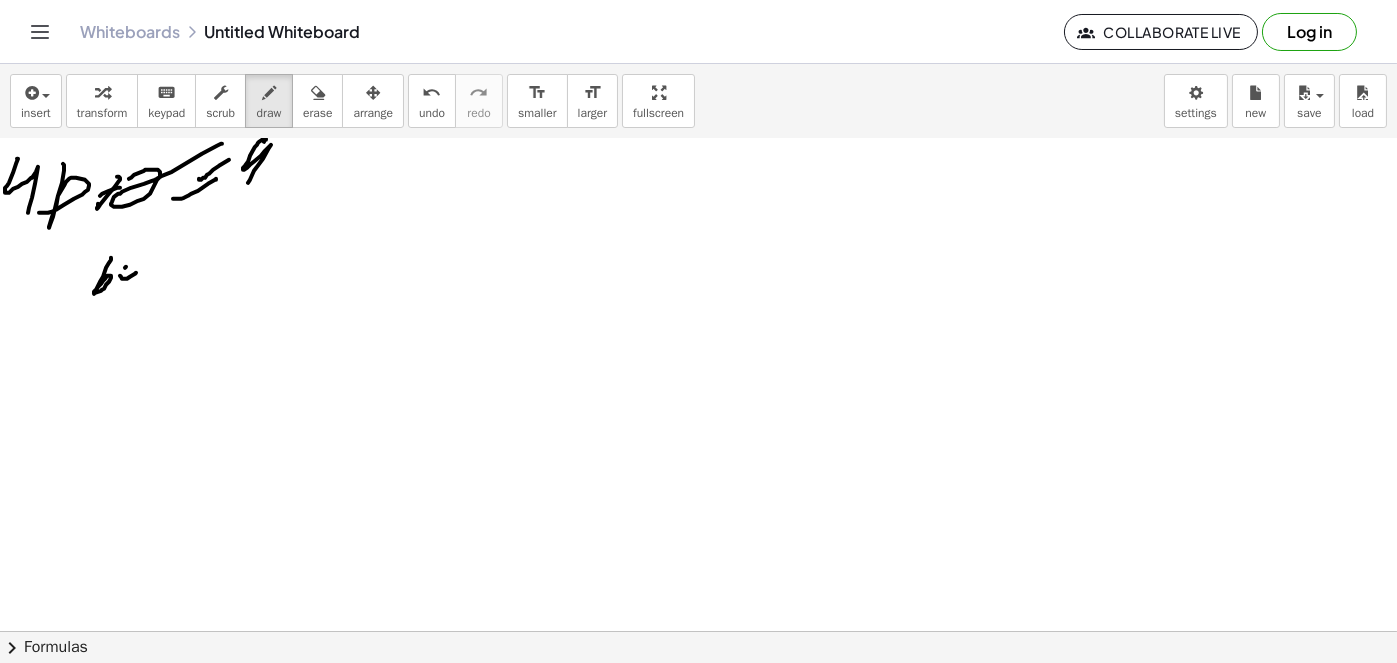 drag, startPoint x: 126, startPoint y: 266, endPoint x: 172, endPoint y: 246, distance: 50.159744 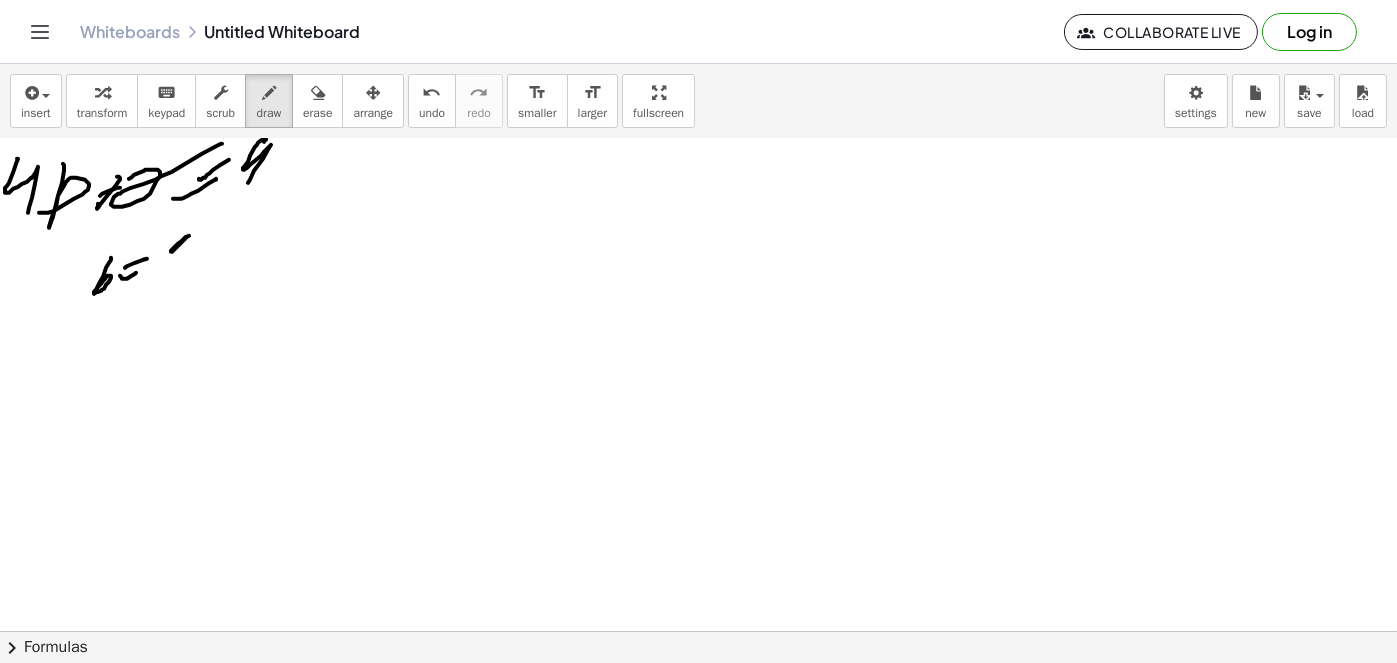 drag, startPoint x: 189, startPoint y: 235, endPoint x: 177, endPoint y: 259, distance: 26.832815 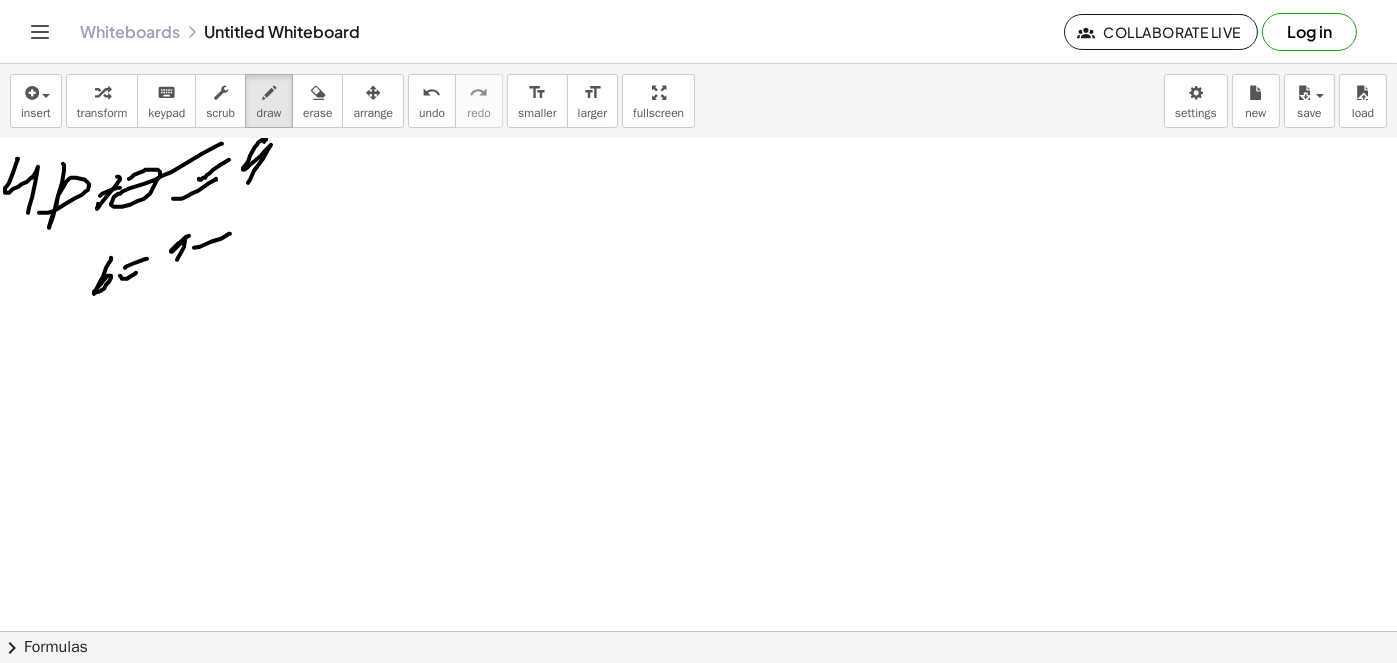 click at bounding box center [698, 432] 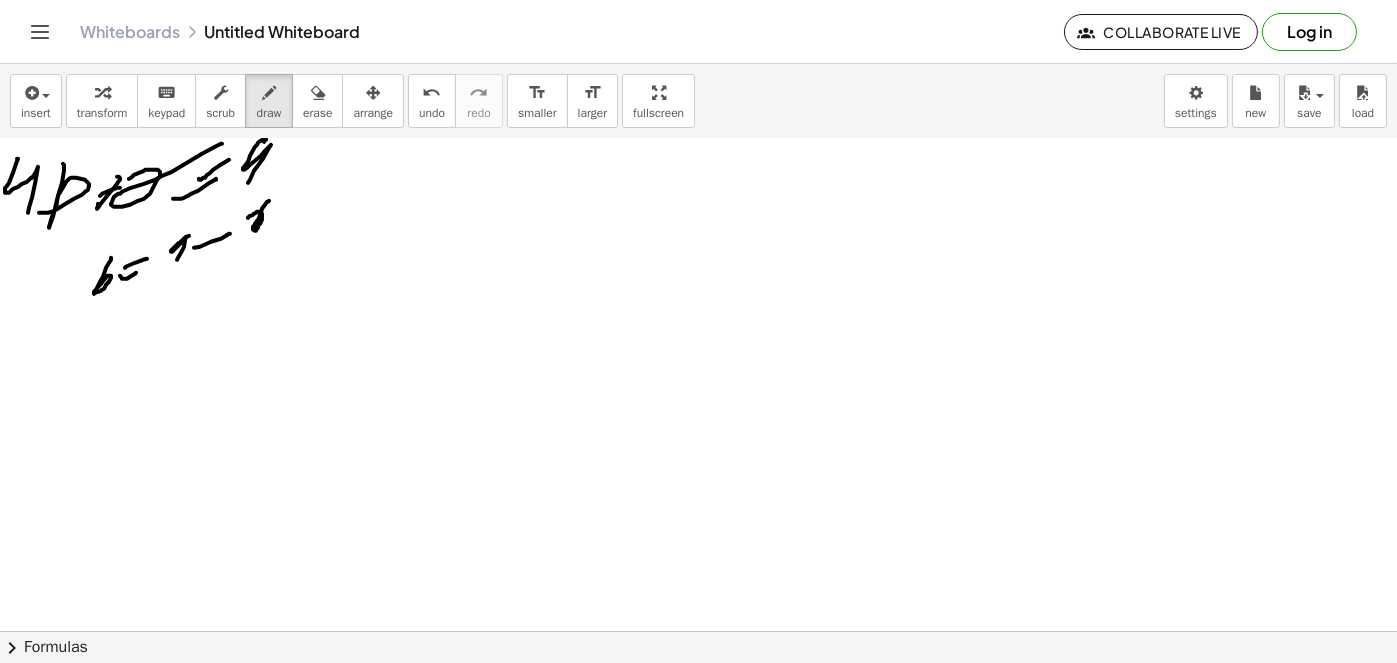 drag, startPoint x: 269, startPoint y: 200, endPoint x: 248, endPoint y: 217, distance: 27.018513 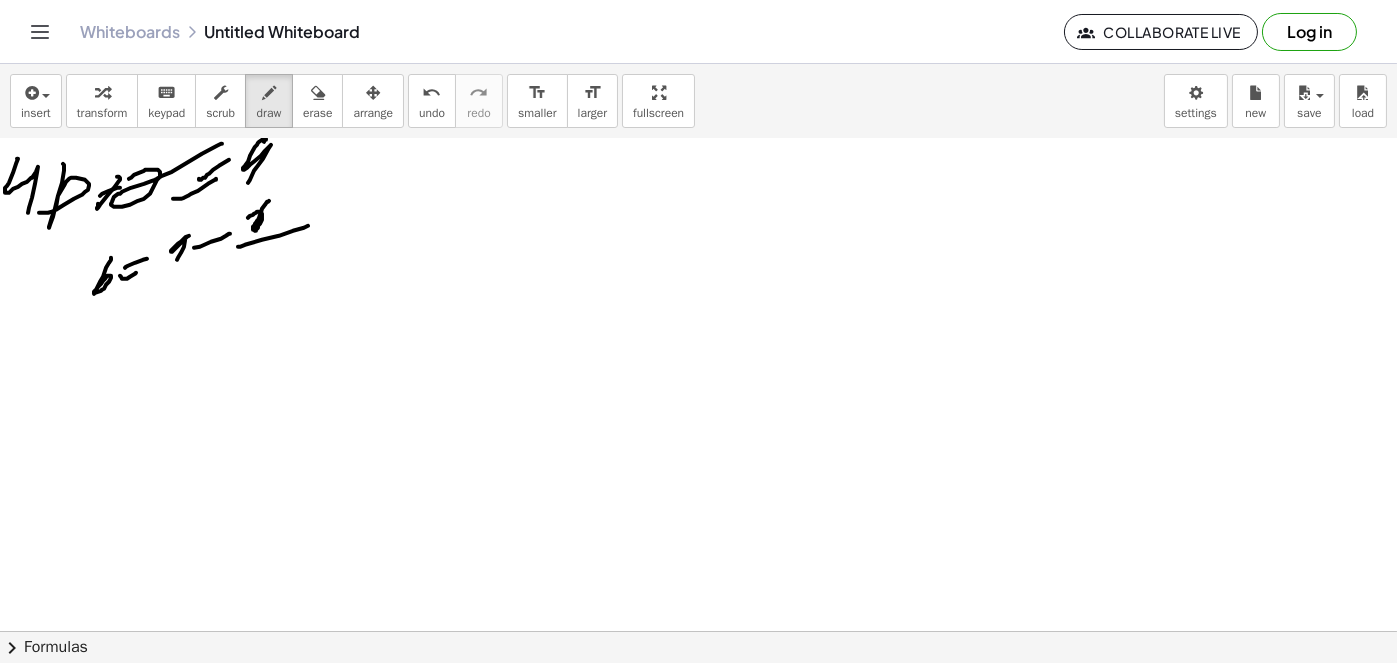 drag, startPoint x: 238, startPoint y: 246, endPoint x: 292, endPoint y: 232, distance: 55.7853 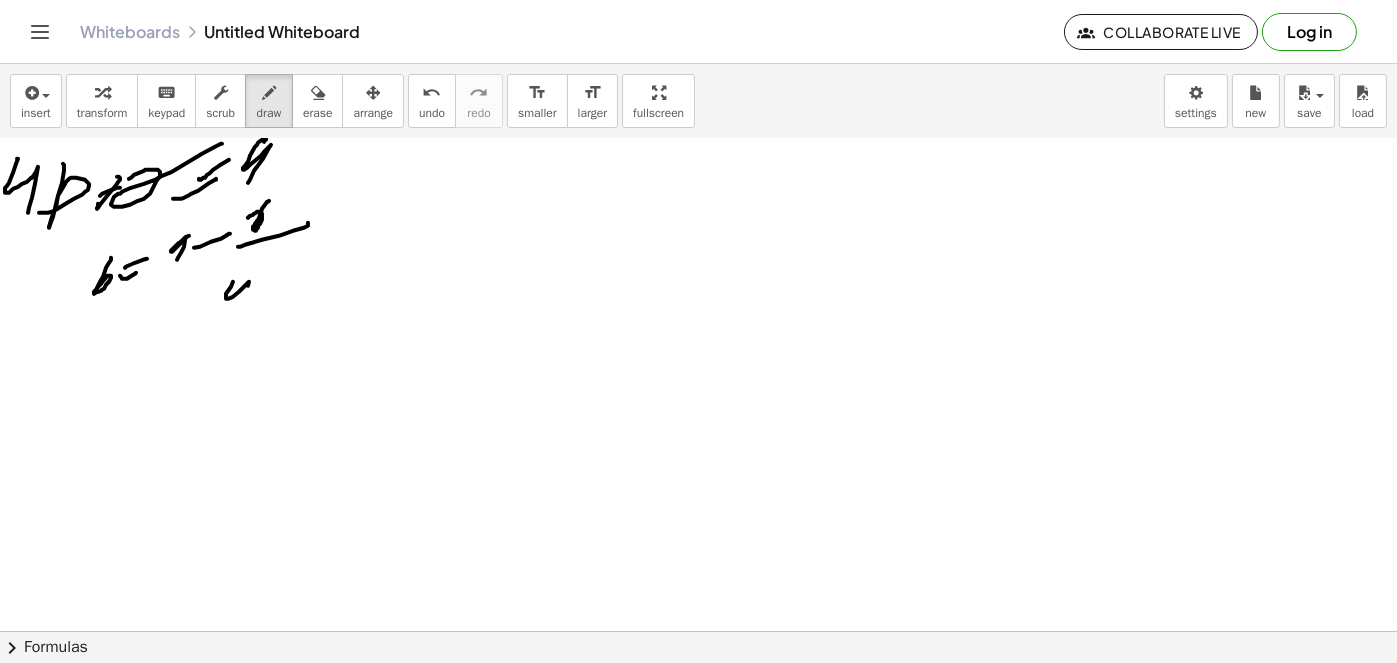 drag, startPoint x: 233, startPoint y: 281, endPoint x: 246, endPoint y: 293, distance: 17.691807 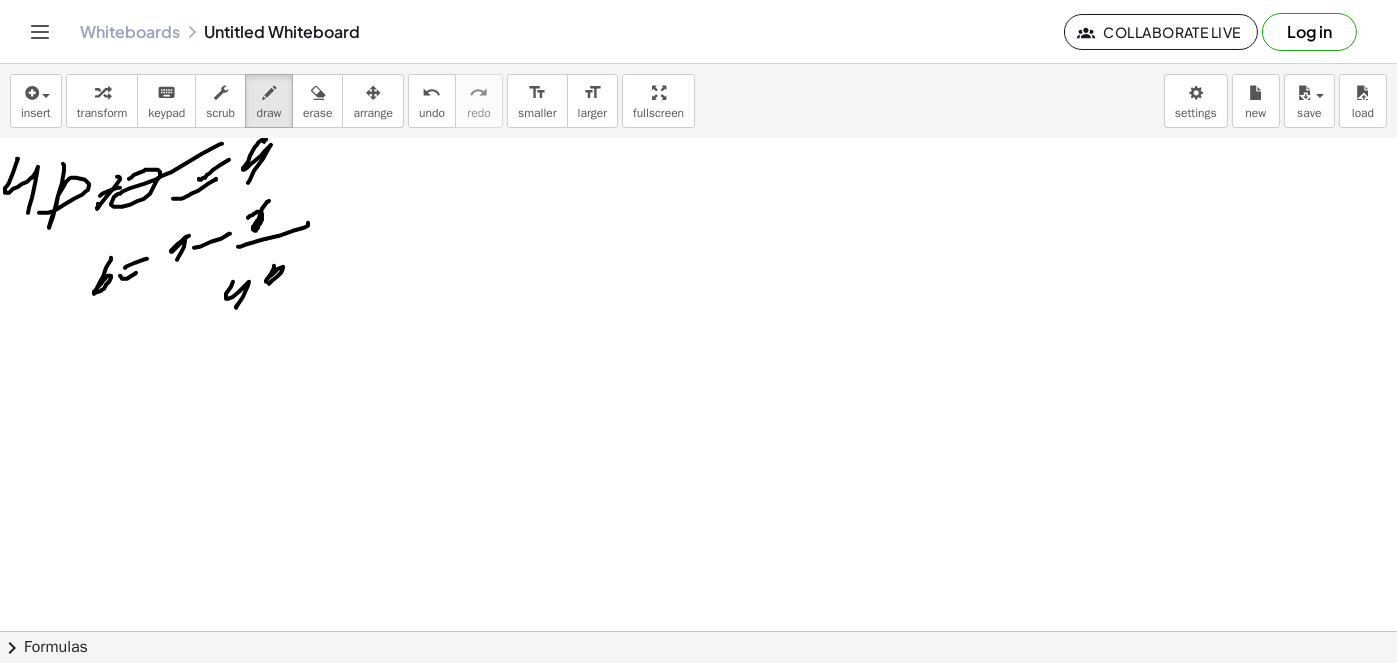 drag, startPoint x: 274, startPoint y: 265, endPoint x: 267, endPoint y: 283, distance: 19.313208 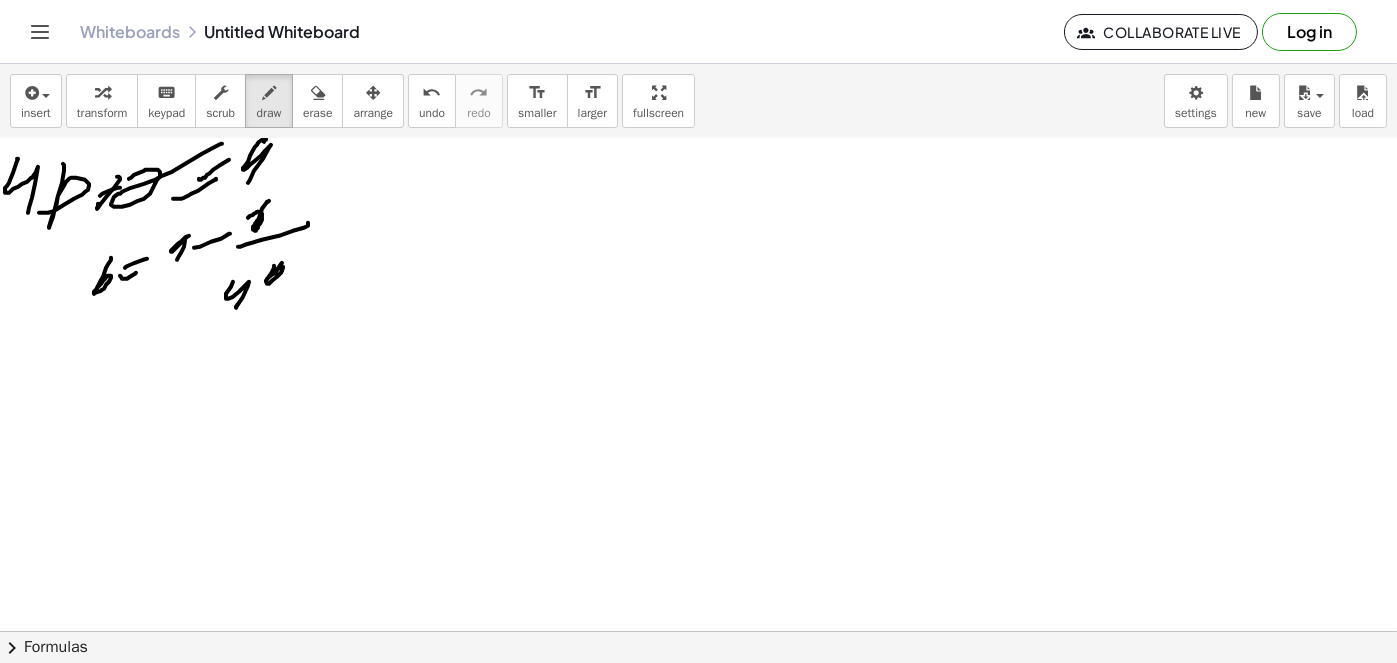 drag, startPoint x: 275, startPoint y: 273, endPoint x: 290, endPoint y: 249, distance: 28.301943 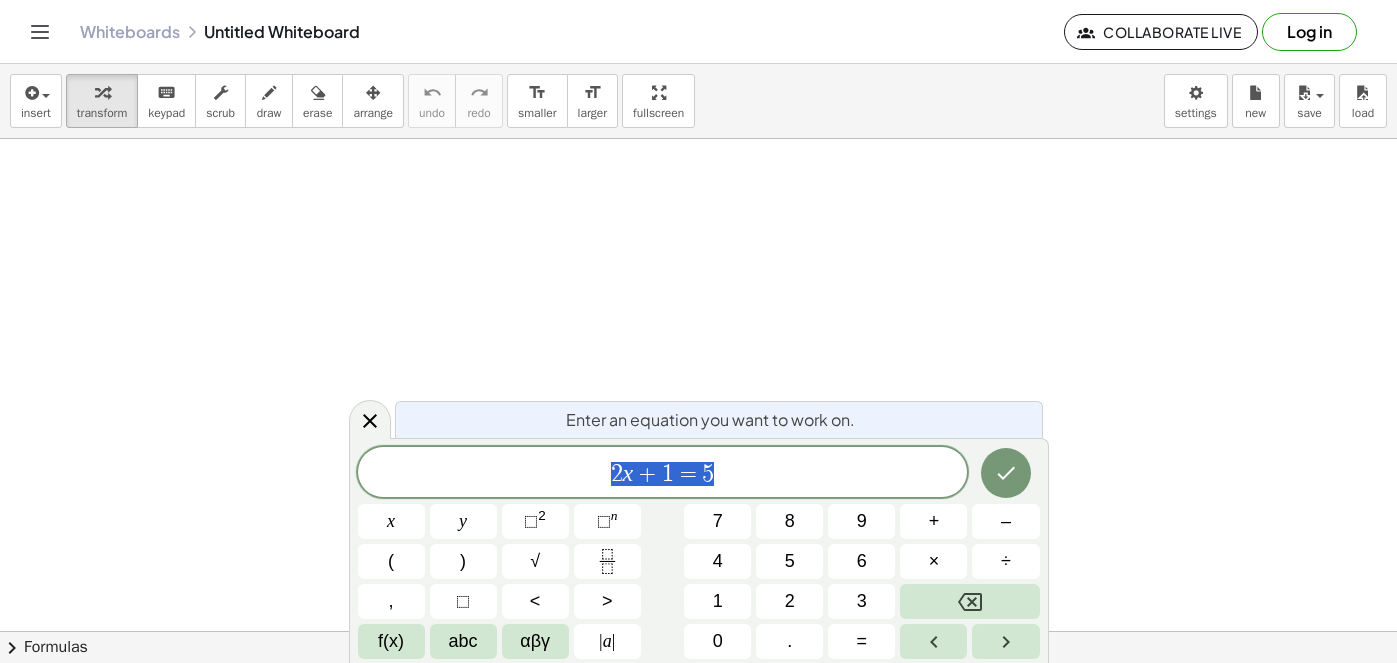 scroll, scrollTop: 0, scrollLeft: 0, axis: both 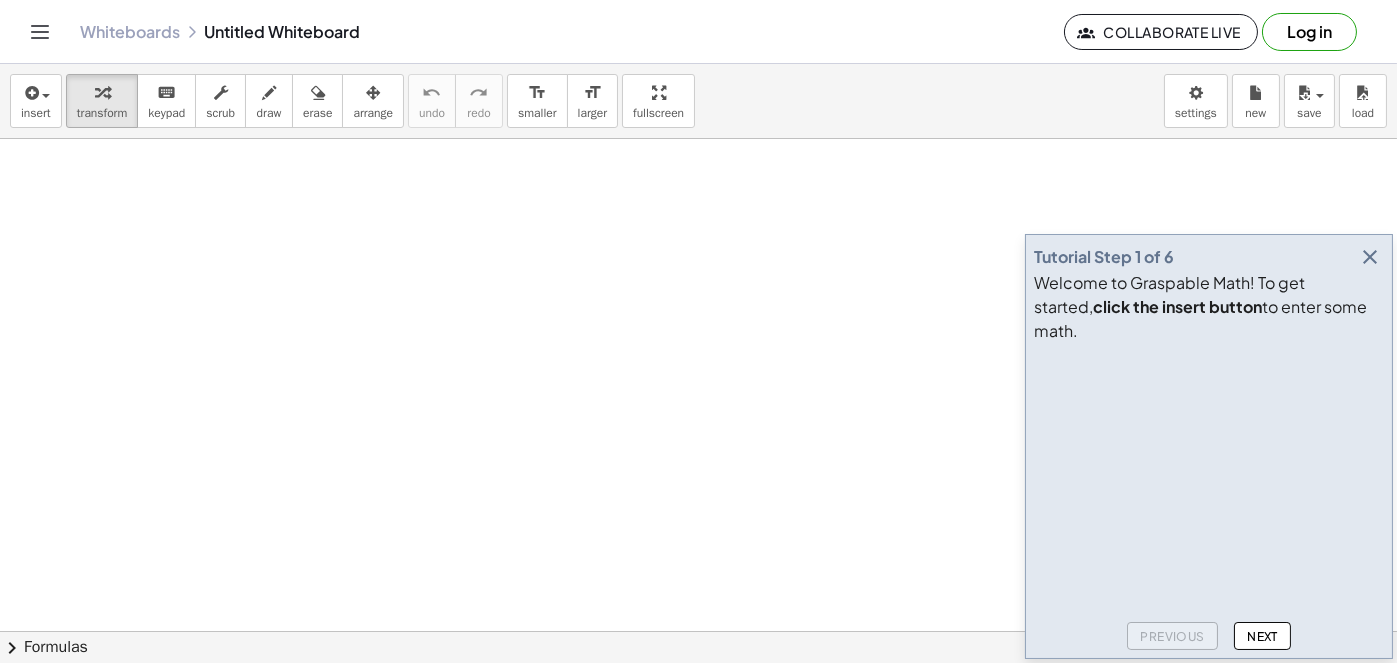 click at bounding box center [1370, 257] 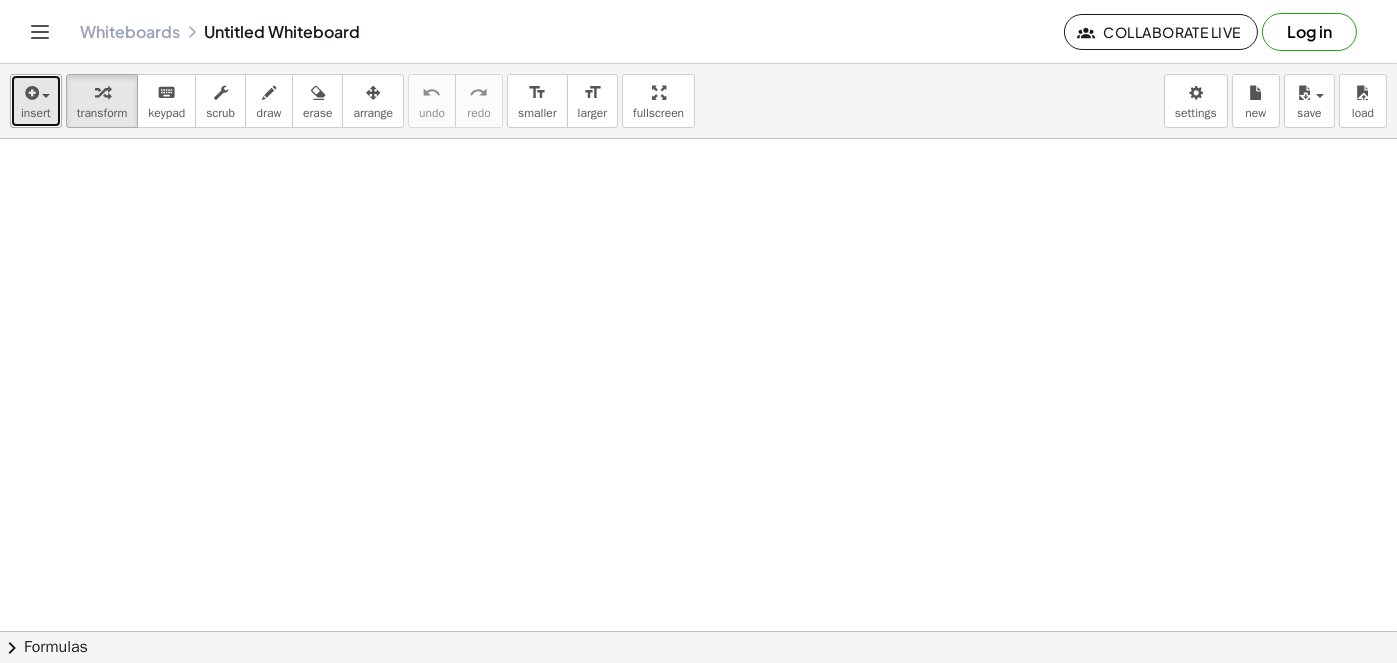 click on "insert" at bounding box center [36, 113] 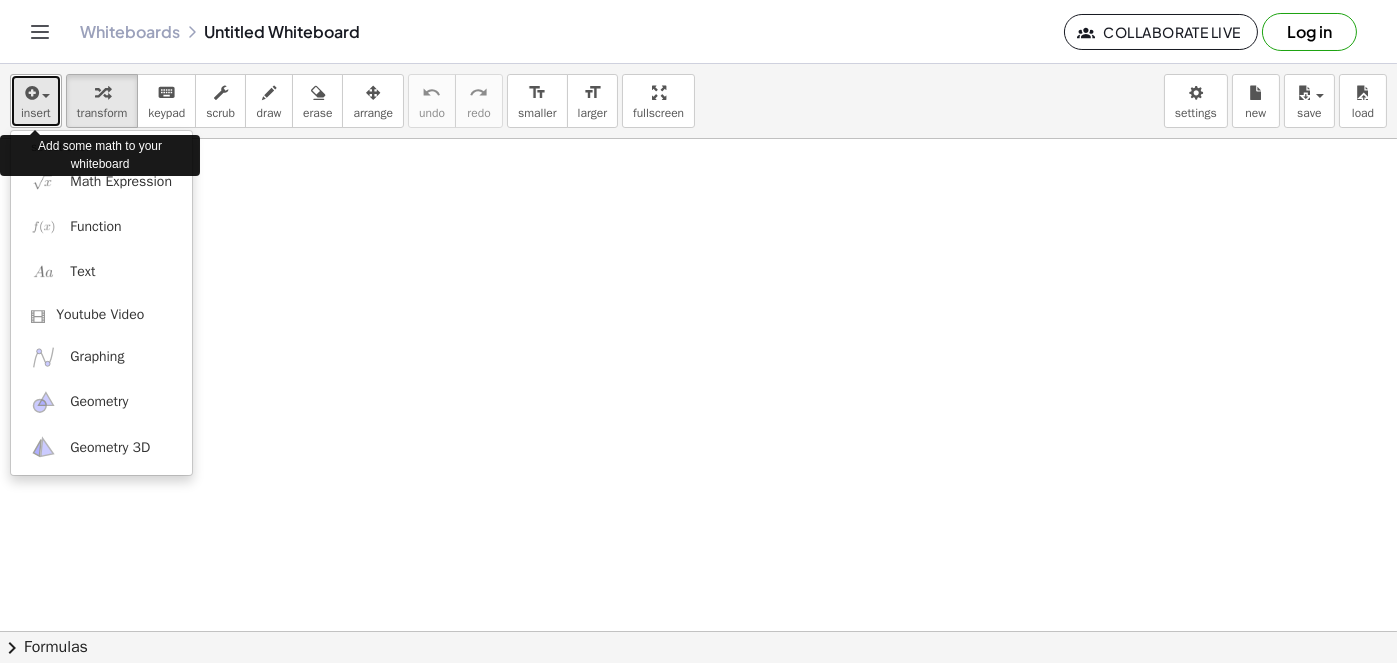 click on "insert" at bounding box center [36, 113] 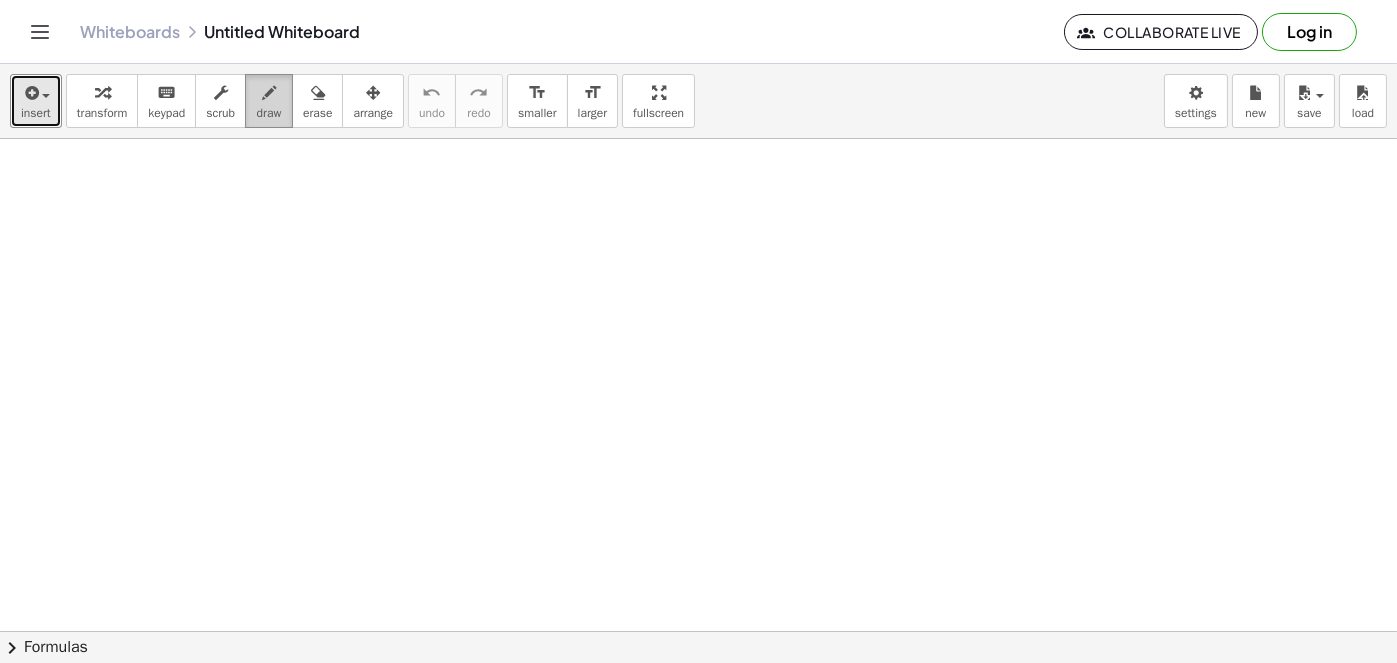 click at bounding box center (269, 92) 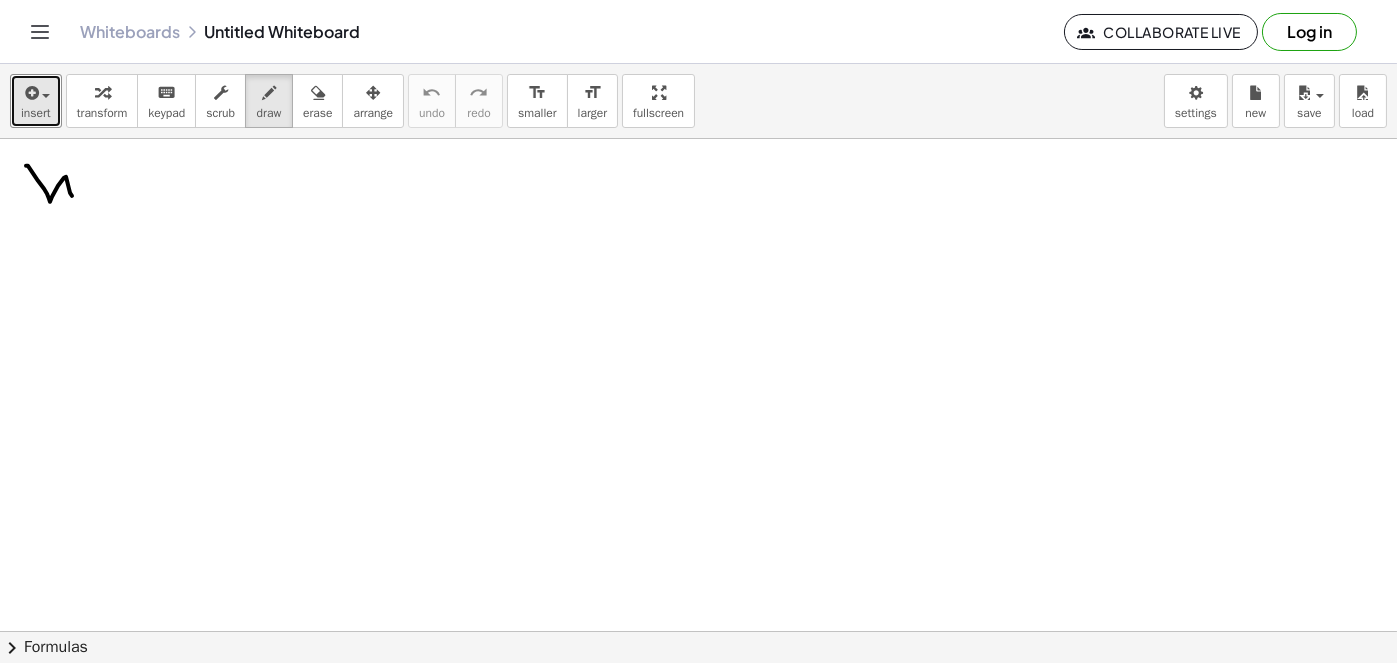 drag, startPoint x: 26, startPoint y: 165, endPoint x: 82, endPoint y: 187, distance: 60.166435 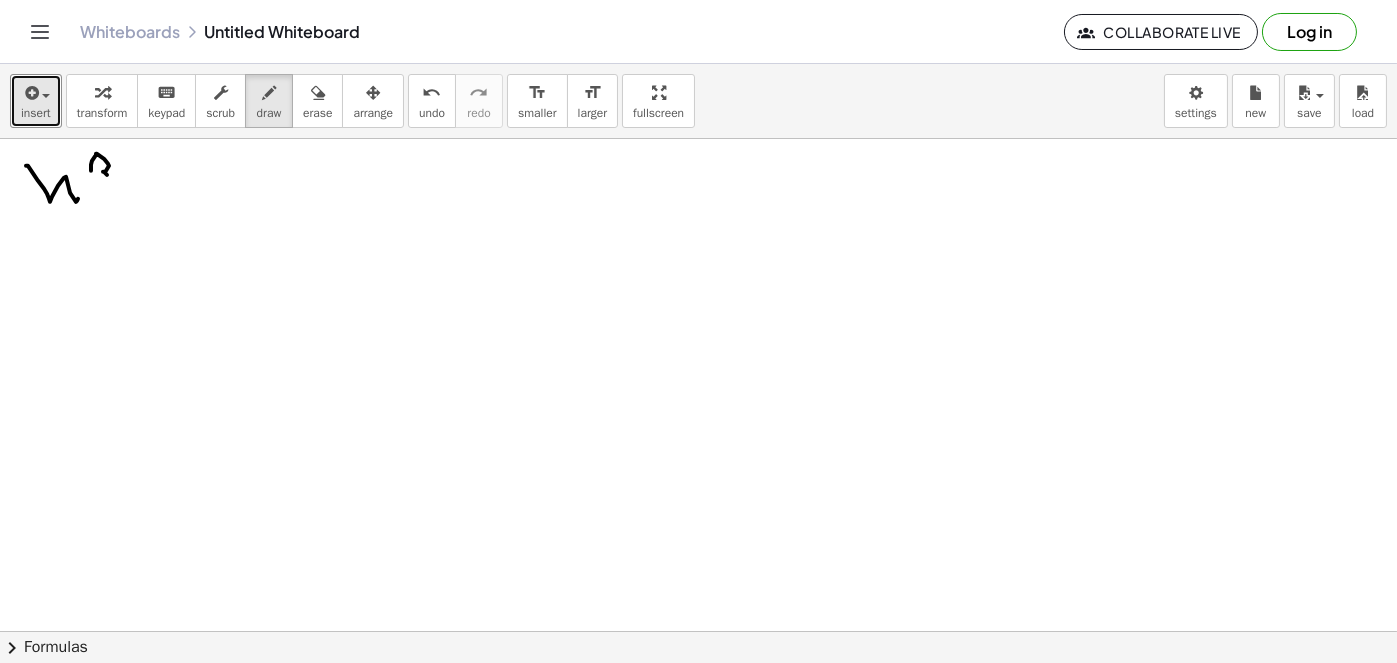 drag, startPoint x: 91, startPoint y: 169, endPoint x: 106, endPoint y: 180, distance: 18.601076 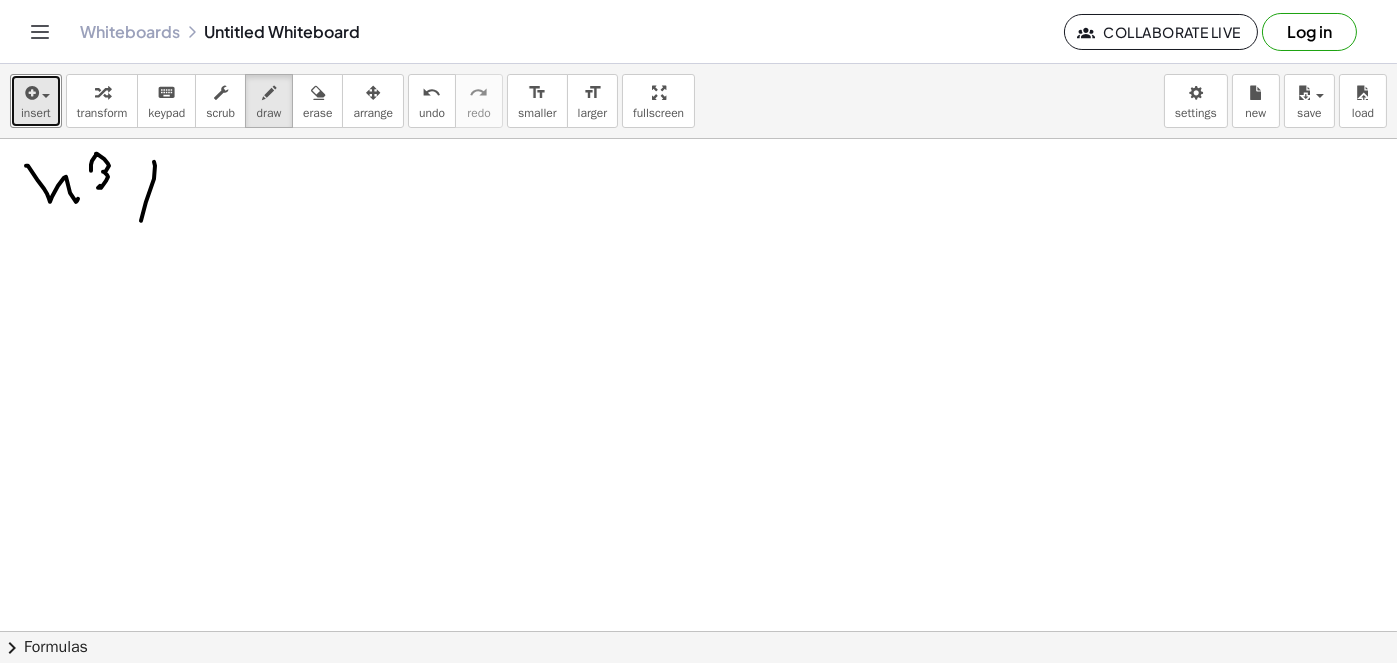 drag, startPoint x: 154, startPoint y: 178, endPoint x: 130, endPoint y: 225, distance: 52.773098 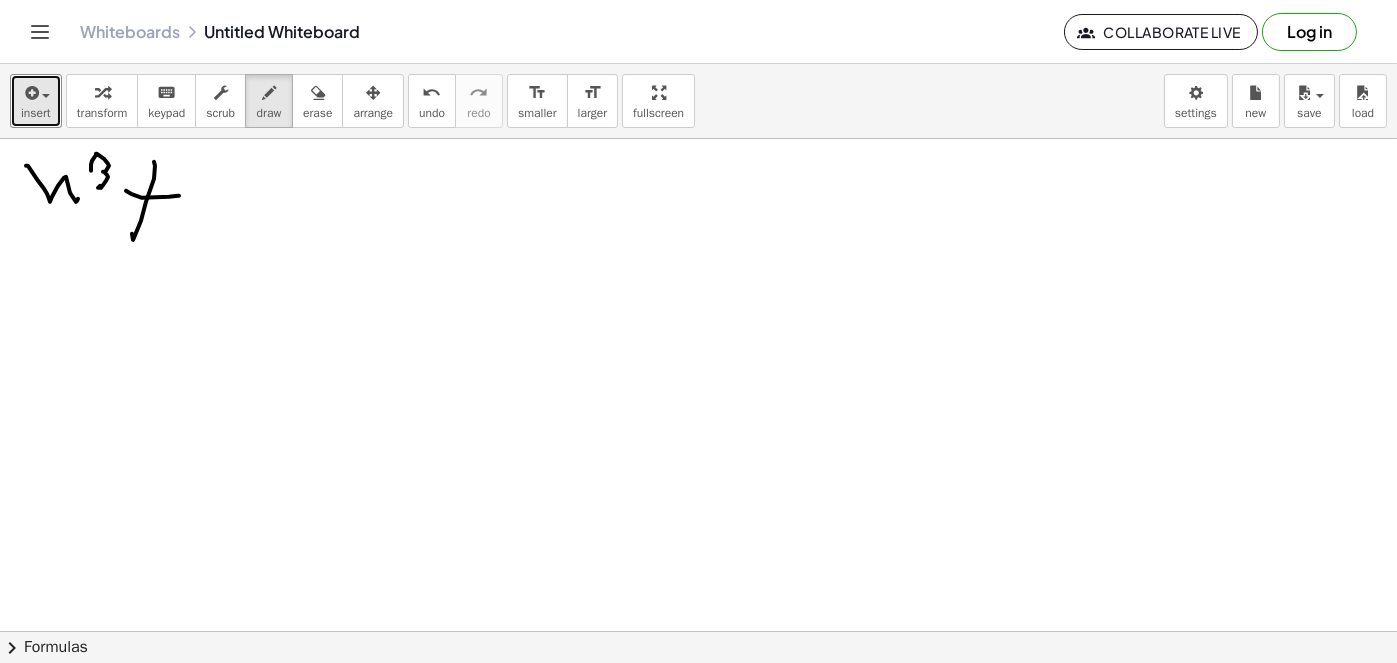 drag, startPoint x: 126, startPoint y: 190, endPoint x: 216, endPoint y: 142, distance: 102 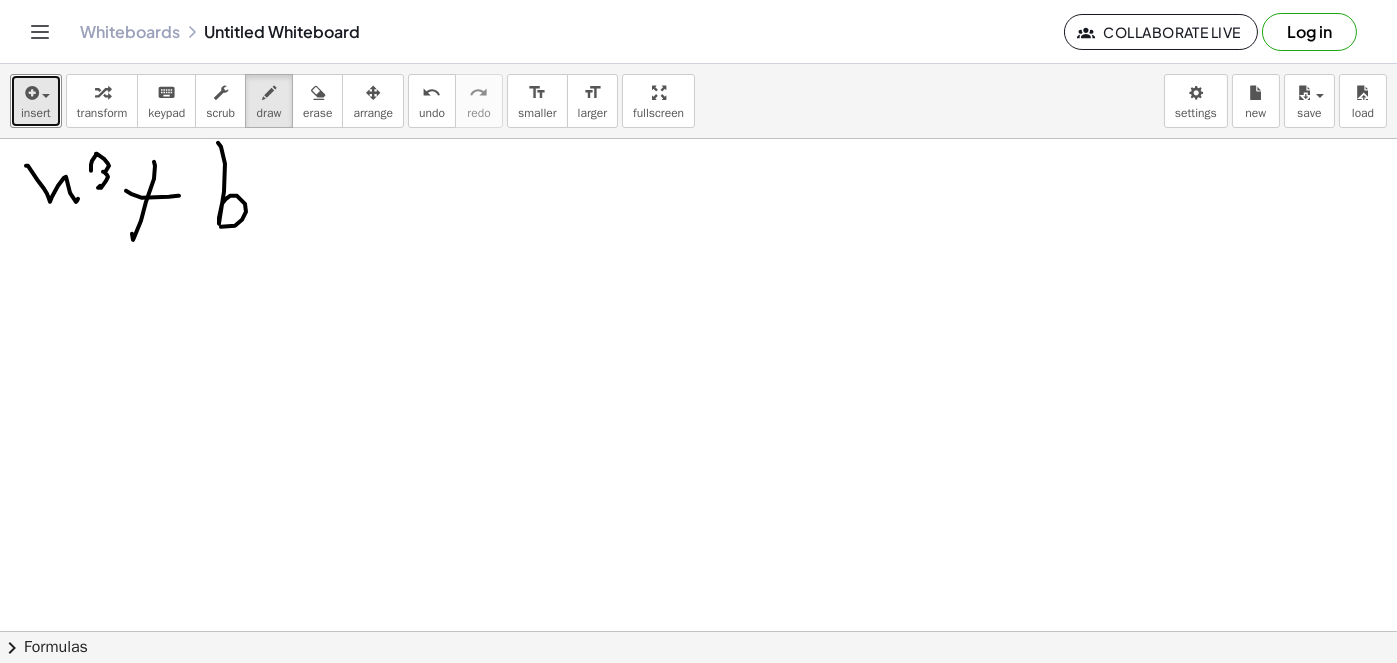drag, startPoint x: 221, startPoint y: 146, endPoint x: 220, endPoint y: 216, distance: 70.00714 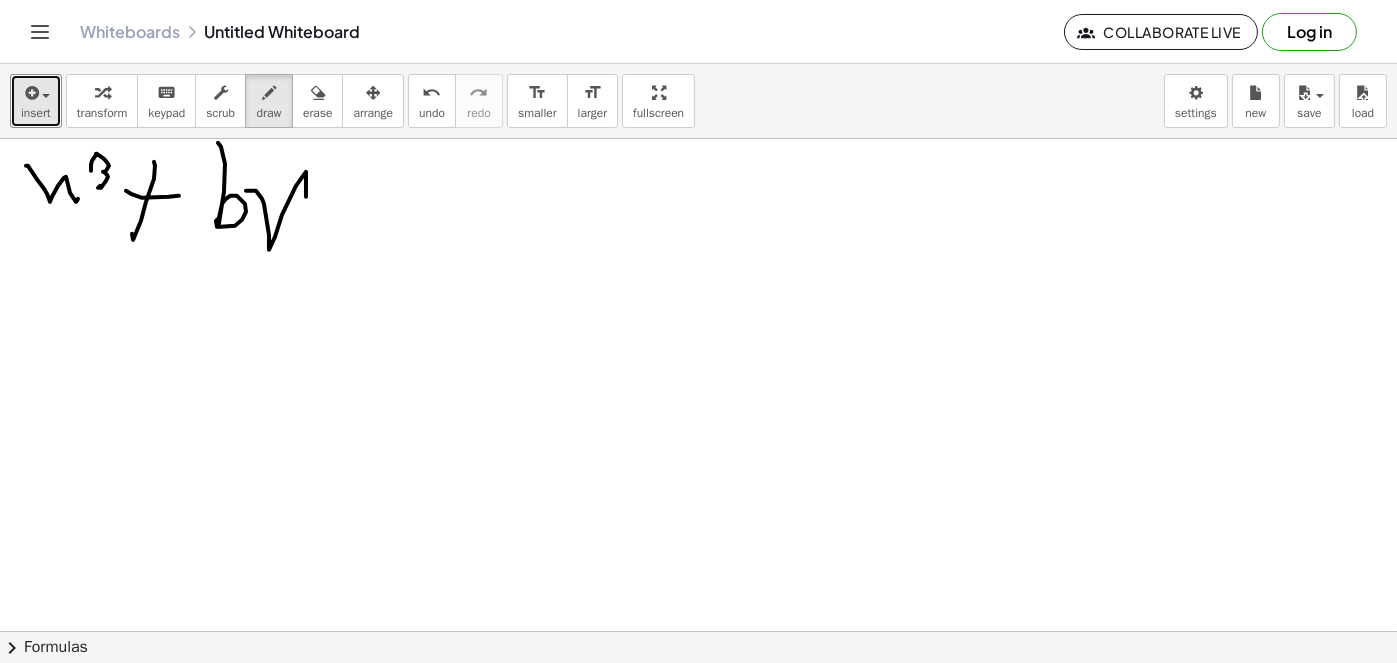 drag, startPoint x: 264, startPoint y: 203, endPoint x: 311, endPoint y: 163, distance: 61.7171 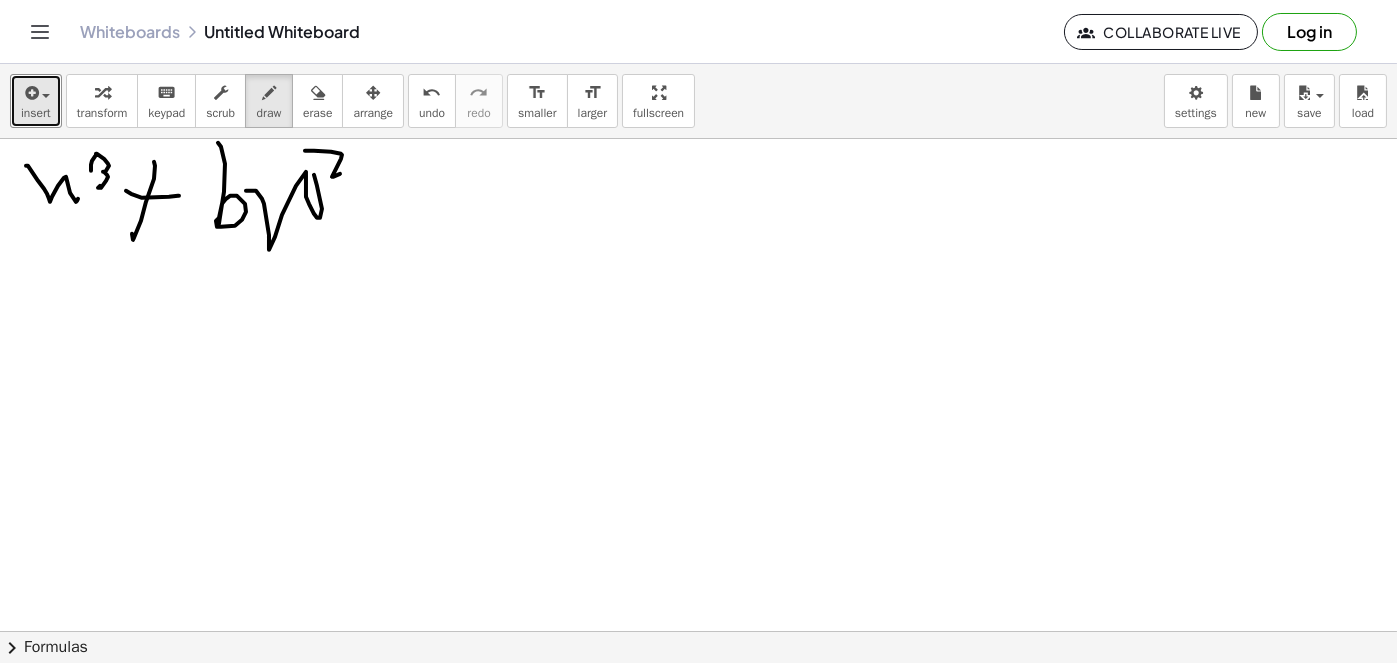 drag, startPoint x: 314, startPoint y: 150, endPoint x: 346, endPoint y: 171, distance: 38.27532 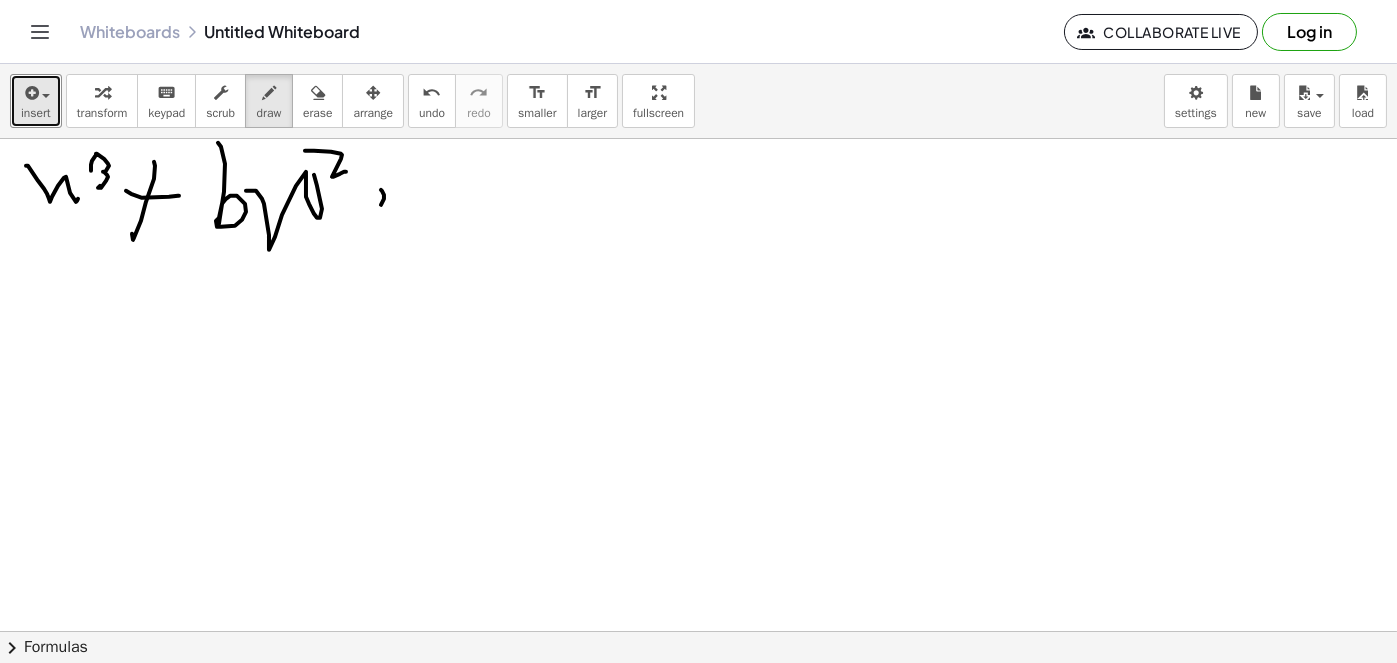 drag, startPoint x: 384, startPoint y: 198, endPoint x: 360, endPoint y: 197, distance: 24.020824 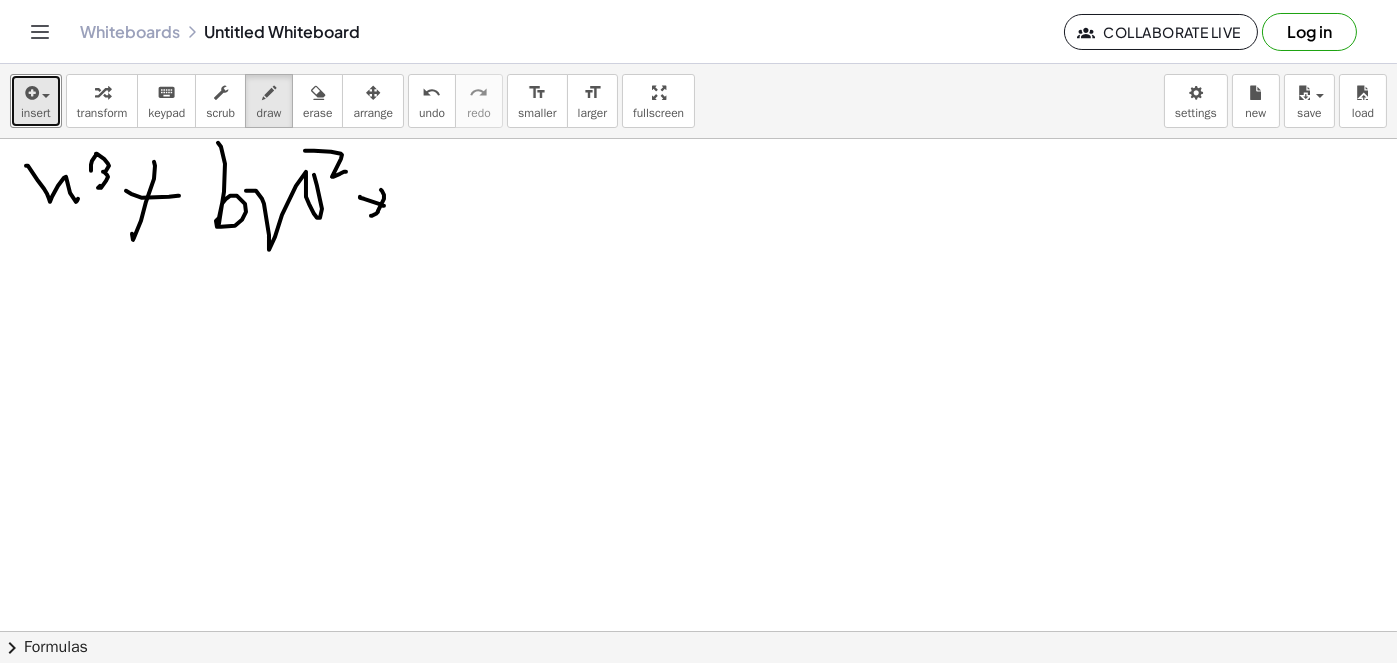 drag, startPoint x: 360, startPoint y: 197, endPoint x: 384, endPoint y: 205, distance: 25.298222 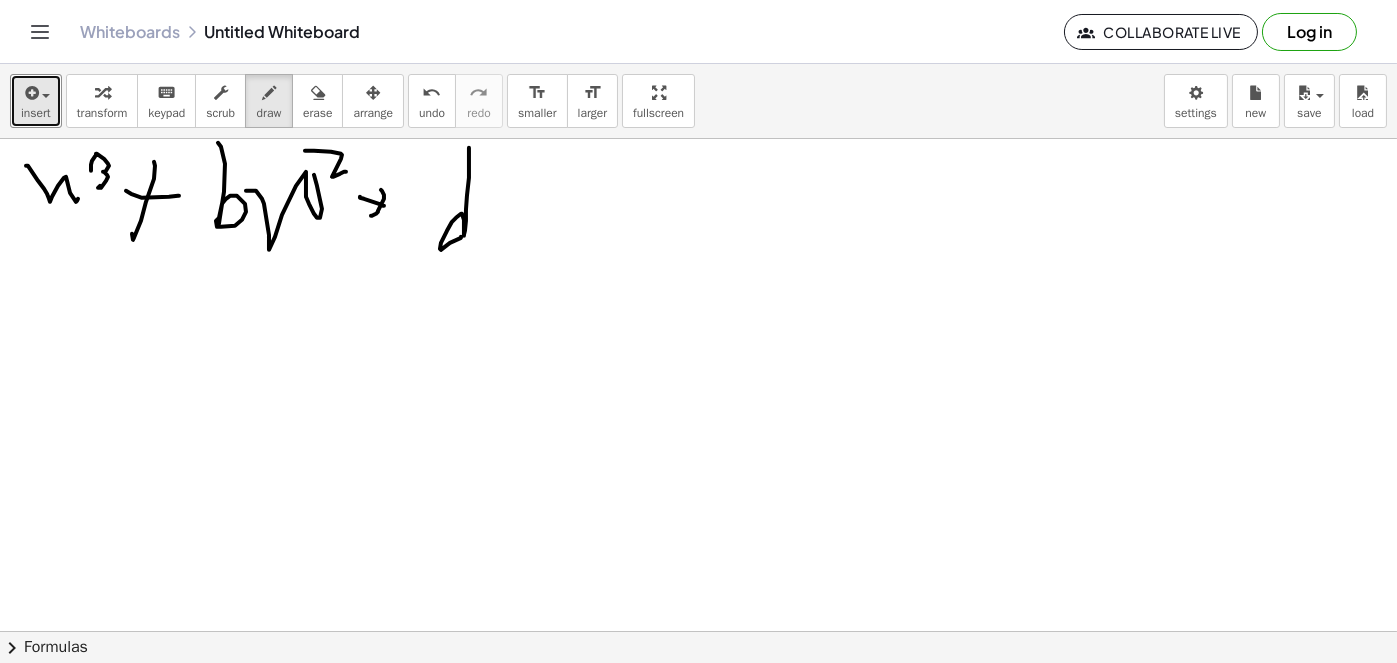 drag, startPoint x: 469, startPoint y: 147, endPoint x: 461, endPoint y: 236, distance: 89.358826 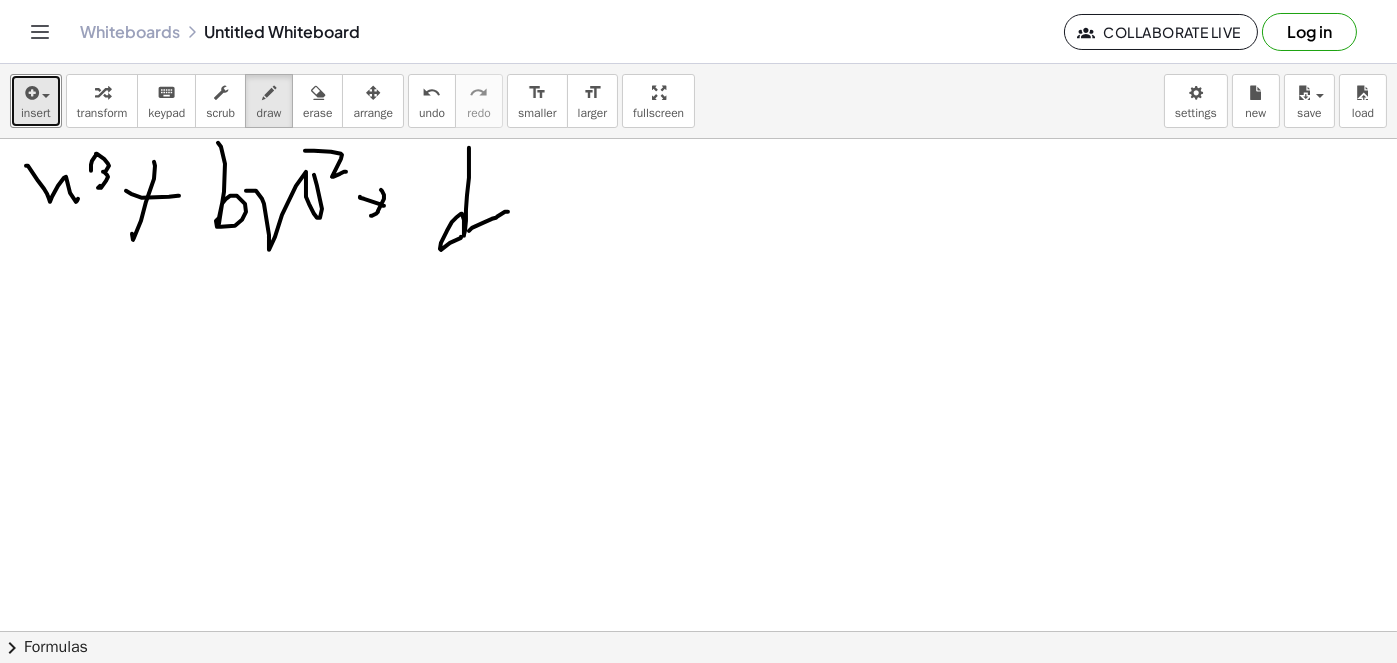 drag, startPoint x: 472, startPoint y: 227, endPoint x: 508, endPoint y: 211, distance: 39.39543 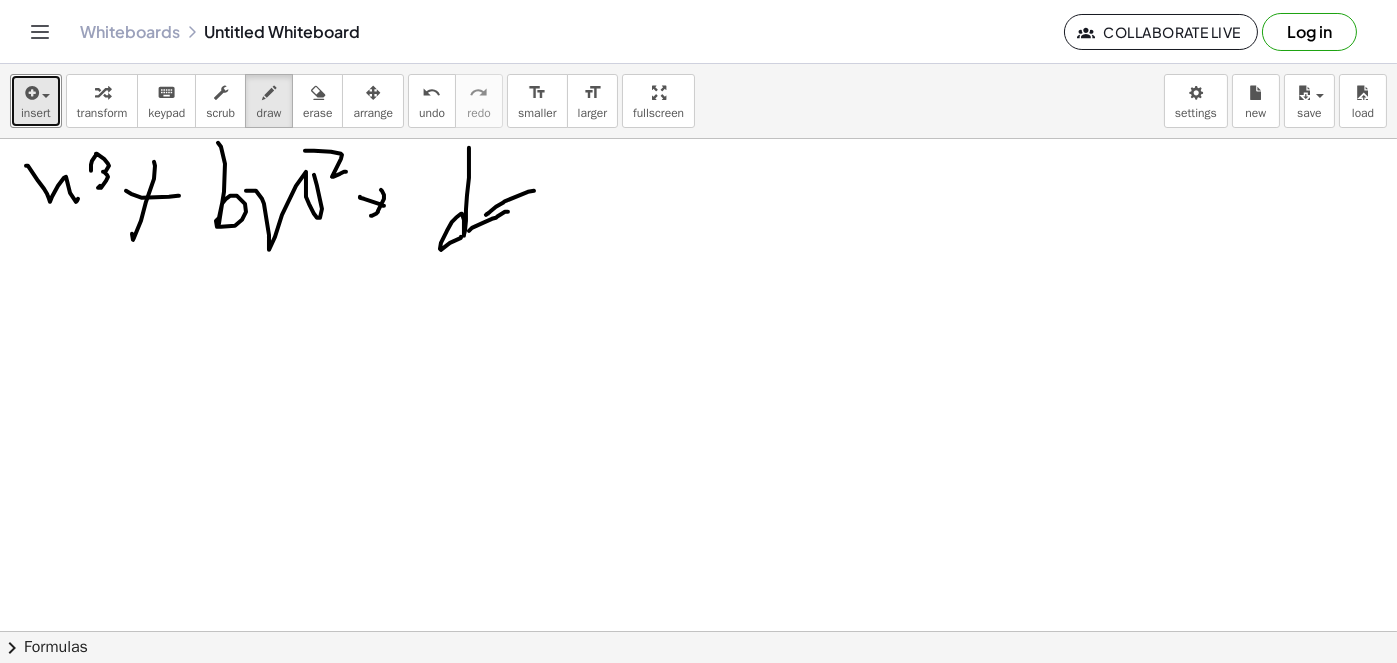 drag, startPoint x: 487, startPoint y: 213, endPoint x: 534, endPoint y: 190, distance: 52.3259 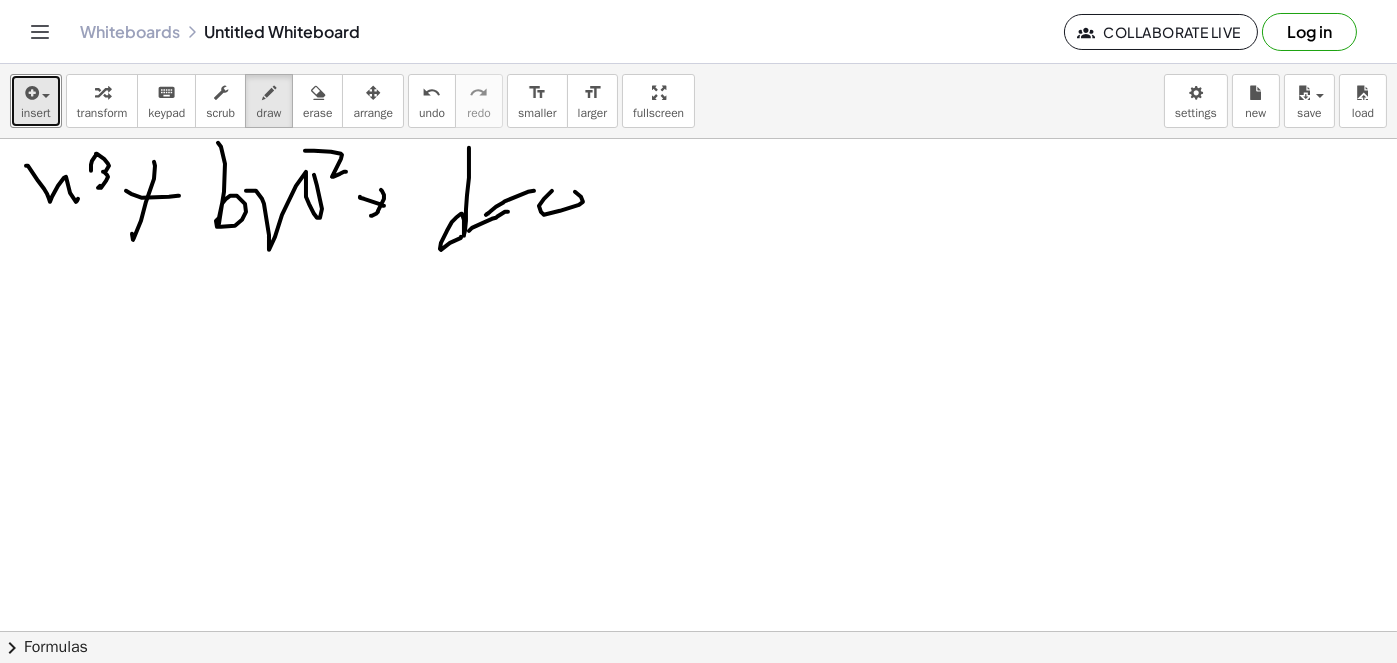 drag, startPoint x: 552, startPoint y: 190, endPoint x: 595, endPoint y: 198, distance: 43.737854 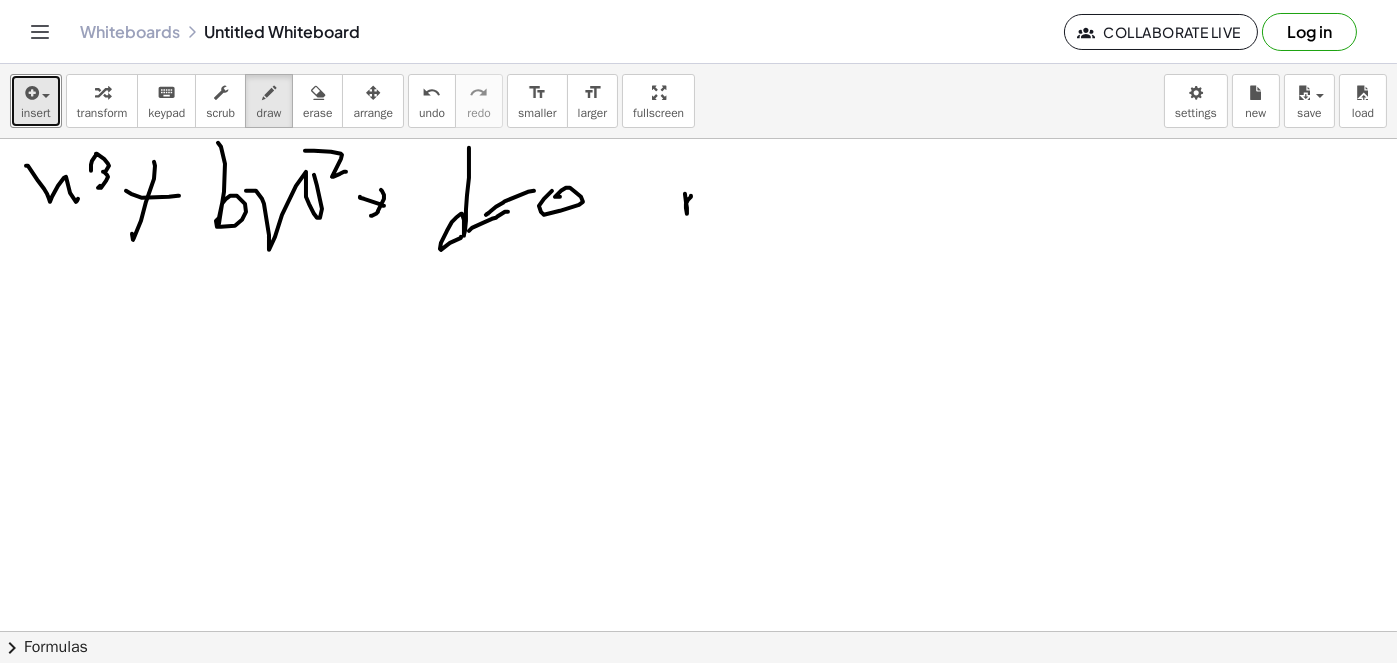 click at bounding box center [698, 632] 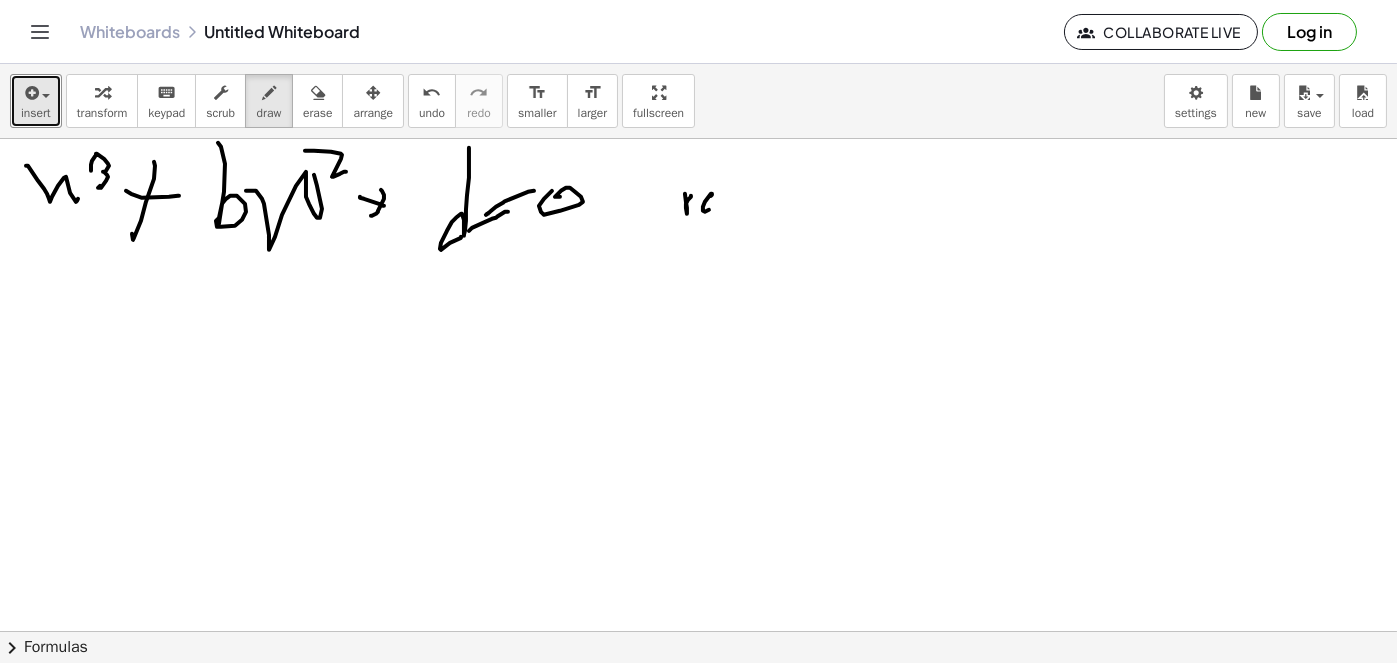 drag, startPoint x: 712, startPoint y: 194, endPoint x: 725, endPoint y: 195, distance: 13.038404 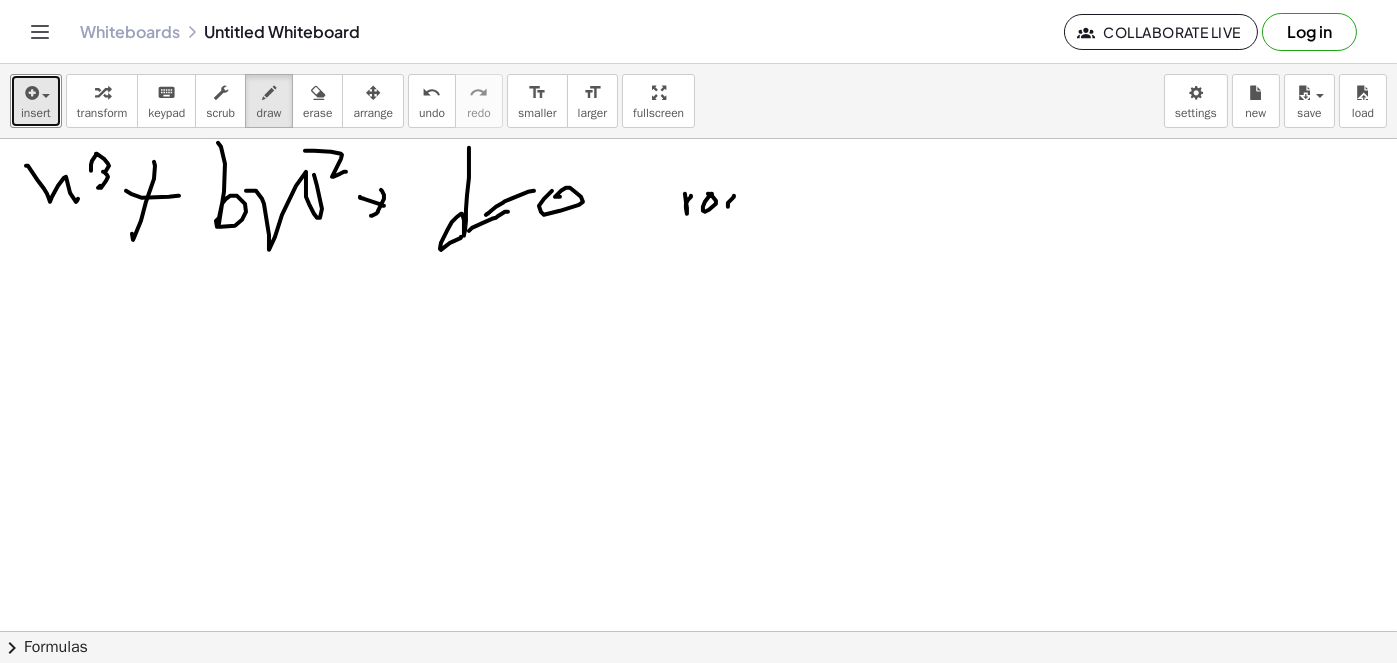 click at bounding box center (698, 632) 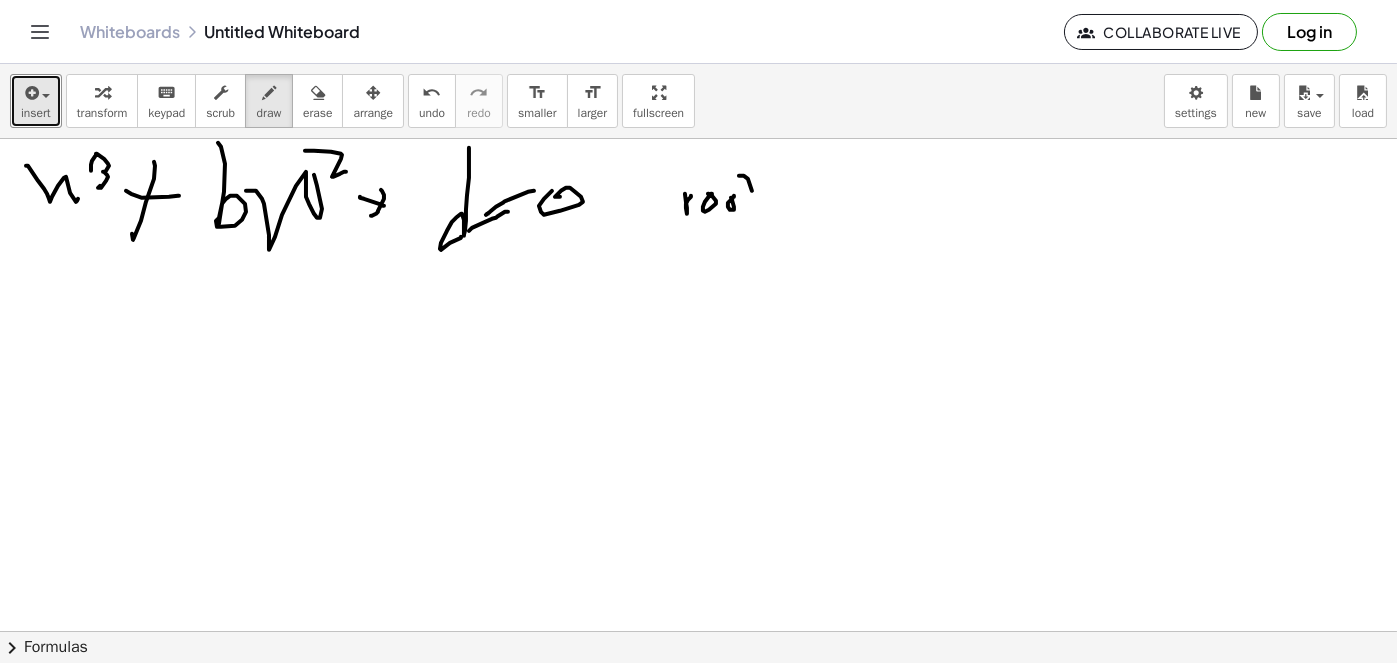 drag, startPoint x: 744, startPoint y: 175, endPoint x: 732, endPoint y: 198, distance: 25.942244 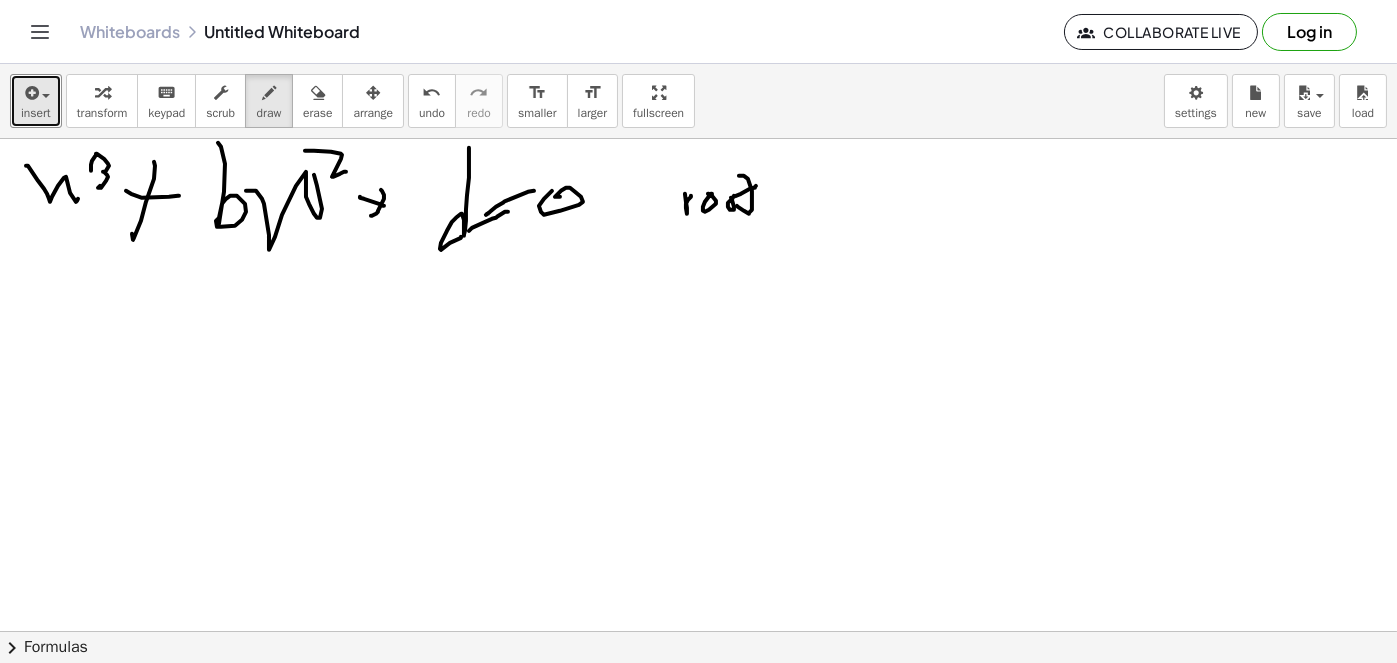 drag, startPoint x: 755, startPoint y: 187, endPoint x: 786, endPoint y: 171, distance: 34.88553 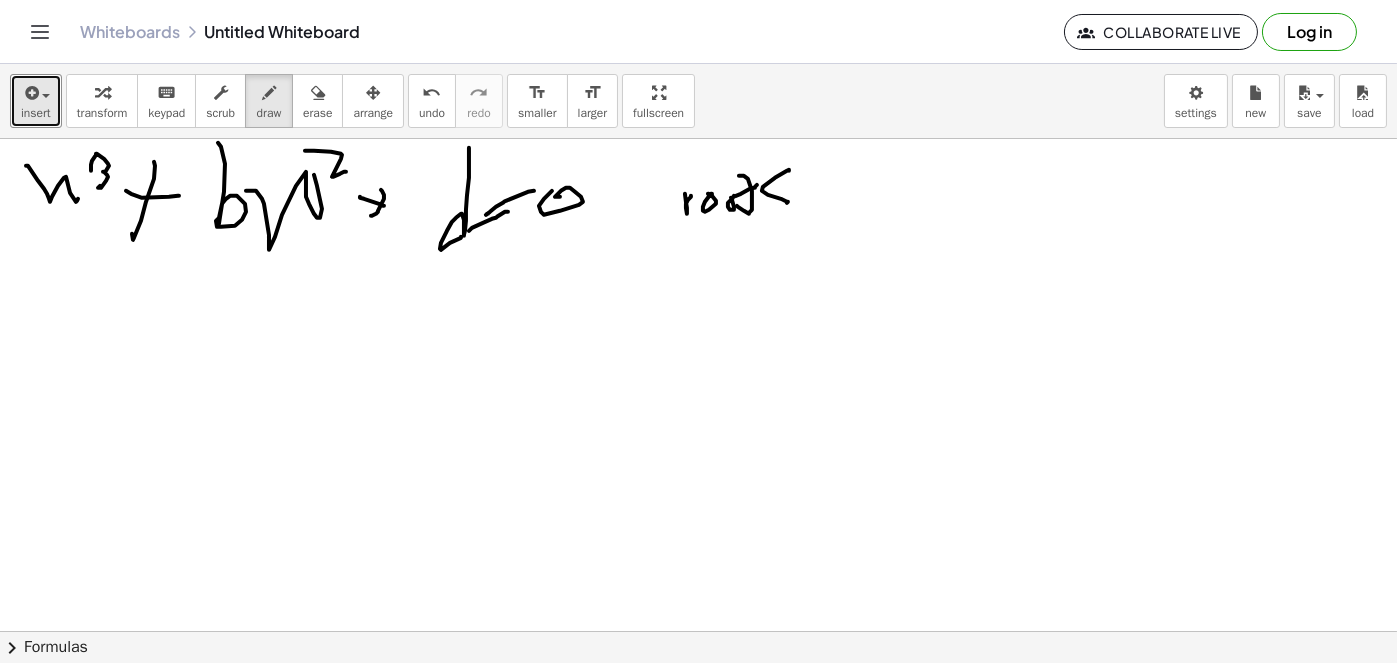 drag, startPoint x: 787, startPoint y: 170, endPoint x: 805, endPoint y: 193, distance: 29.206163 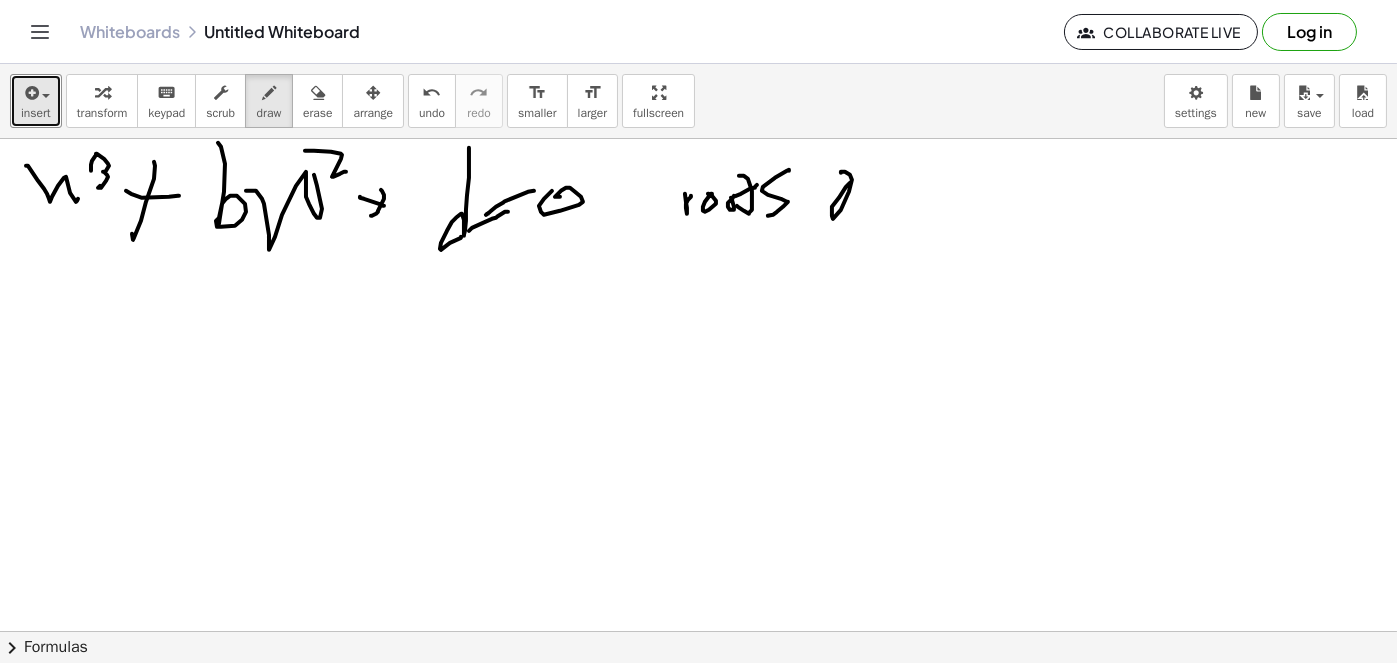 drag, startPoint x: 841, startPoint y: 171, endPoint x: 861, endPoint y: 174, distance: 20.22375 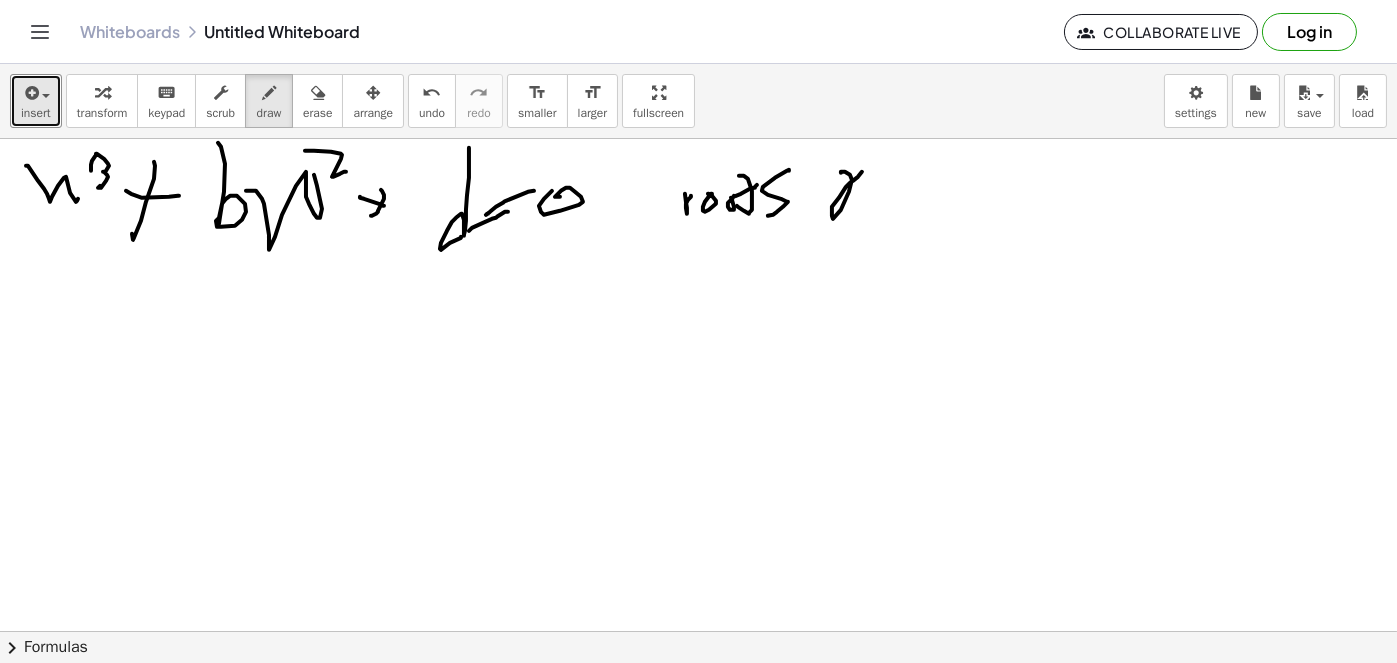 drag, startPoint x: 880, startPoint y: 190, endPoint x: 873, endPoint y: 217, distance: 27.89265 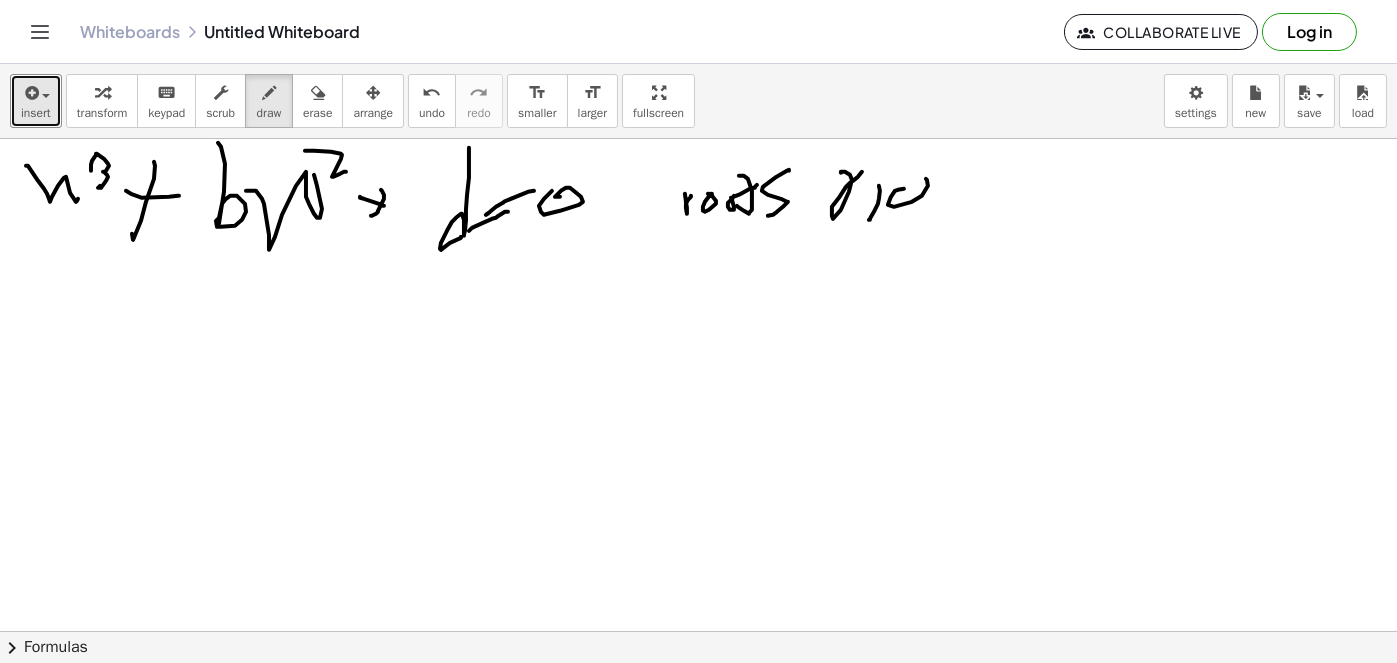 drag, startPoint x: 927, startPoint y: 179, endPoint x: 941, endPoint y: 187, distance: 16.124516 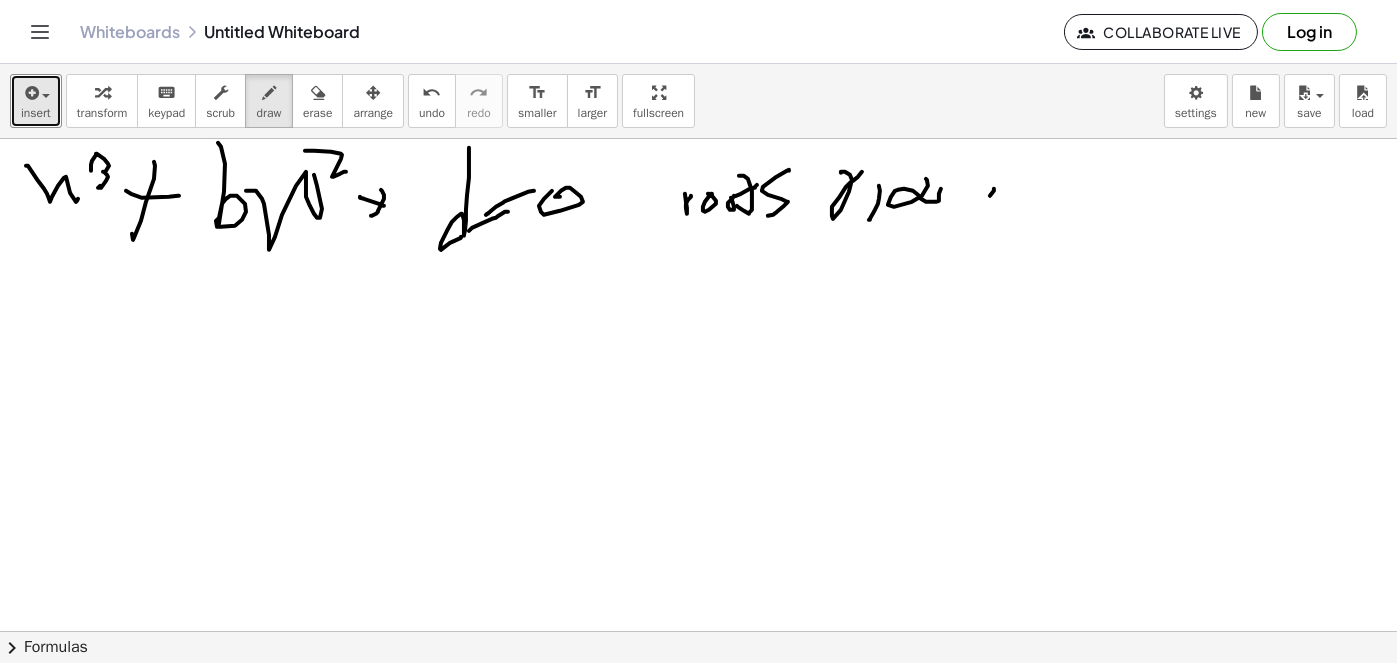 drag, startPoint x: 990, startPoint y: 195, endPoint x: 966, endPoint y: 217, distance: 32.55764 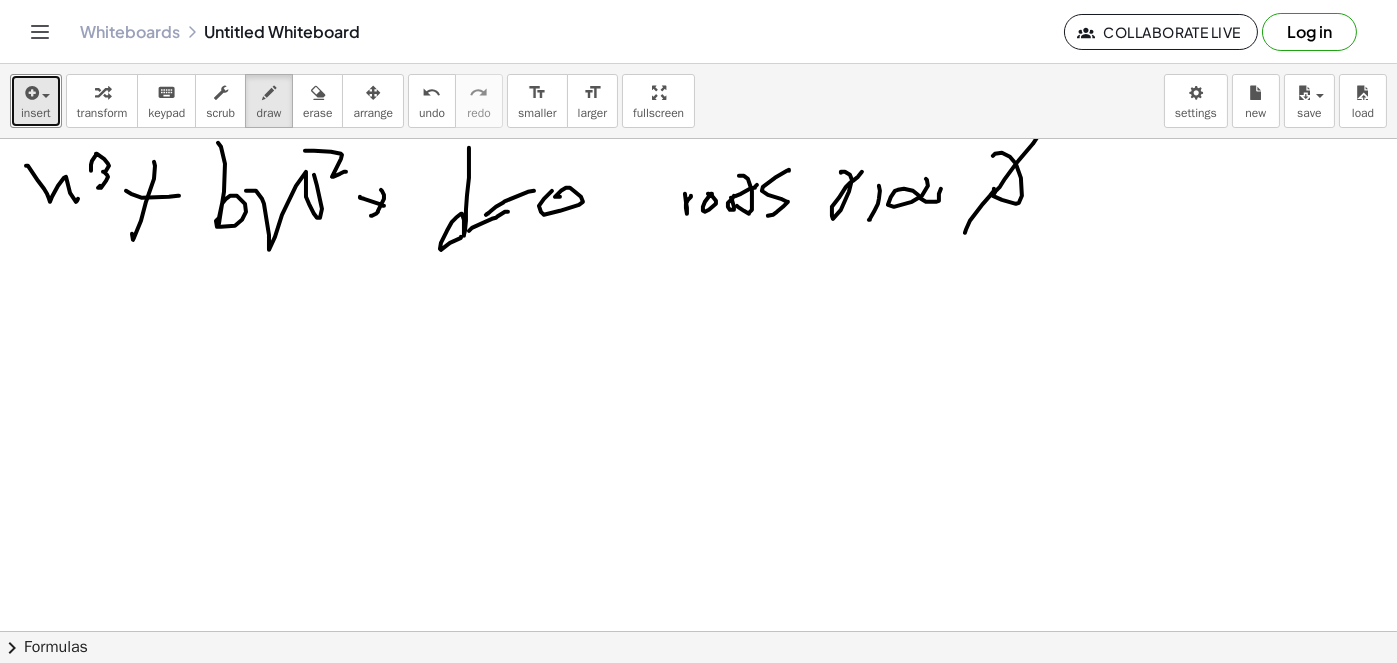 drag, startPoint x: 995, startPoint y: 153, endPoint x: 1031, endPoint y: 144, distance: 37.107952 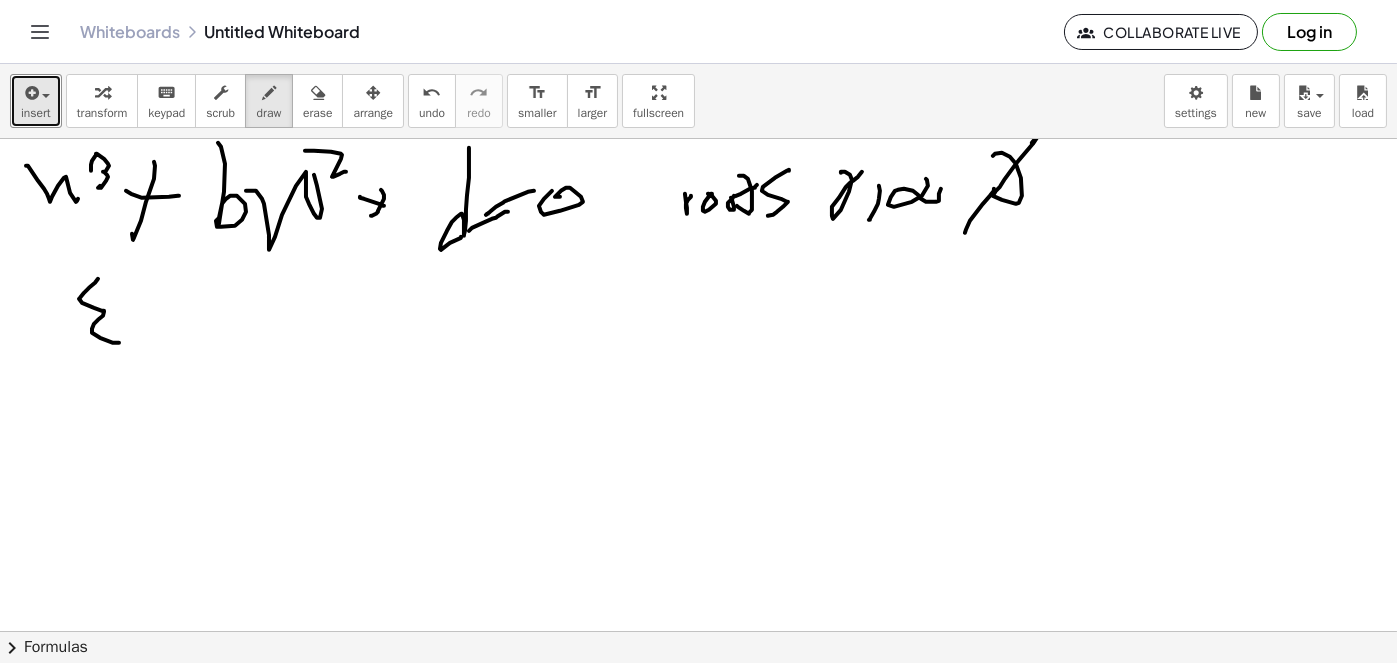 drag, startPoint x: 98, startPoint y: 278, endPoint x: 127, endPoint y: 339, distance: 67.54258 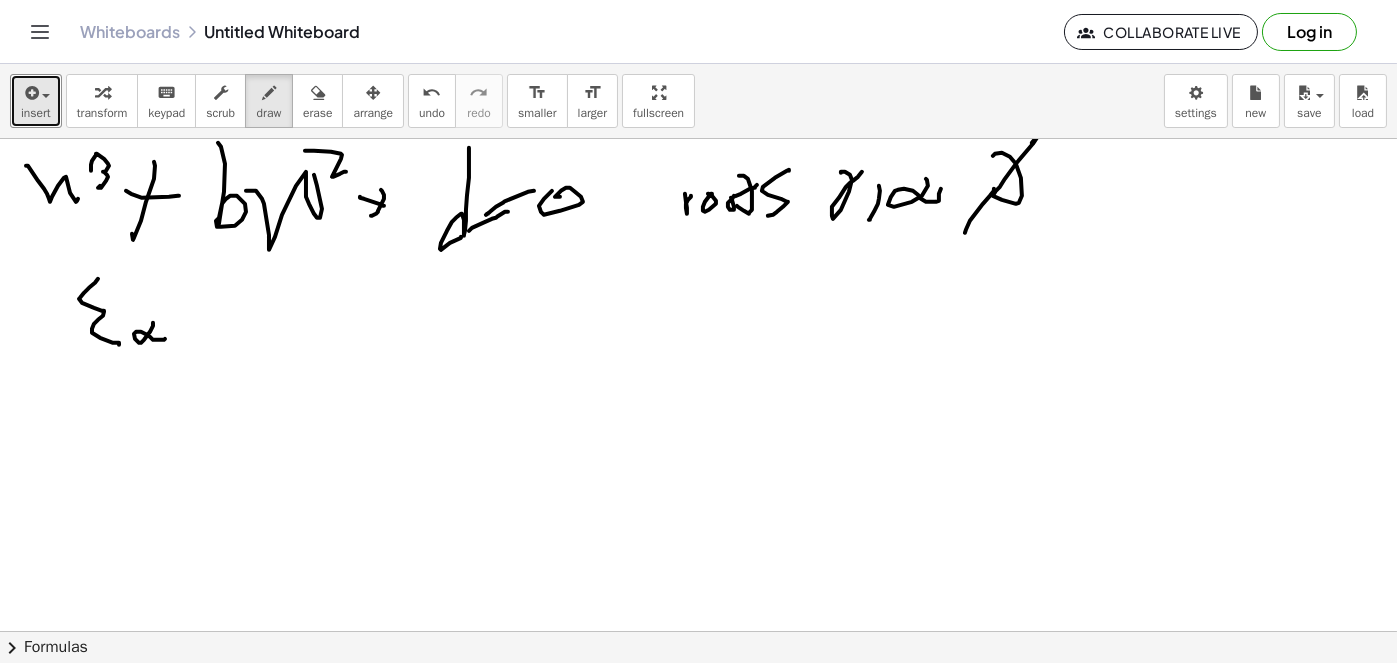drag, startPoint x: 153, startPoint y: 322, endPoint x: 169, endPoint y: 334, distance: 20 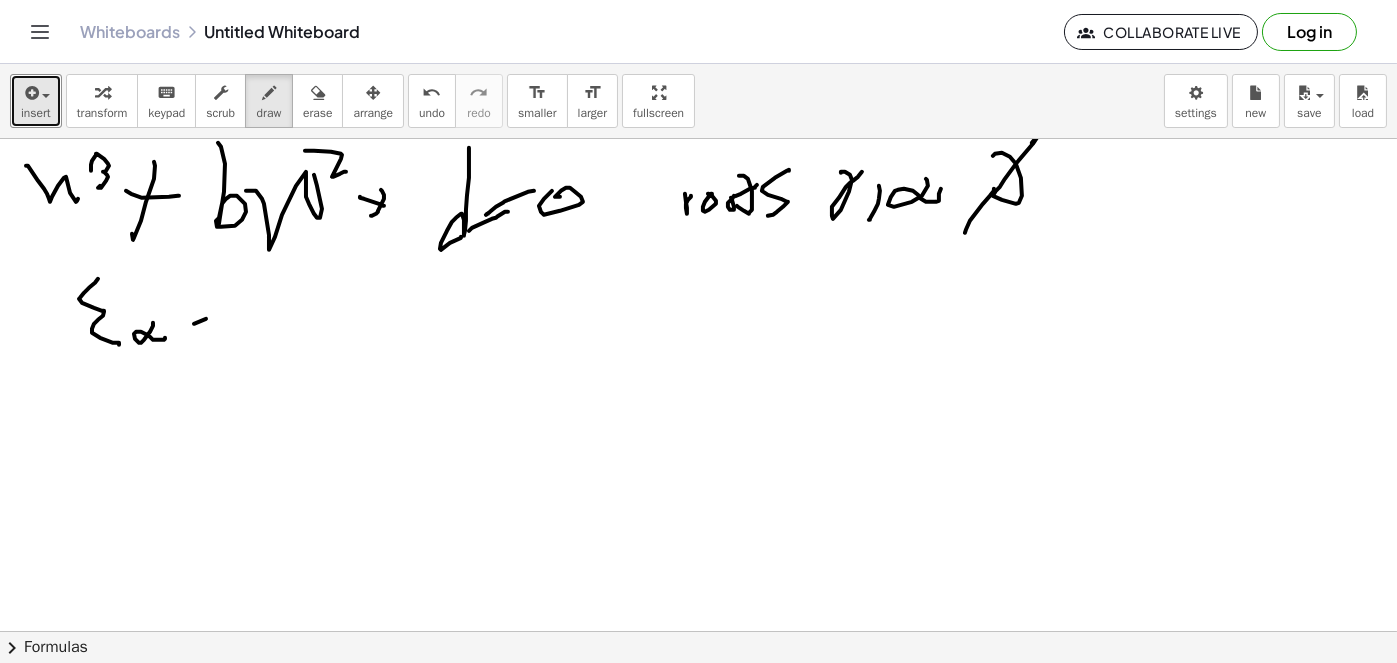drag, startPoint x: 206, startPoint y: 318, endPoint x: 225, endPoint y: 311, distance: 20.248457 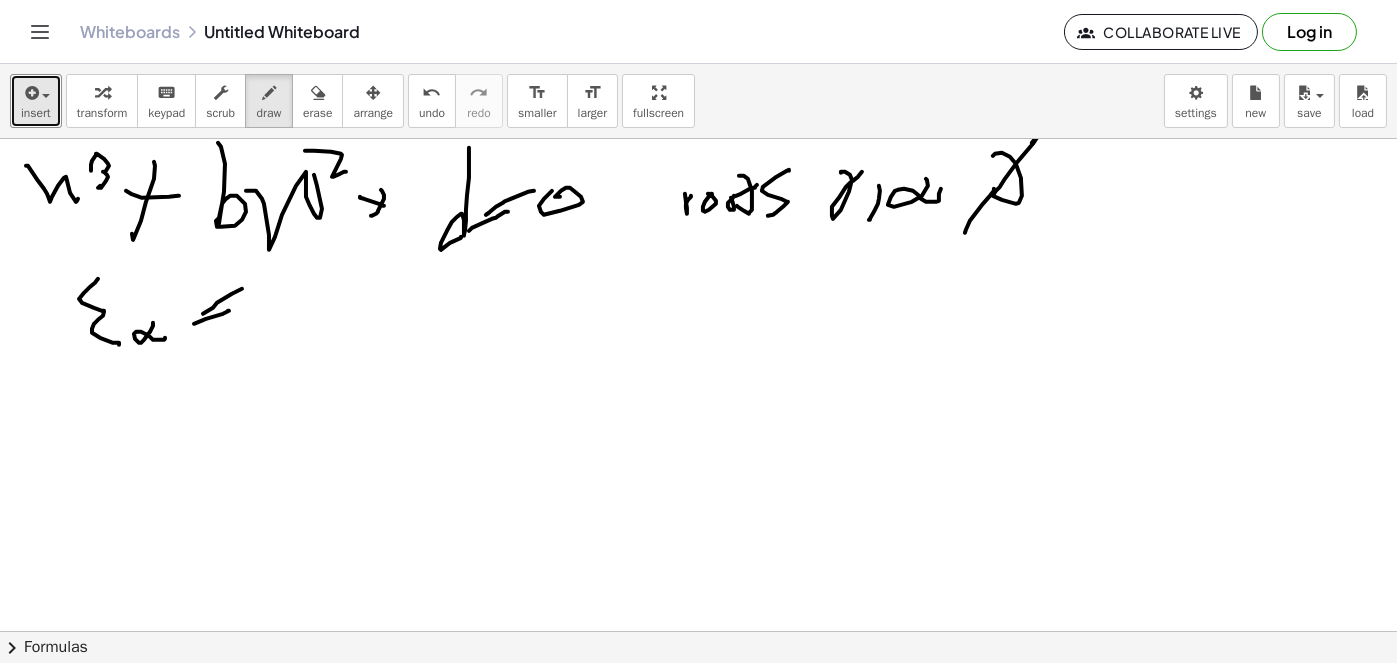 drag, startPoint x: 203, startPoint y: 313, endPoint x: 242, endPoint y: 289, distance: 45.79301 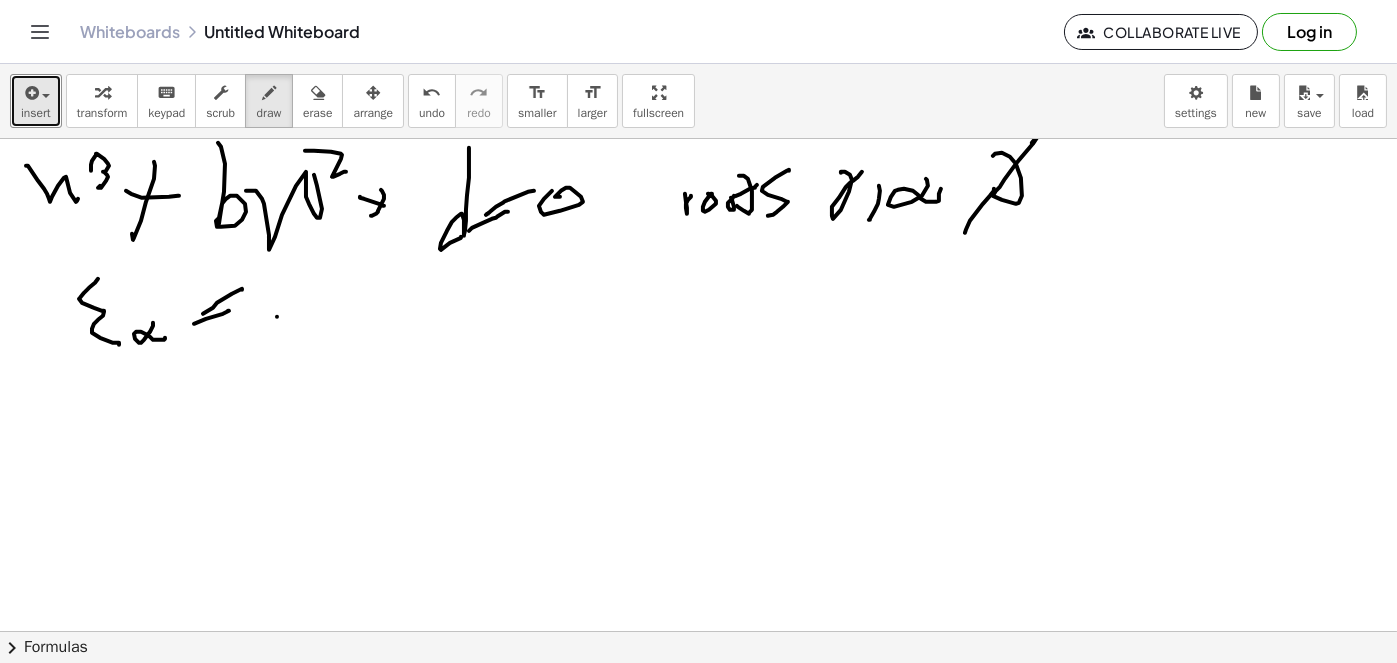 drag, startPoint x: 277, startPoint y: 316, endPoint x: 360, endPoint y: 293, distance: 86.127815 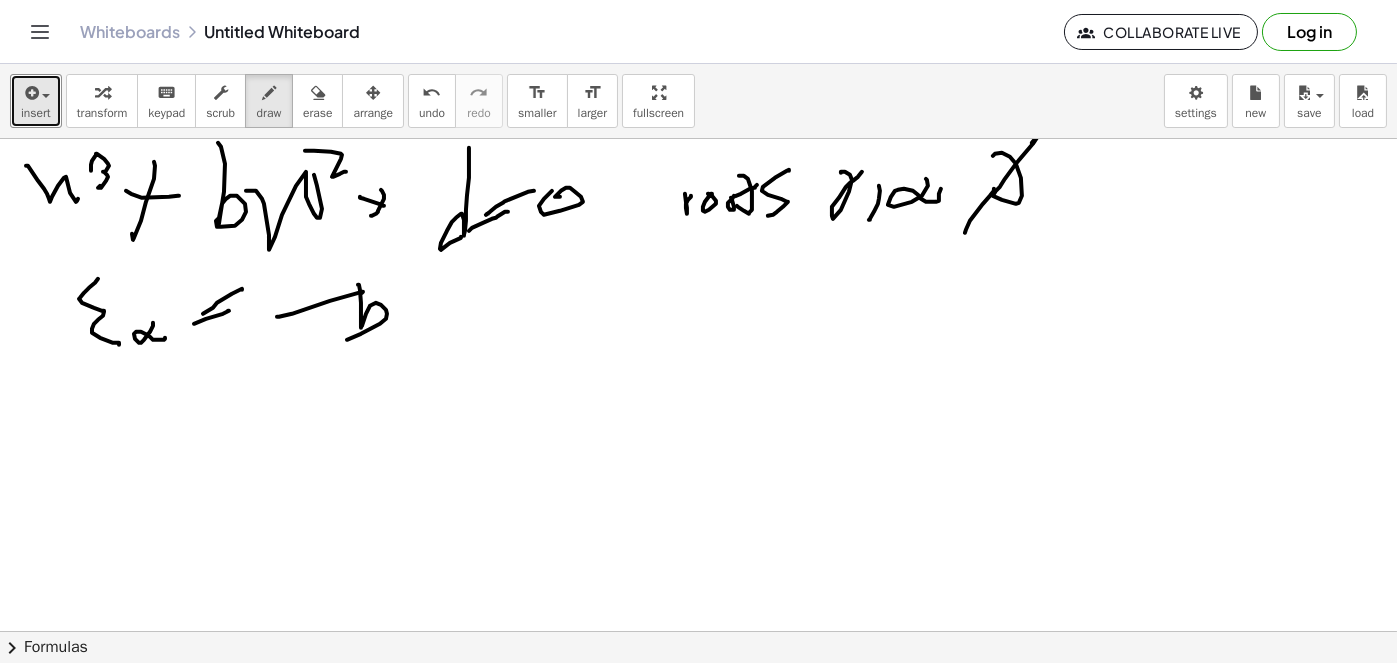 drag, startPoint x: 361, startPoint y: 302, endPoint x: 440, endPoint y: 300, distance: 79.025314 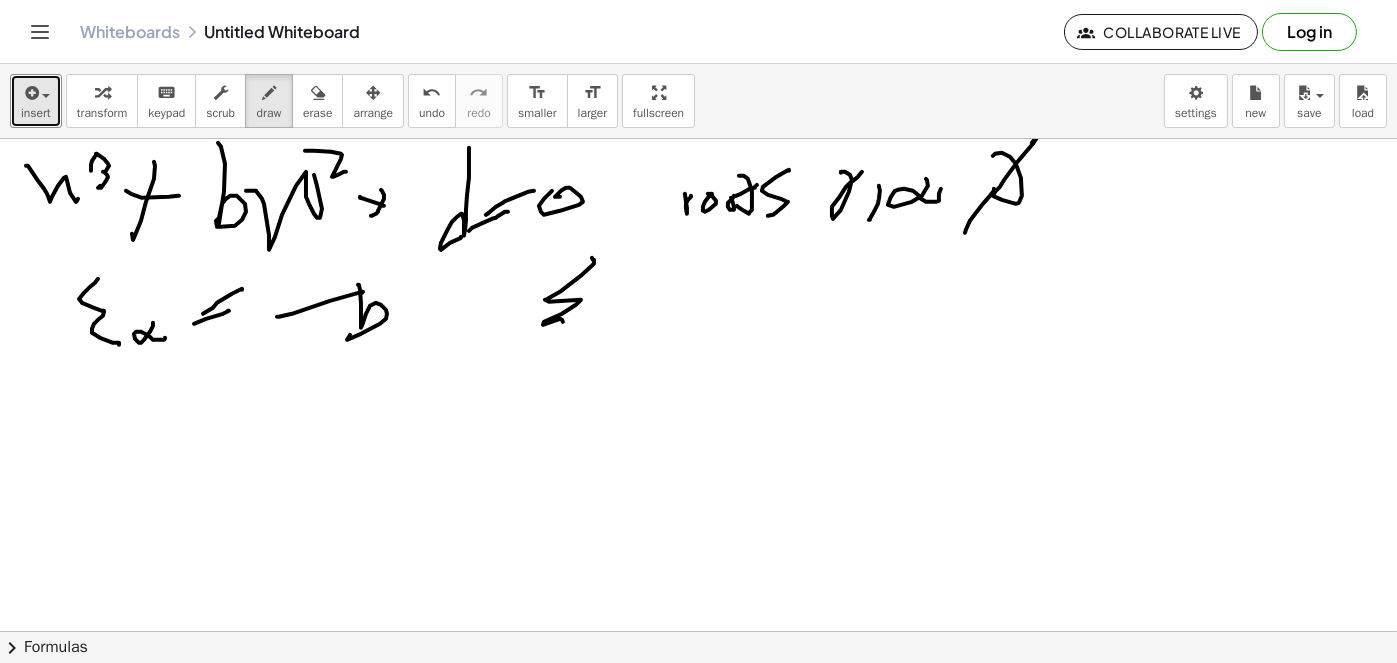 drag, startPoint x: 593, startPoint y: 259, endPoint x: 566, endPoint y: 322, distance: 68.54196 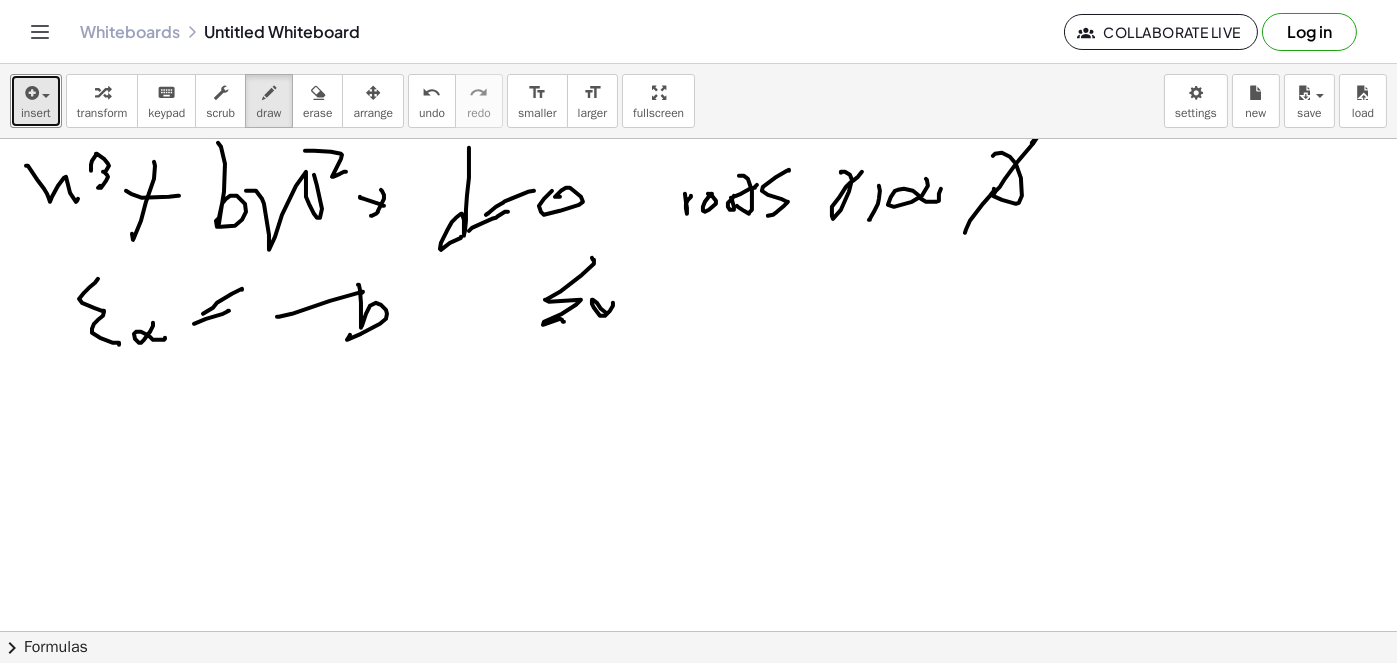 click at bounding box center (698, 632) 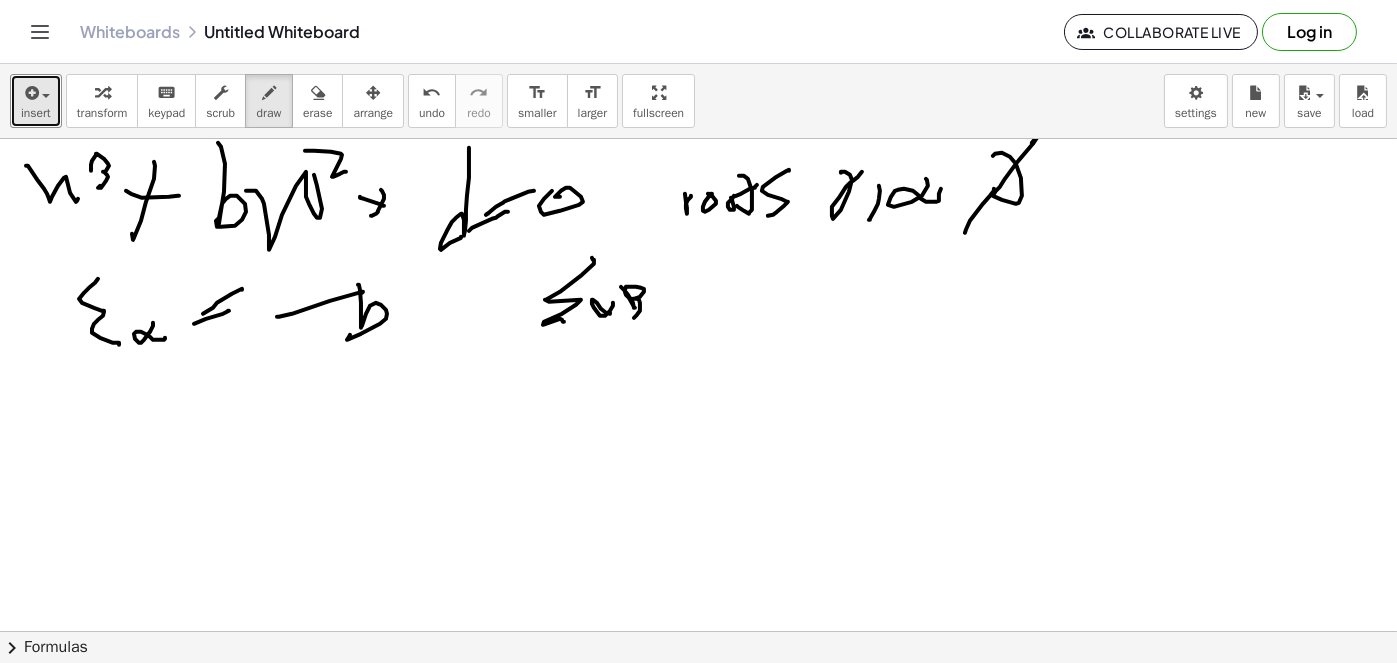 drag, startPoint x: 624, startPoint y: 289, endPoint x: 634, endPoint y: 317, distance: 29.732138 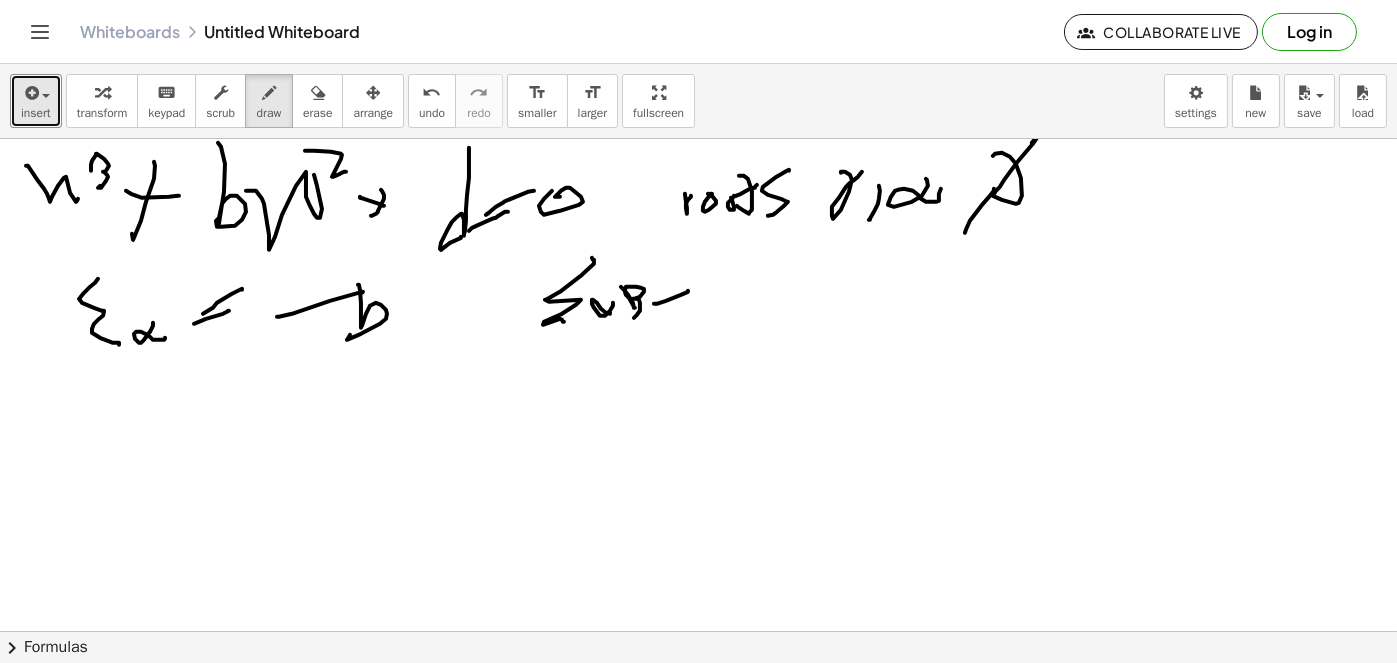 click at bounding box center (698, 632) 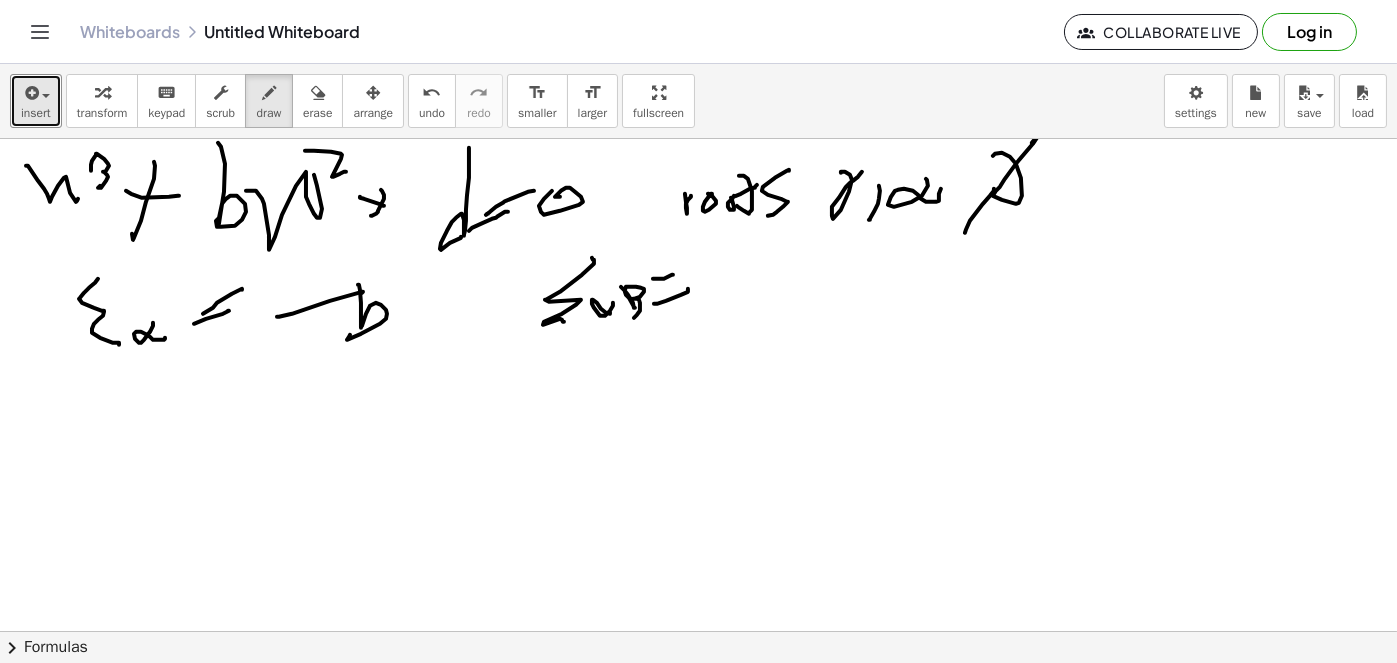 drag 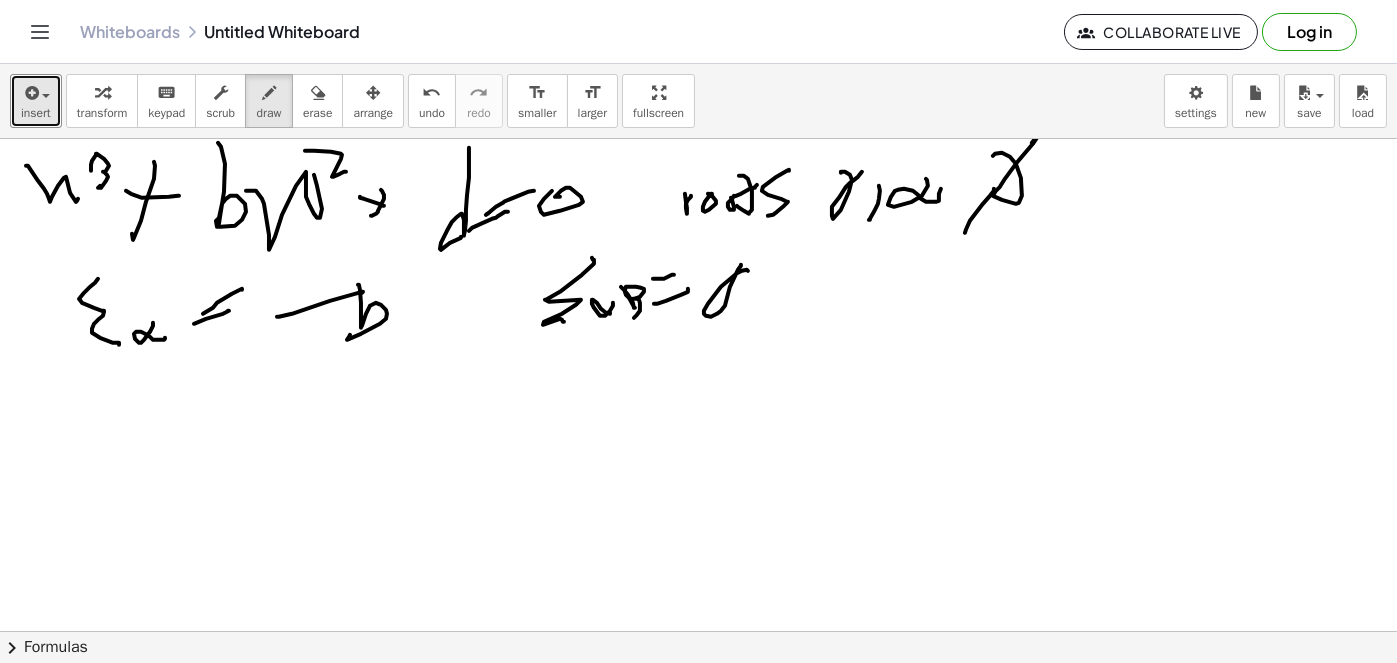 click at bounding box center (698, 632) 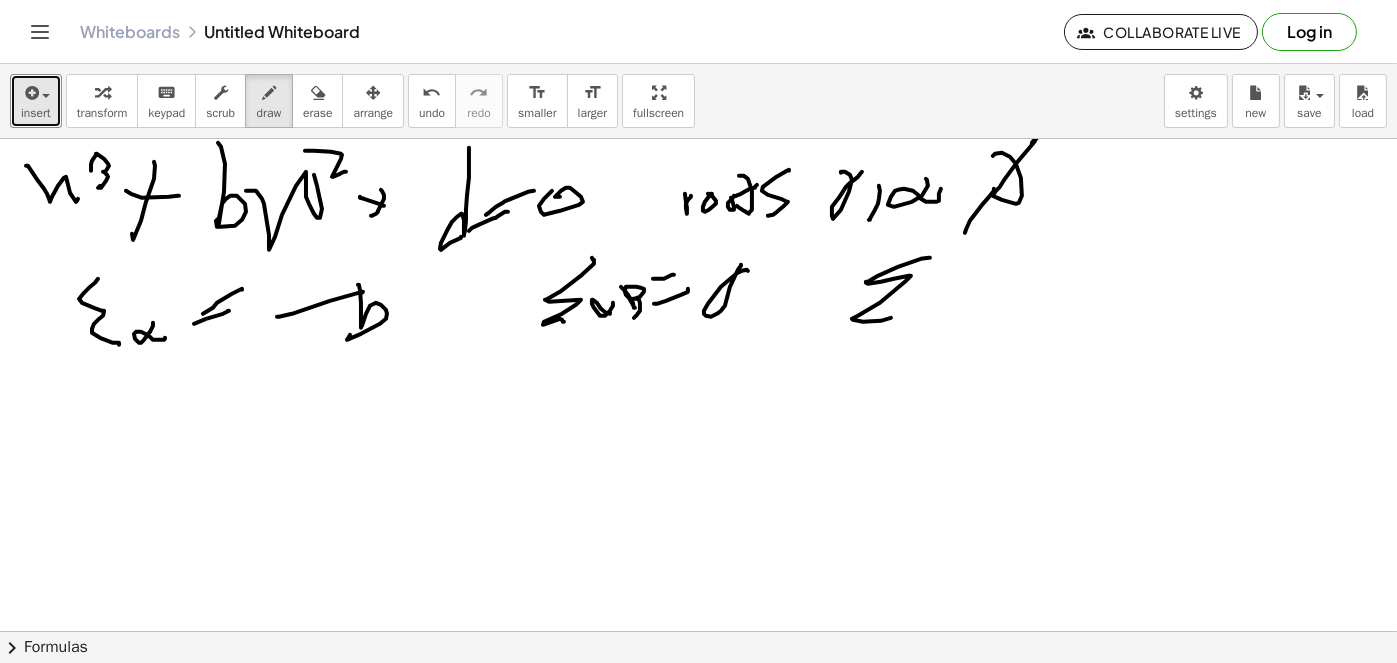 click at bounding box center (698, 632) 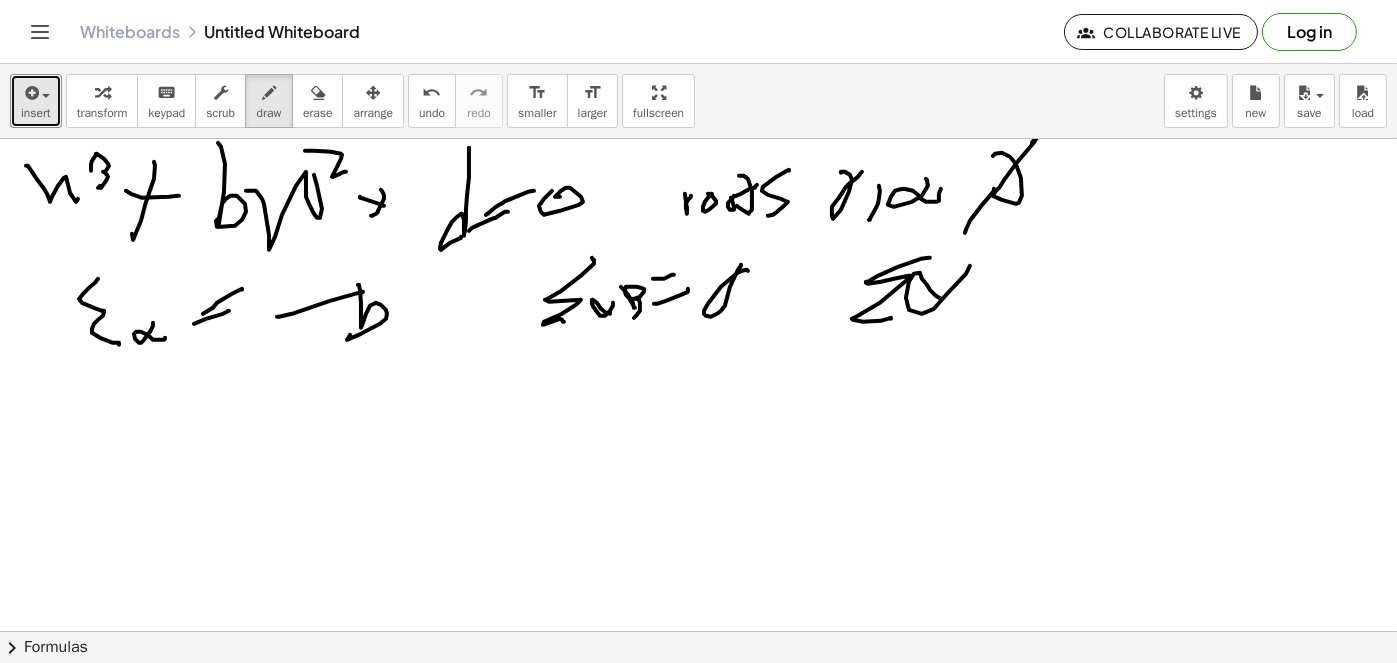 click at bounding box center [698, 632] 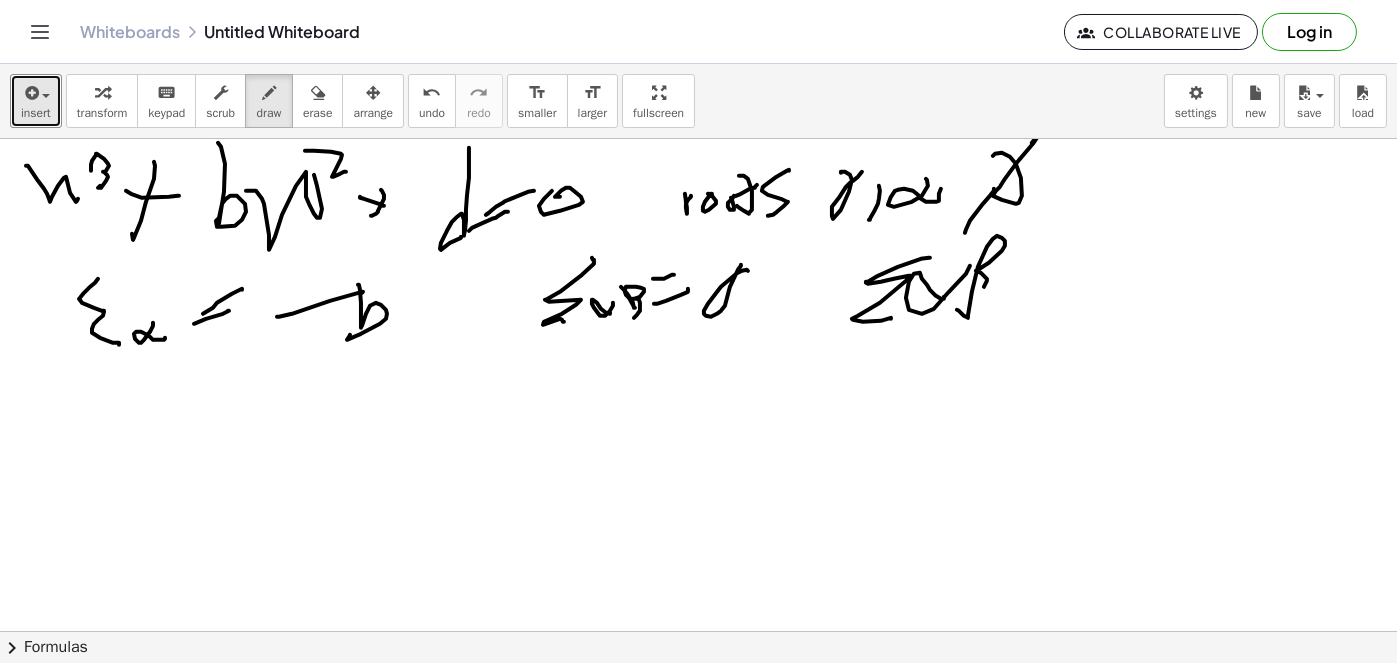 click at bounding box center [698, 632] 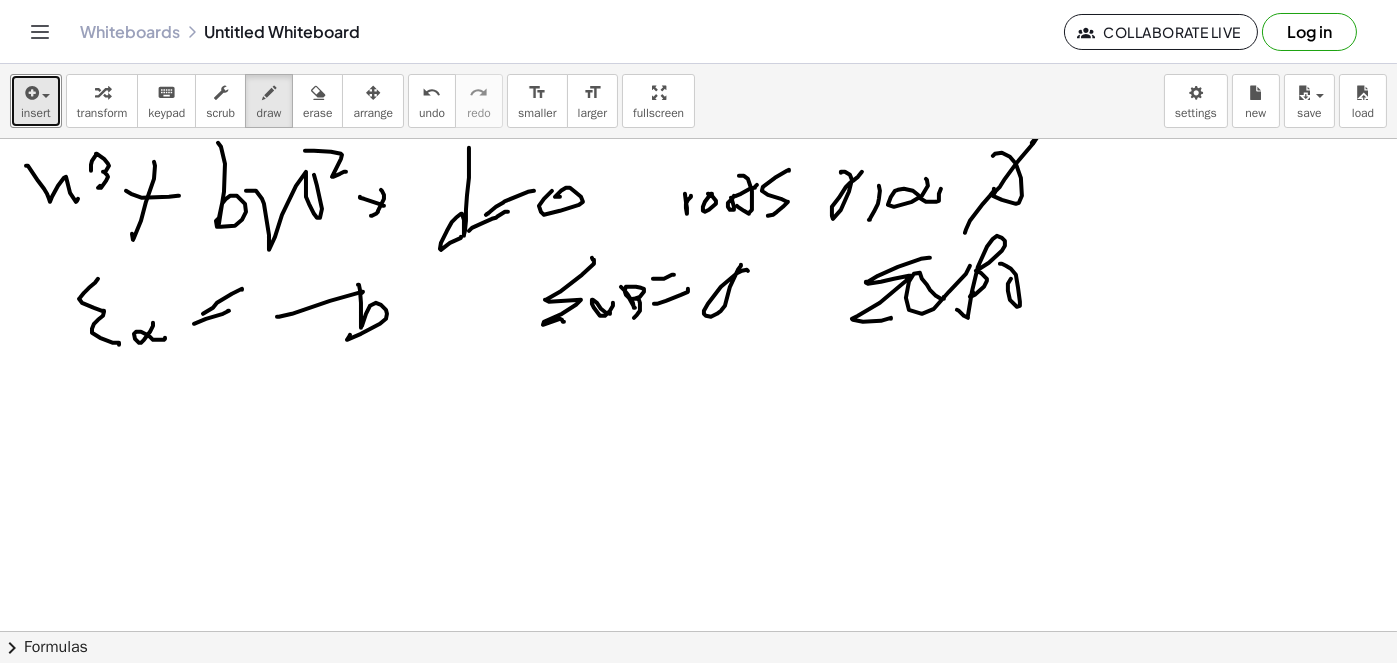 click at bounding box center [698, 632] 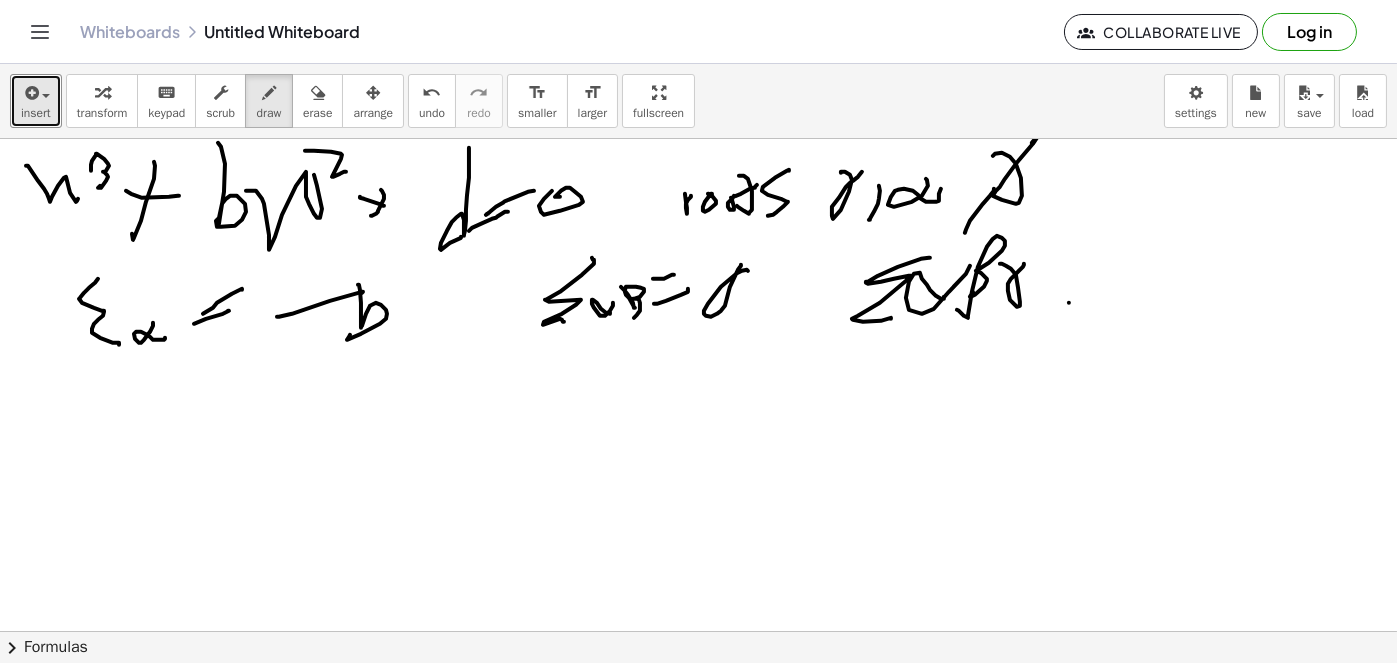 click at bounding box center [698, 632] 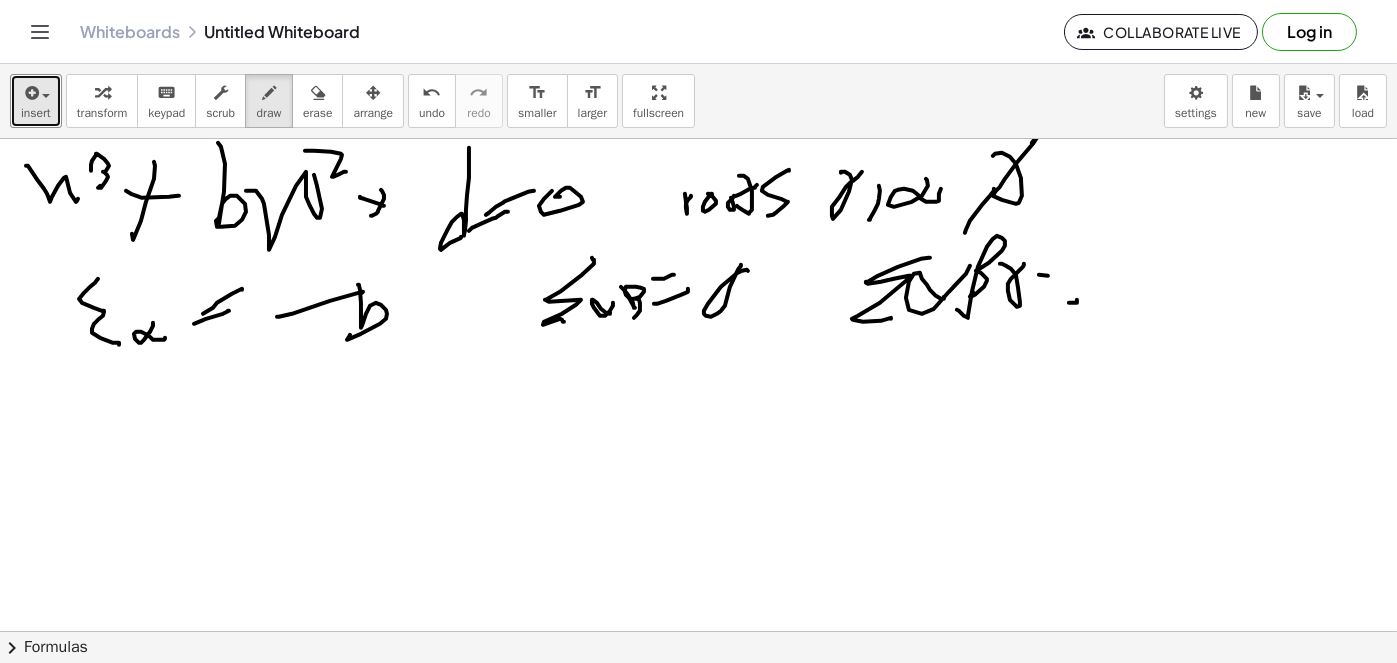 click at bounding box center (698, 632) 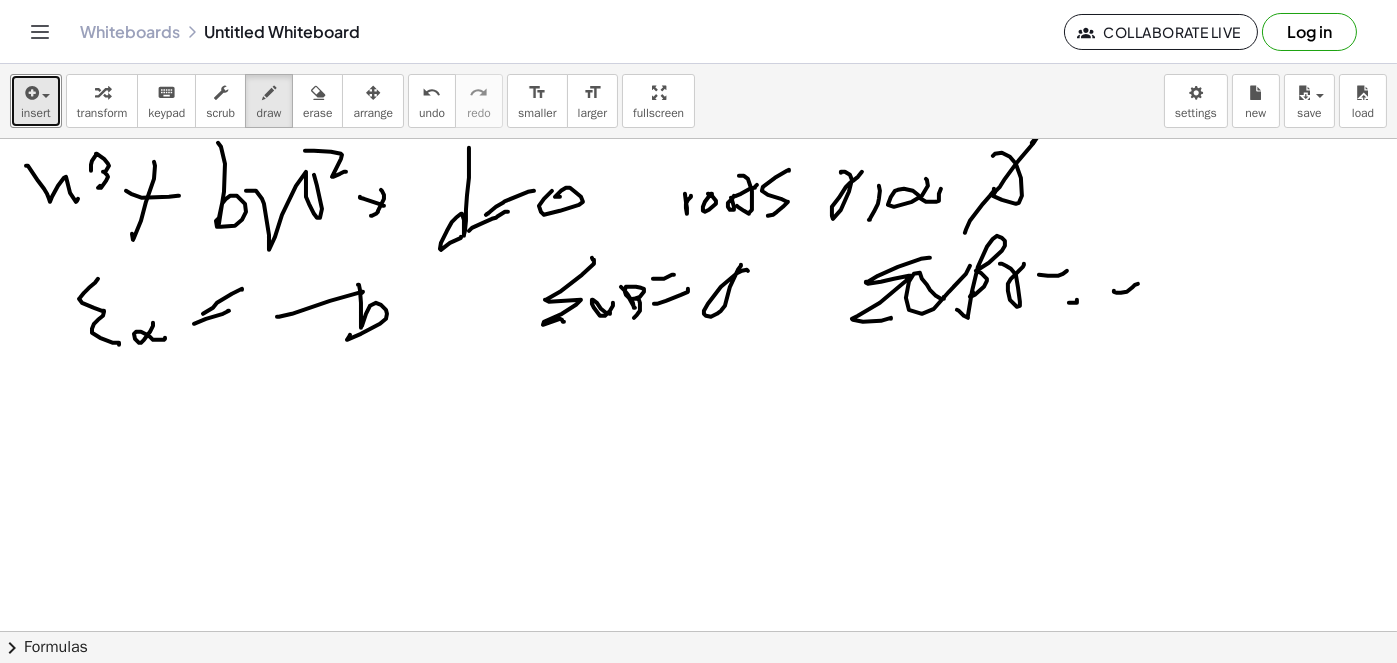 click at bounding box center (698, 632) 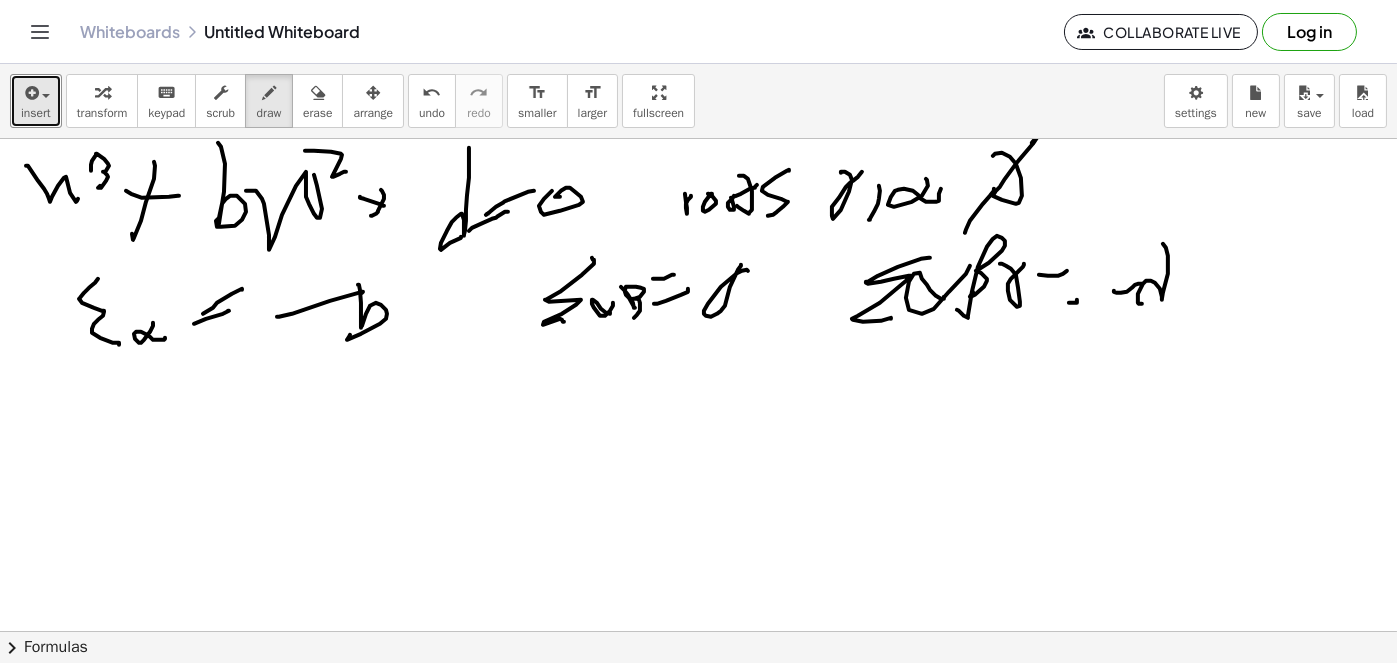 click at bounding box center (698, 632) 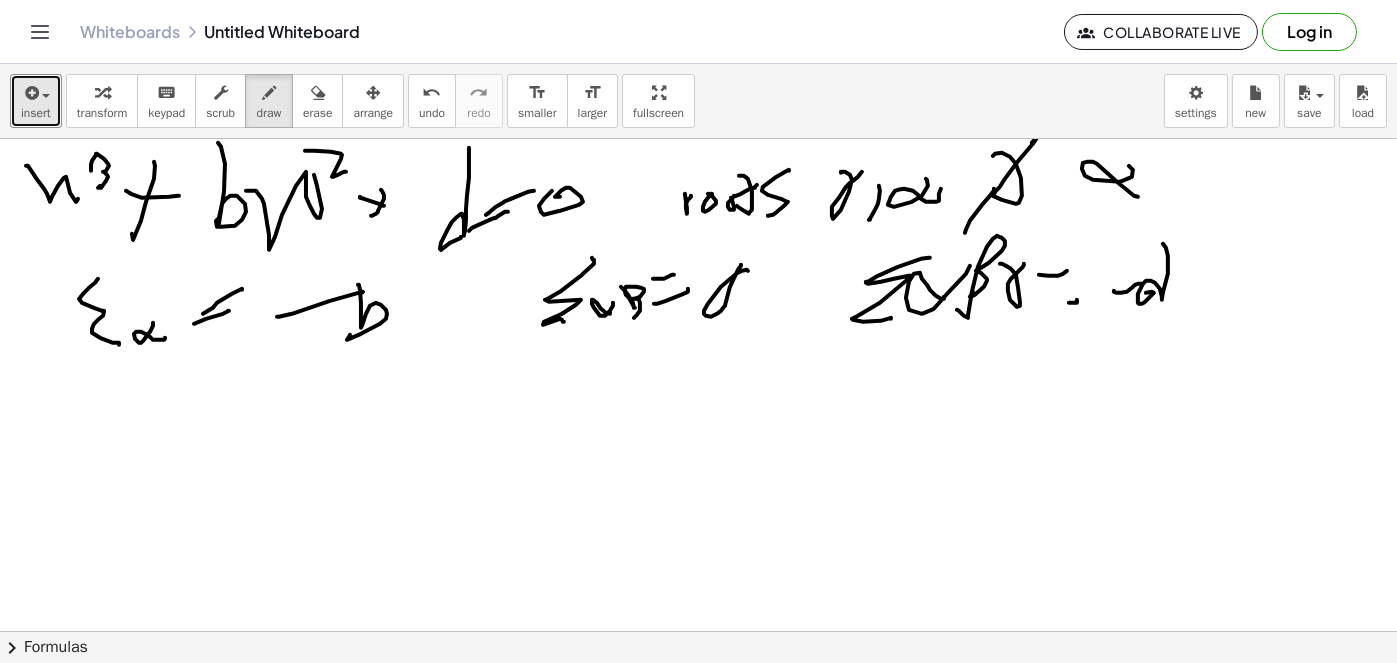 click at bounding box center [698, 632] 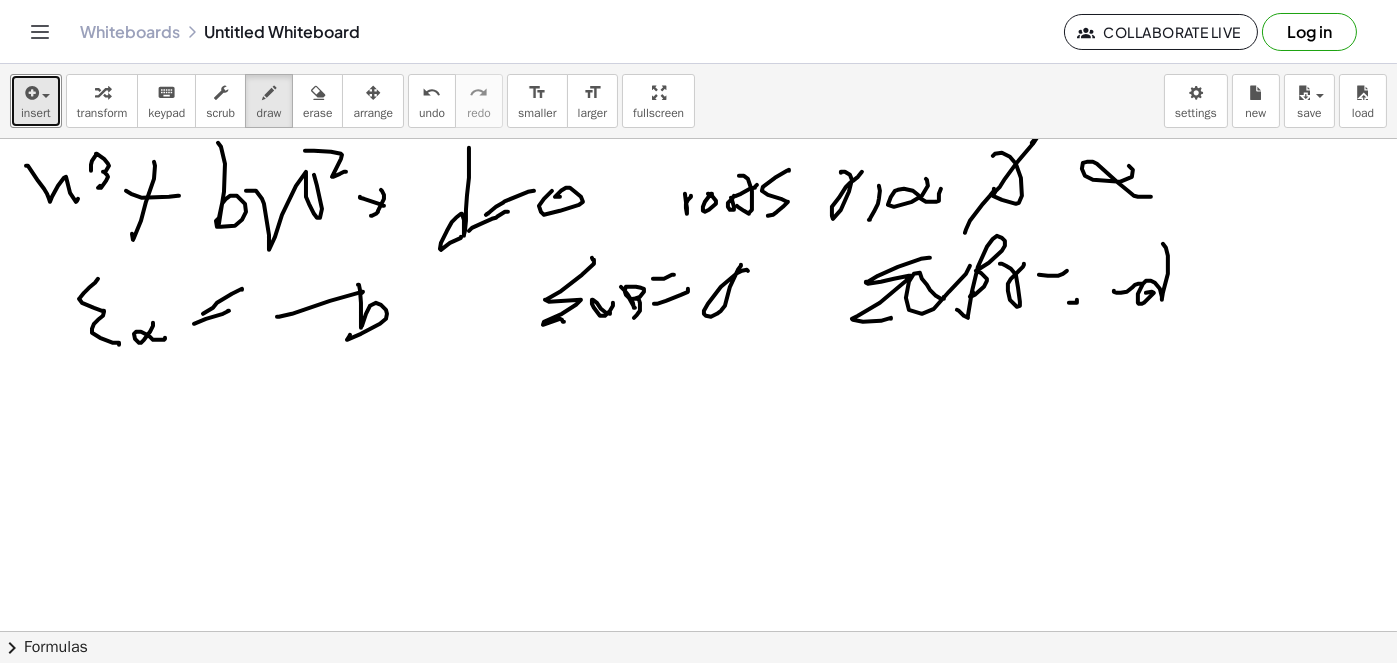 click at bounding box center (698, 632) 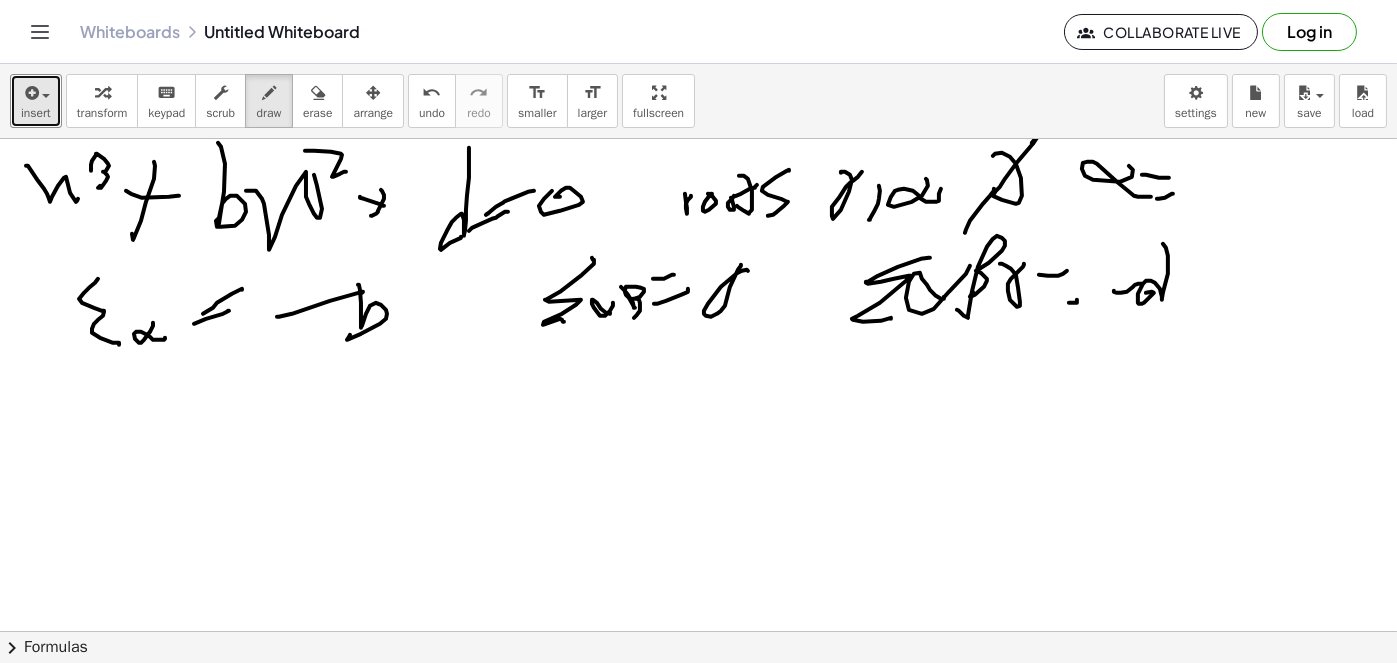 click at bounding box center [698, 632] 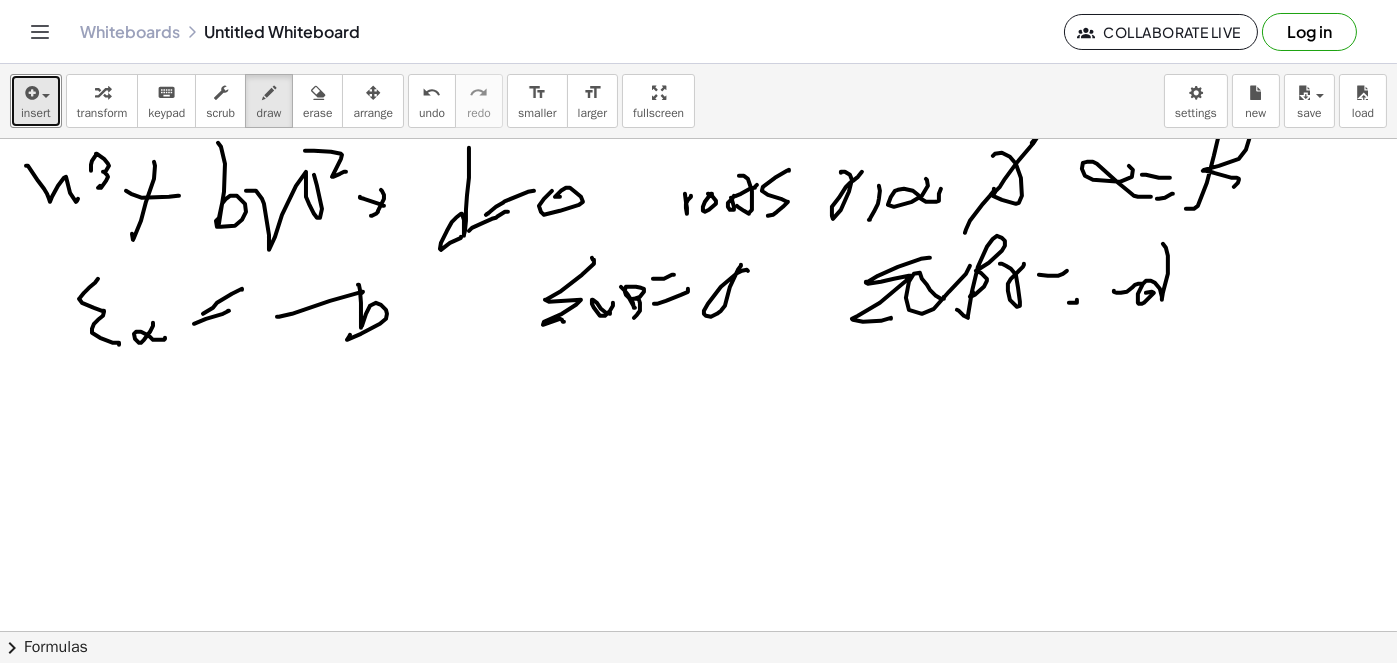 click at bounding box center (698, 632) 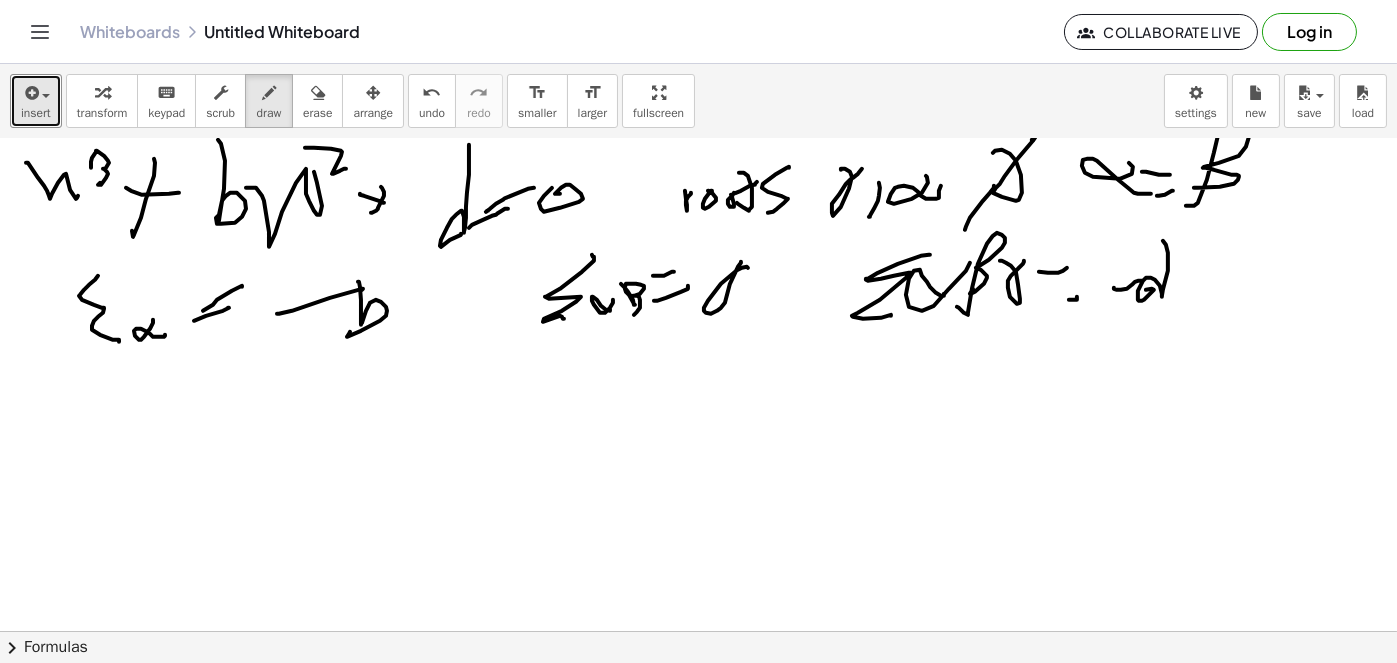 scroll, scrollTop: 0, scrollLeft: 0, axis: both 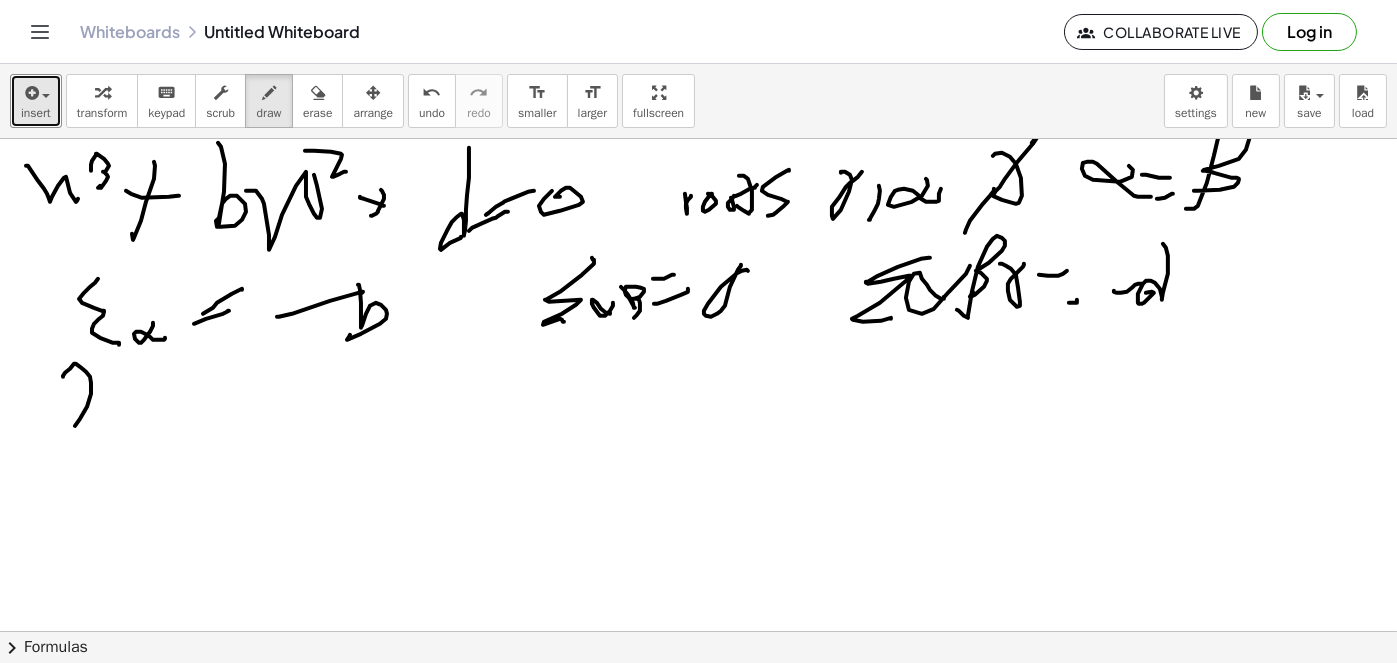 click at bounding box center (698, 632) 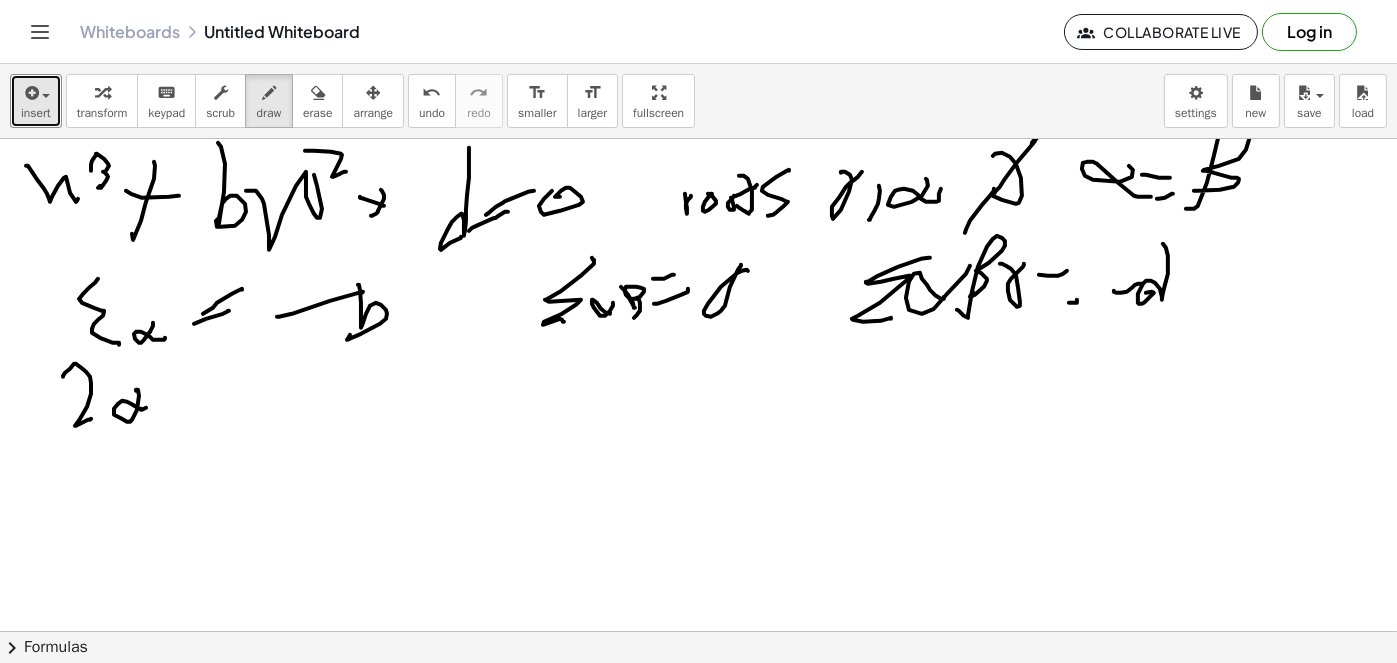 click at bounding box center (698, 632) 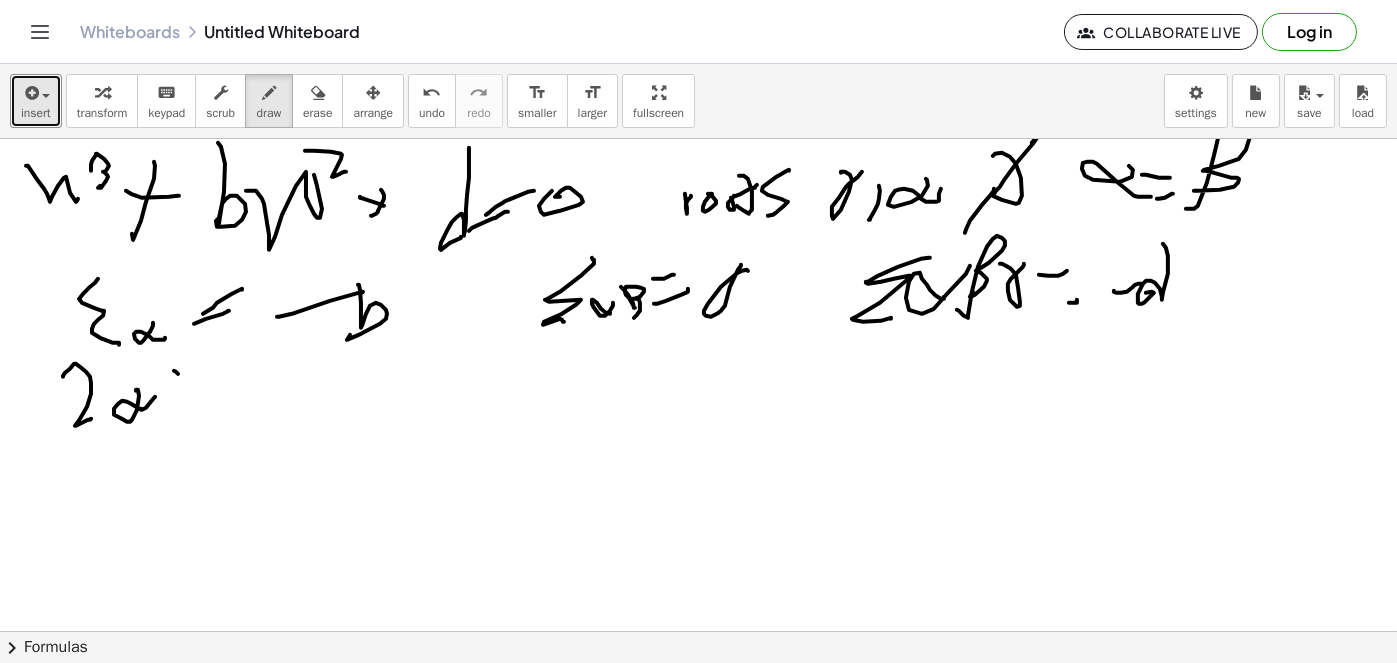 click at bounding box center [698, 632] 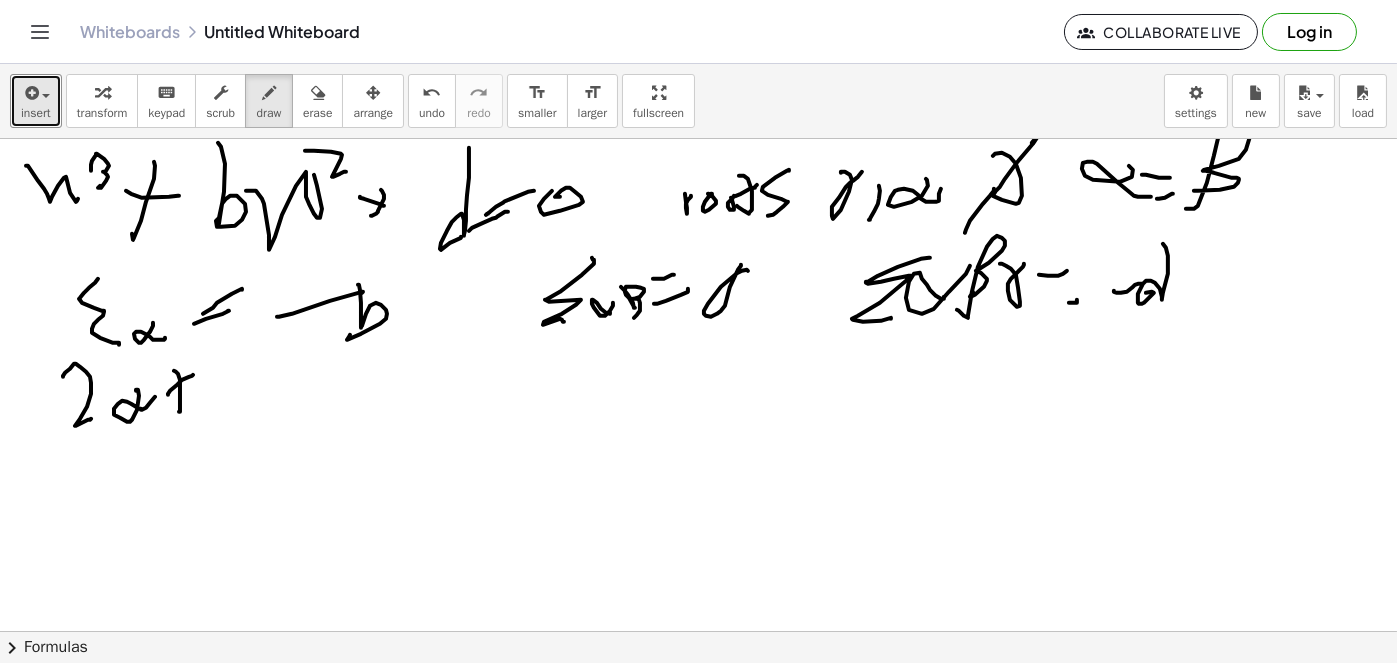 click at bounding box center [698, 632] 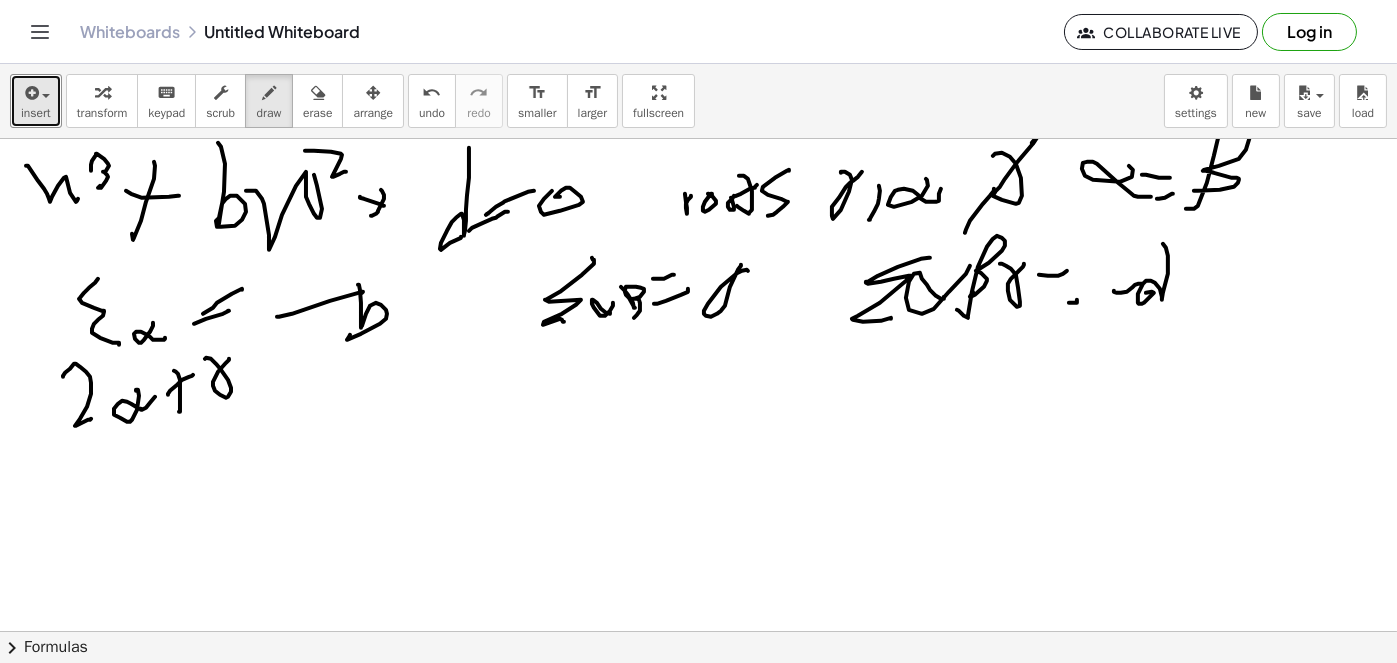 click at bounding box center [698, 632] 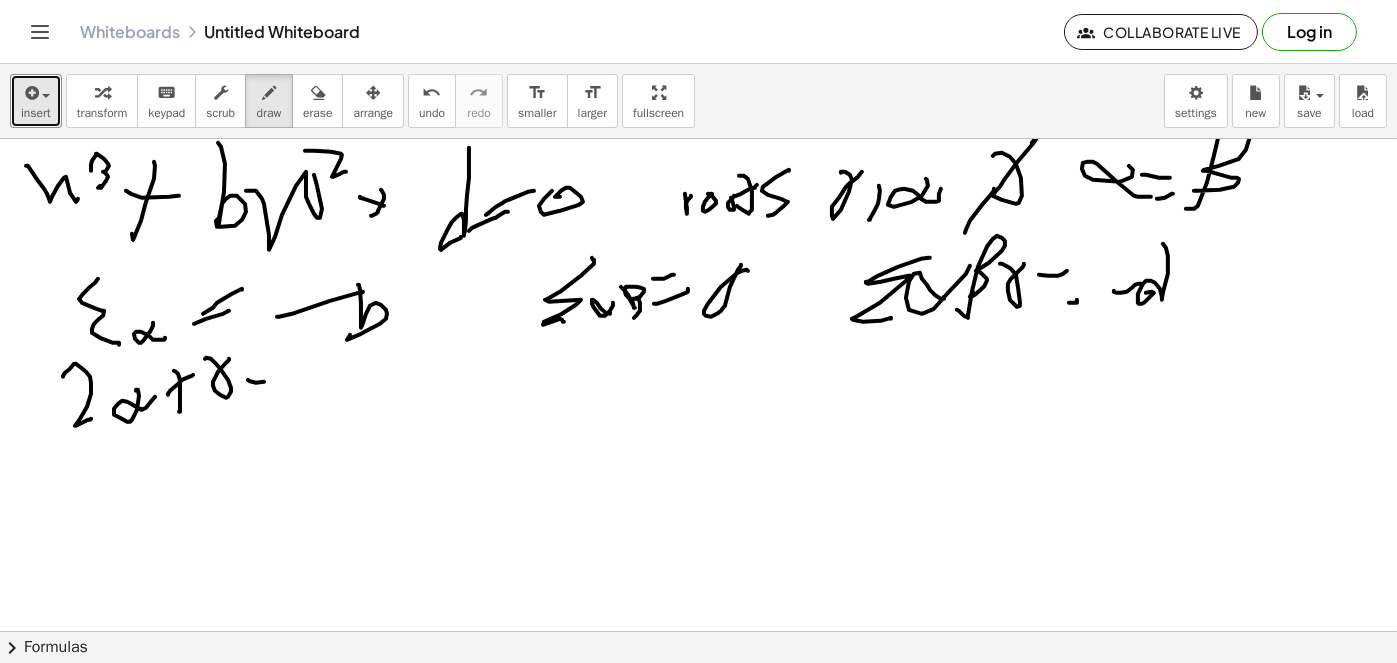 click at bounding box center [698, 632] 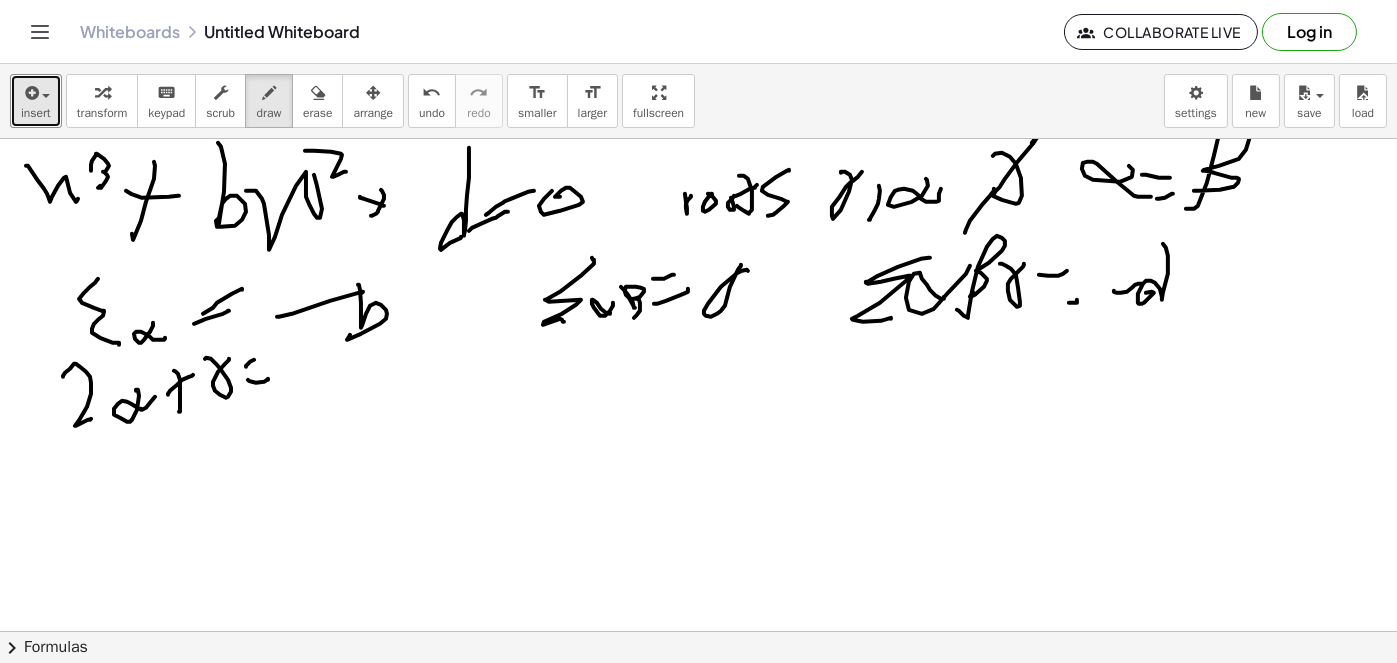click at bounding box center [698, 632] 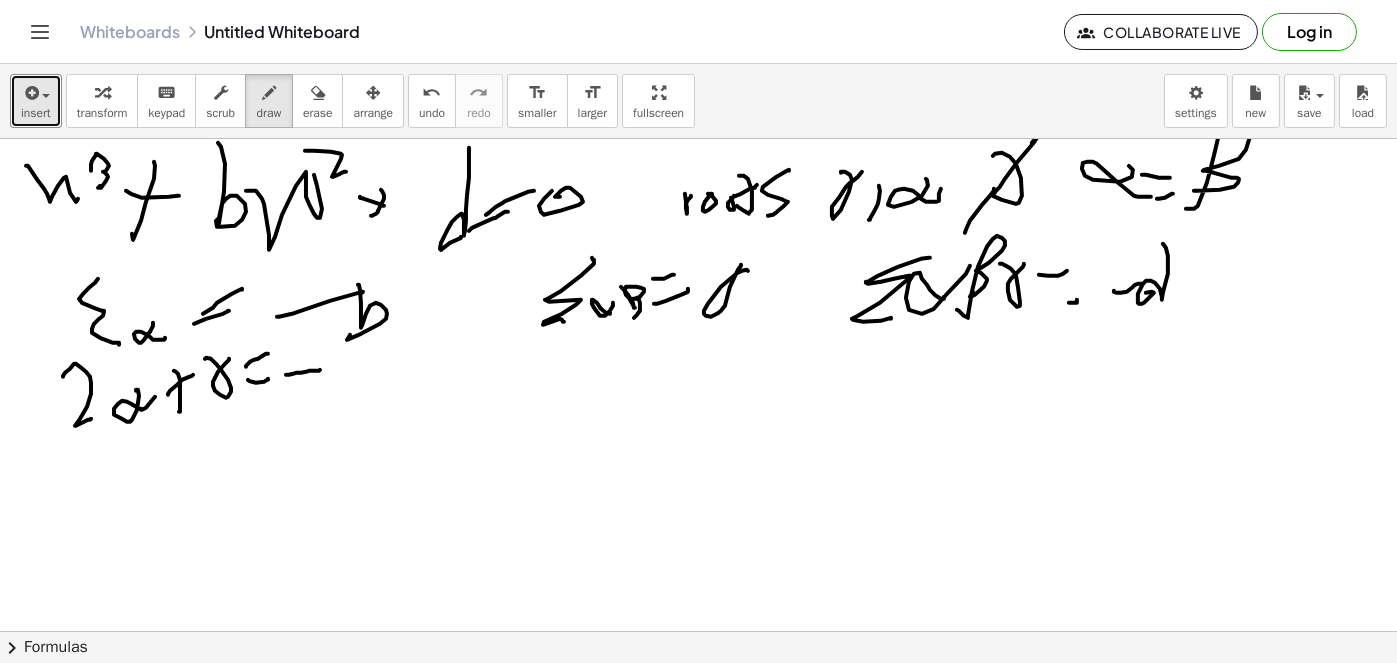 click at bounding box center [698, 632] 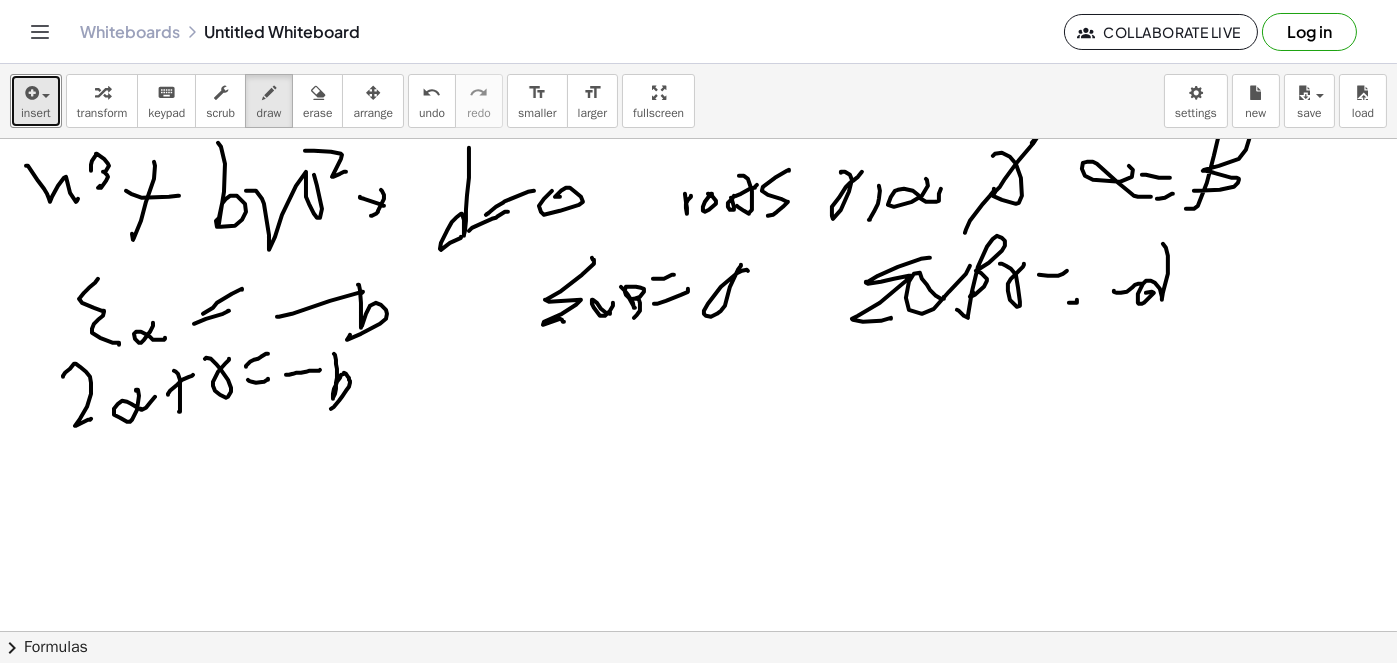 click at bounding box center [698, 632] 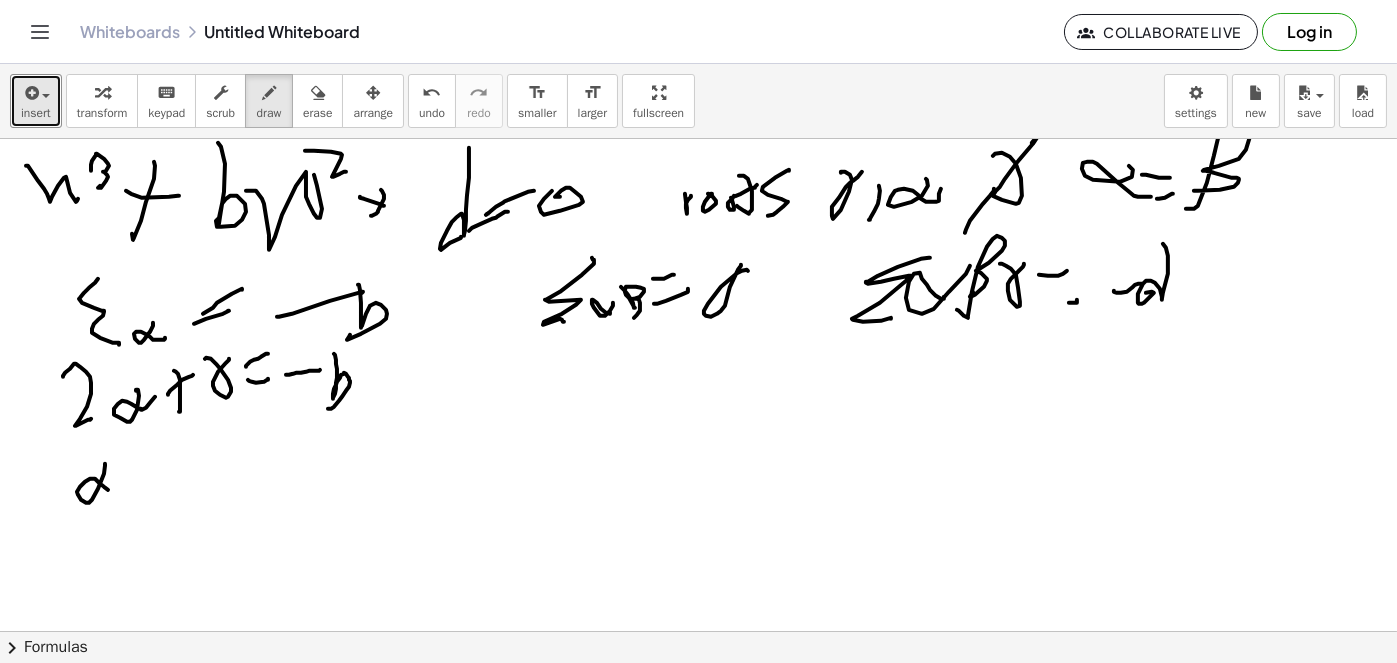click at bounding box center (698, 632) 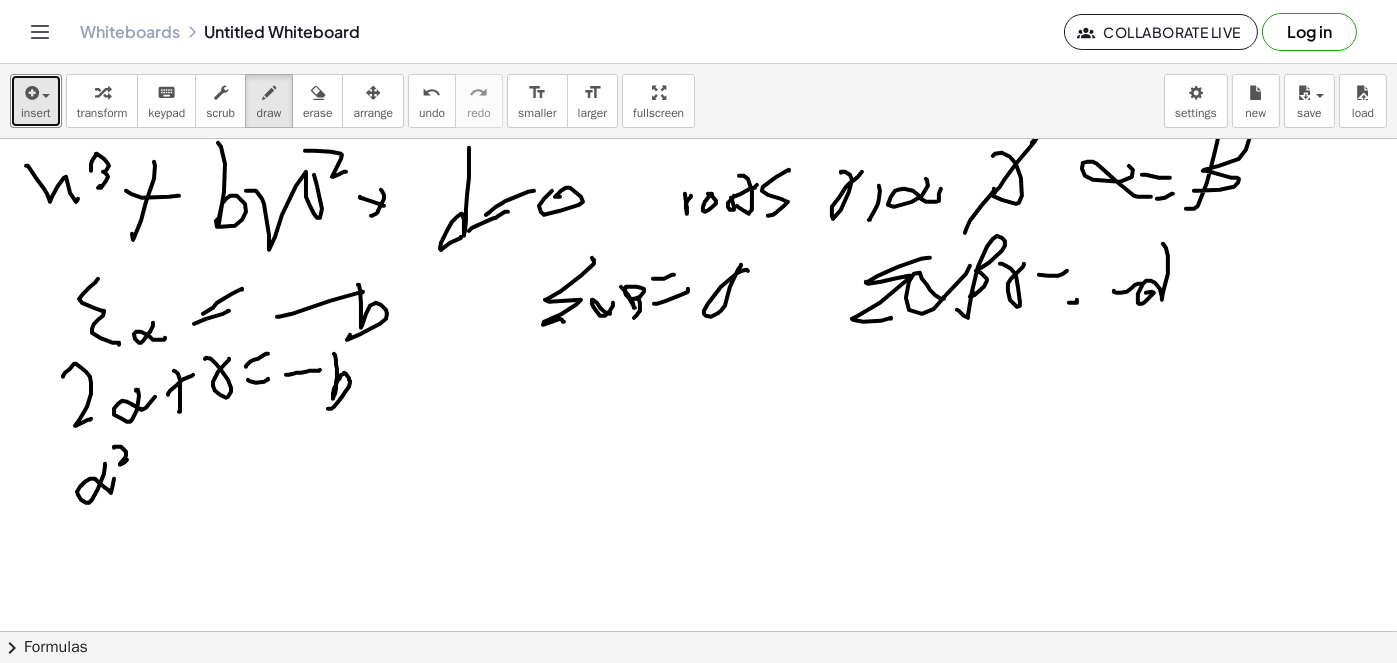 click at bounding box center [698, 632] 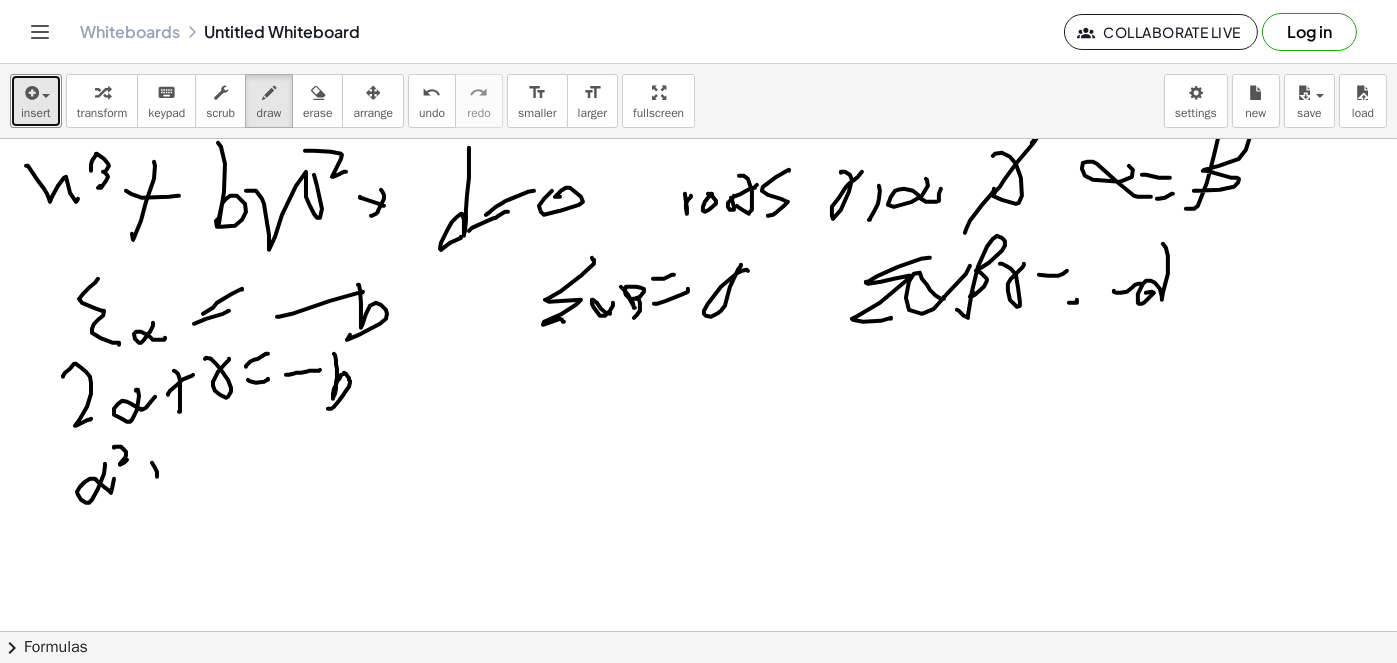 click at bounding box center [698, 632] 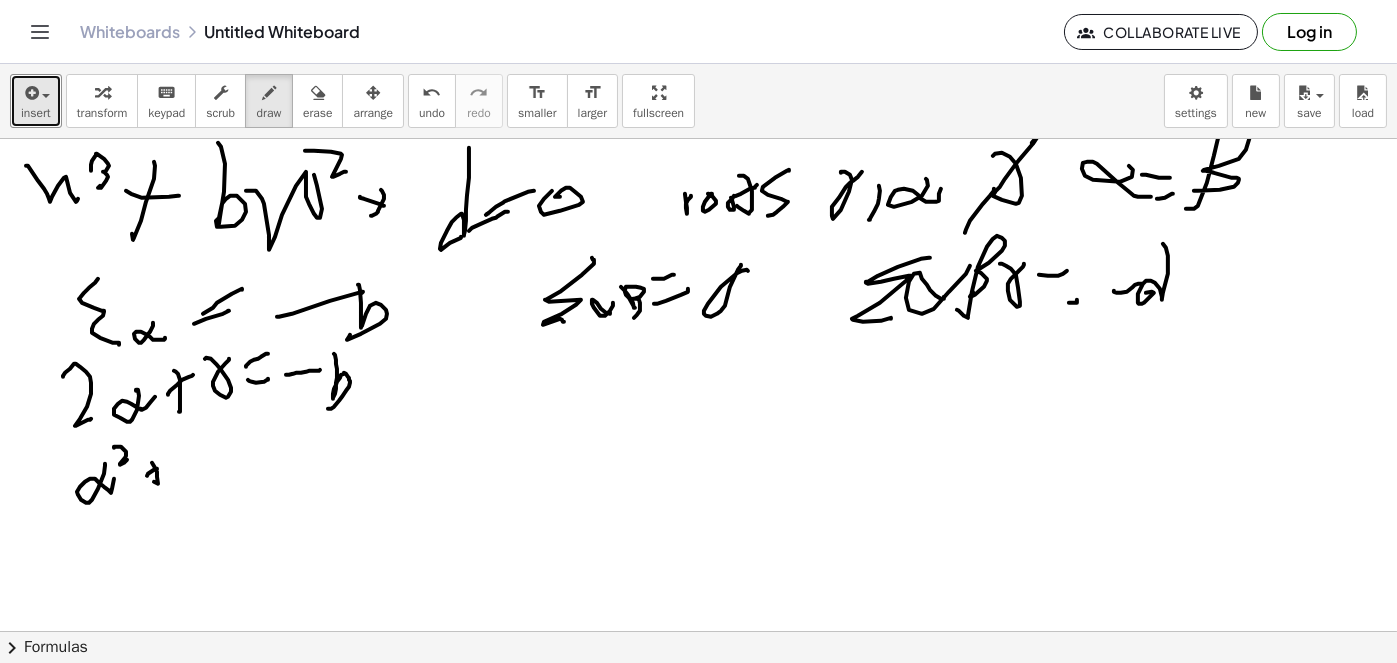click at bounding box center [698, 632] 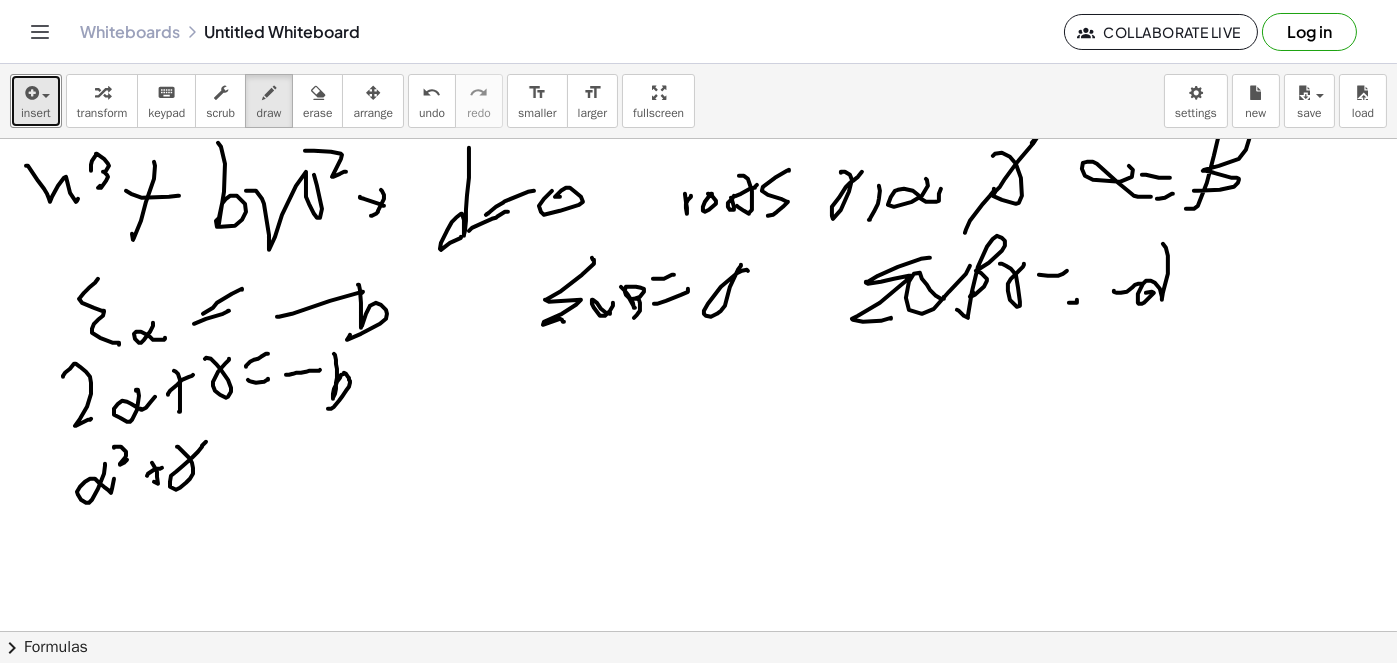 click at bounding box center (698, 632) 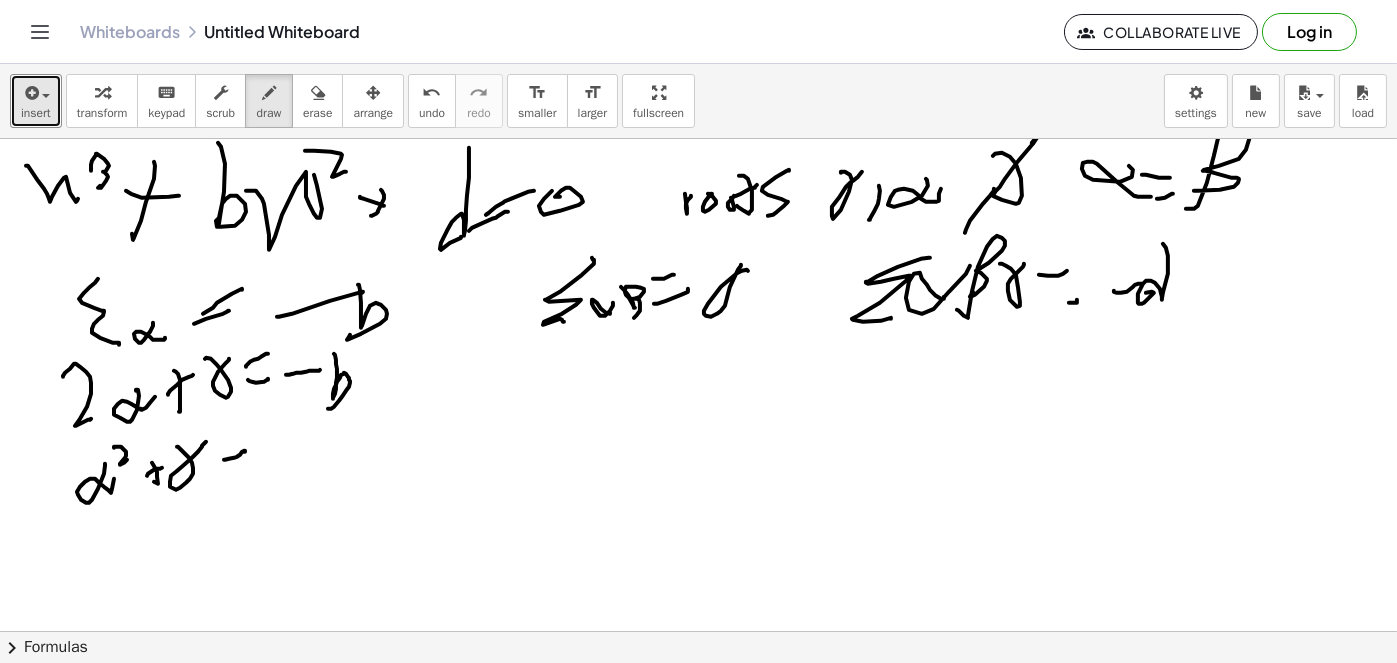 click at bounding box center [698, 632] 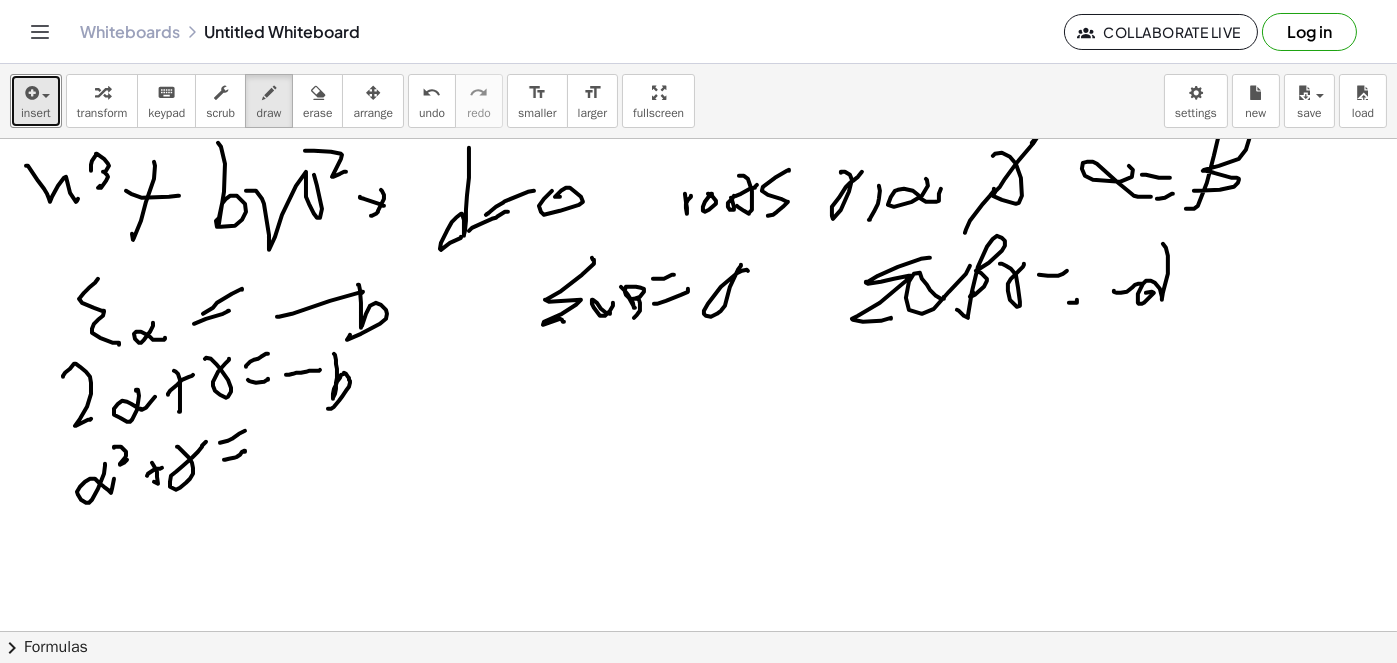 click at bounding box center (698, 632) 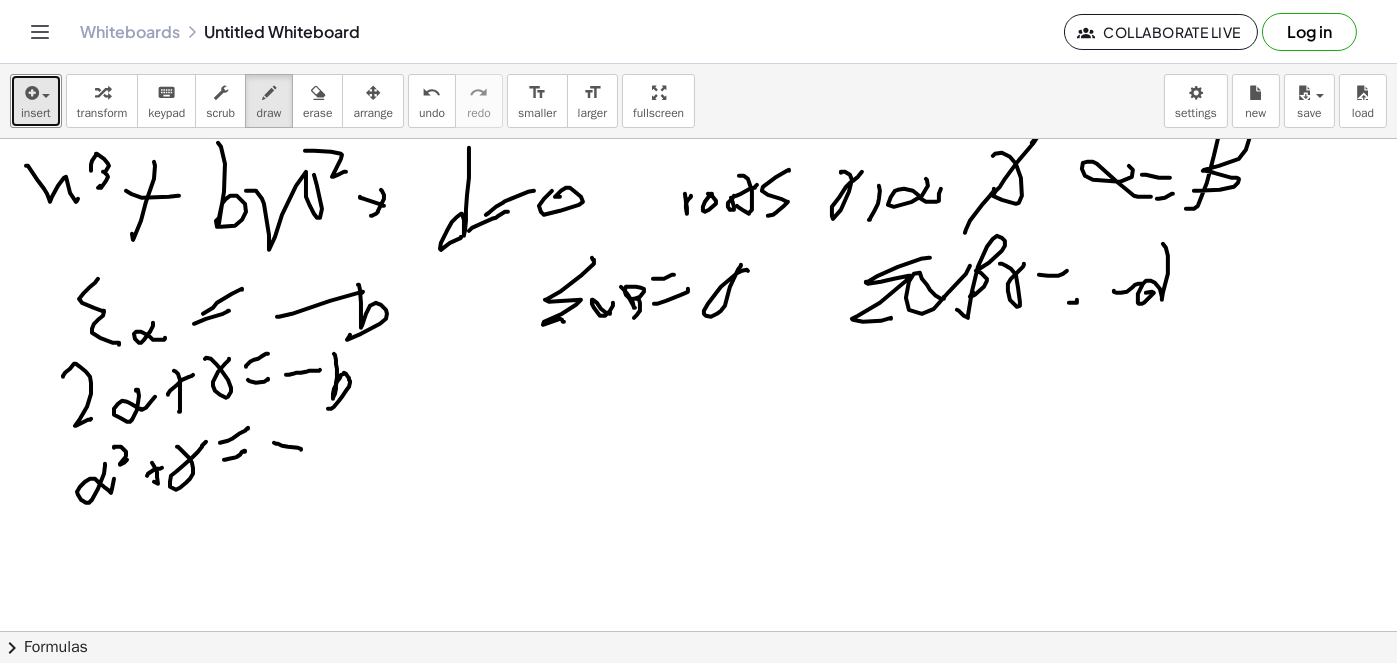 click at bounding box center (698, 632) 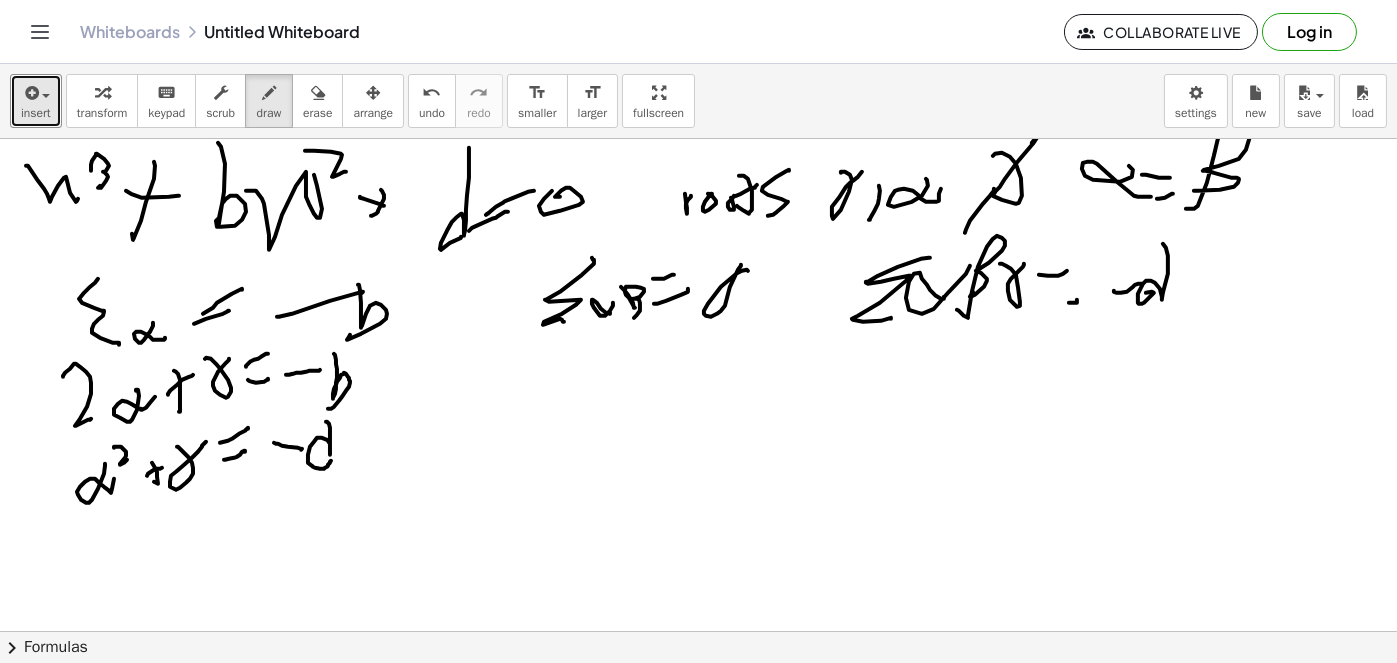 click at bounding box center (698, 632) 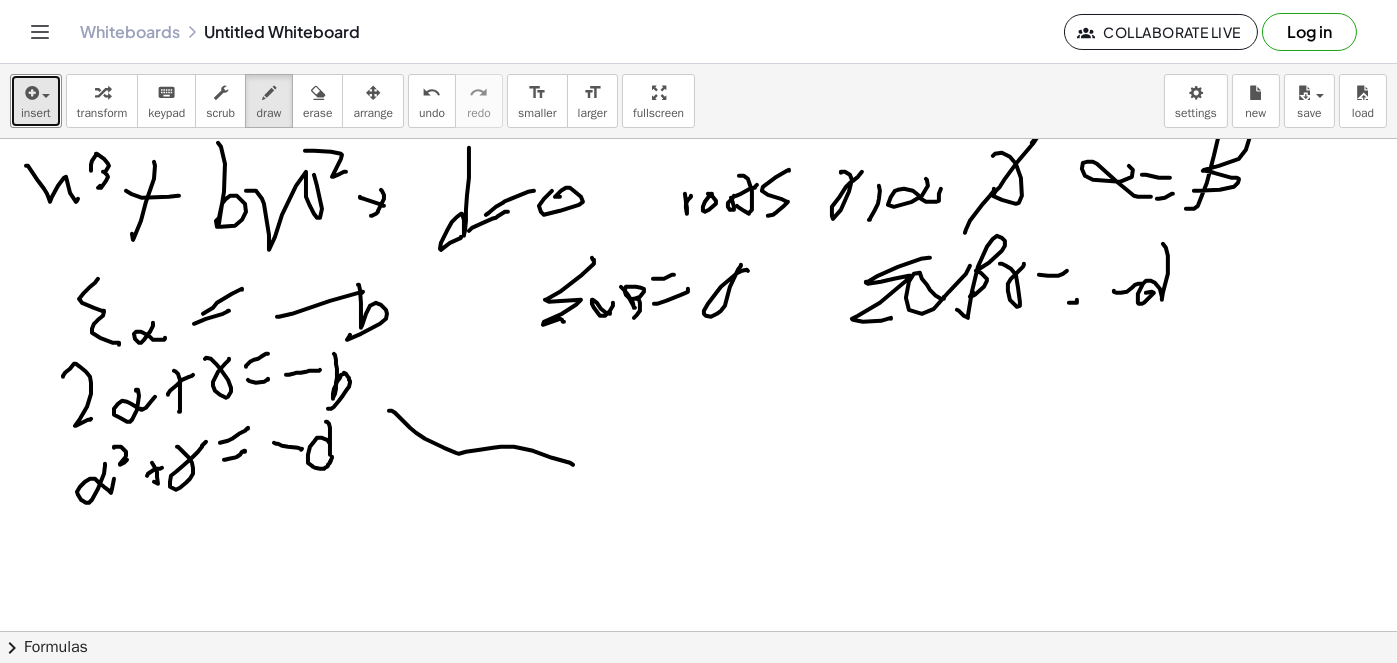 click at bounding box center [698, 632] 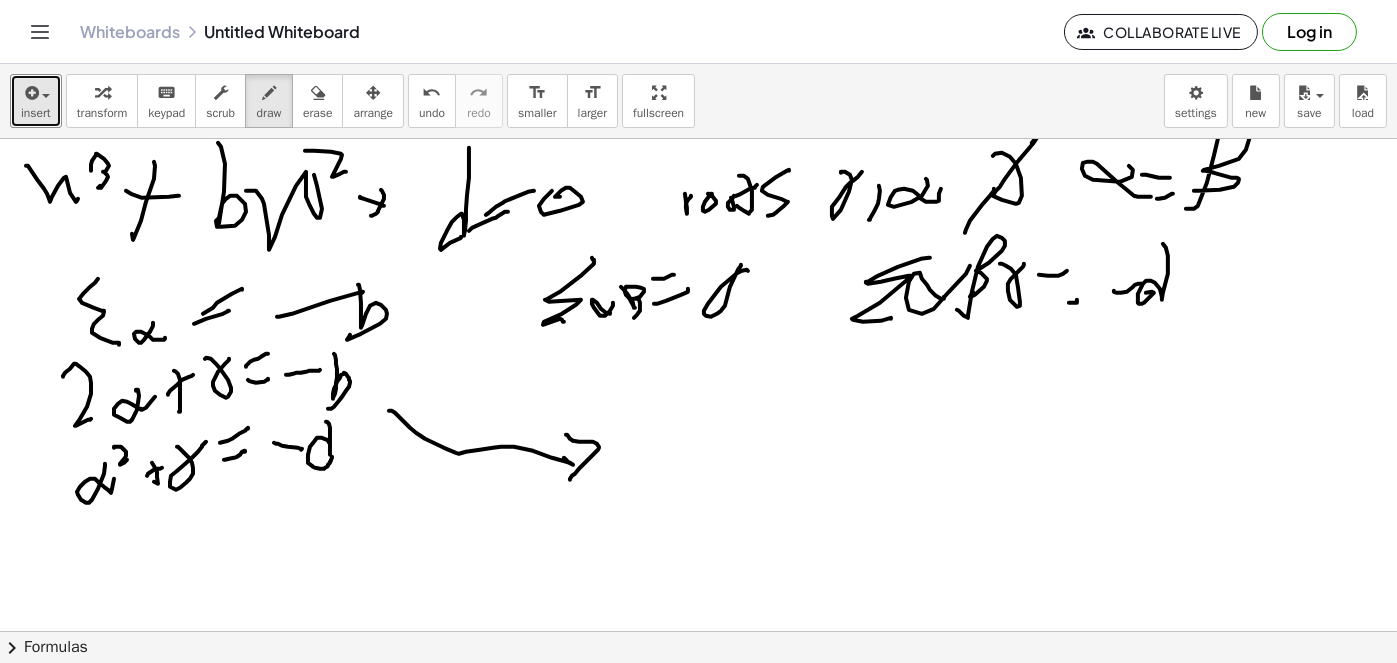 click at bounding box center [698, 632] 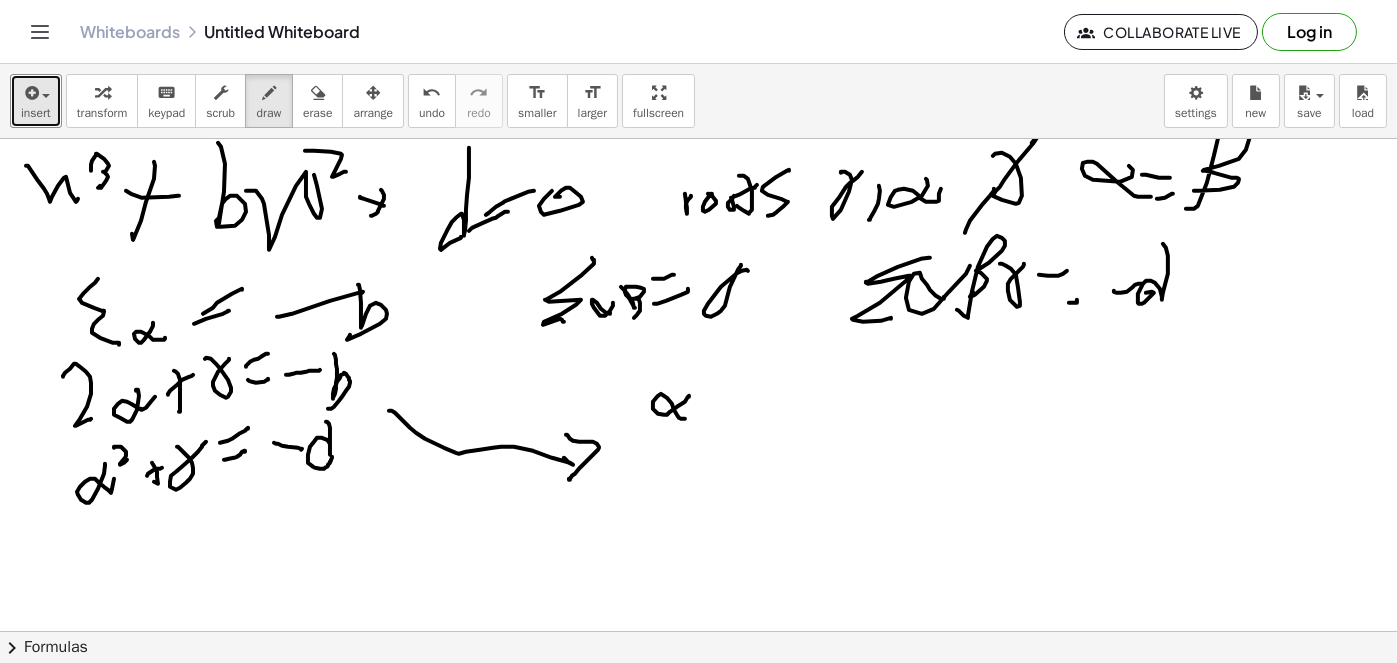 click at bounding box center (698, 632) 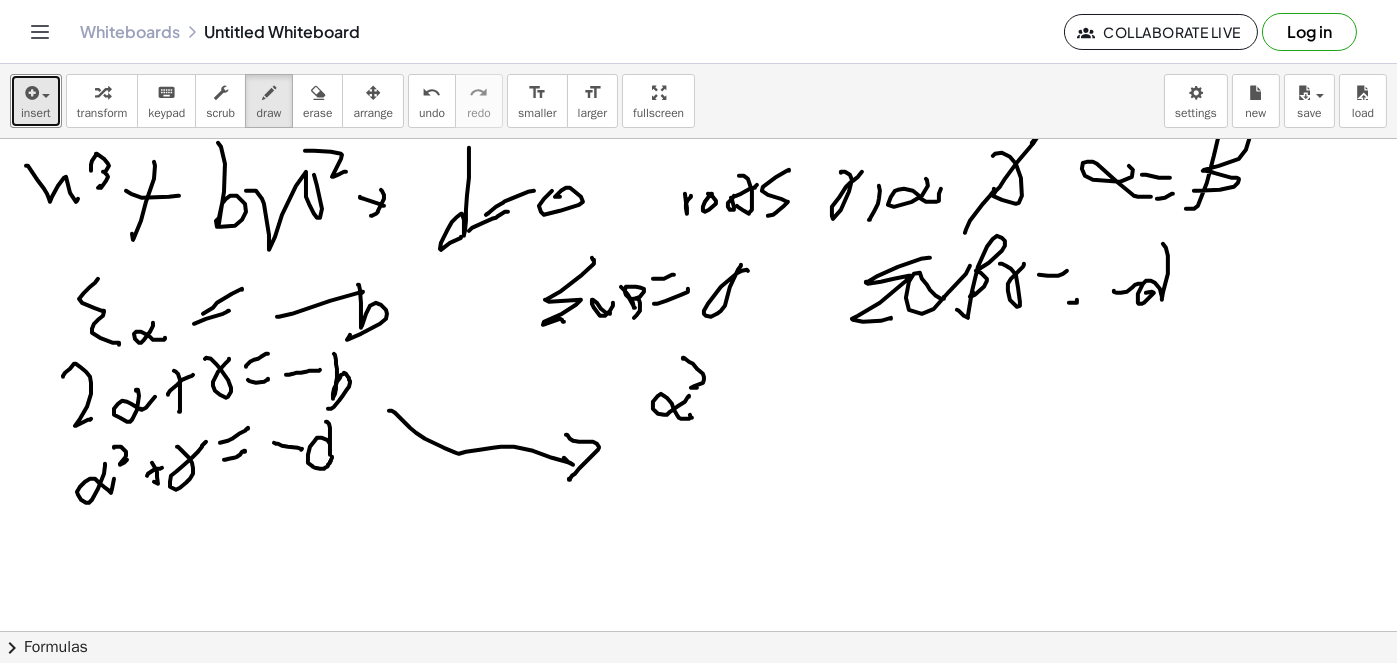 click at bounding box center (698, 632) 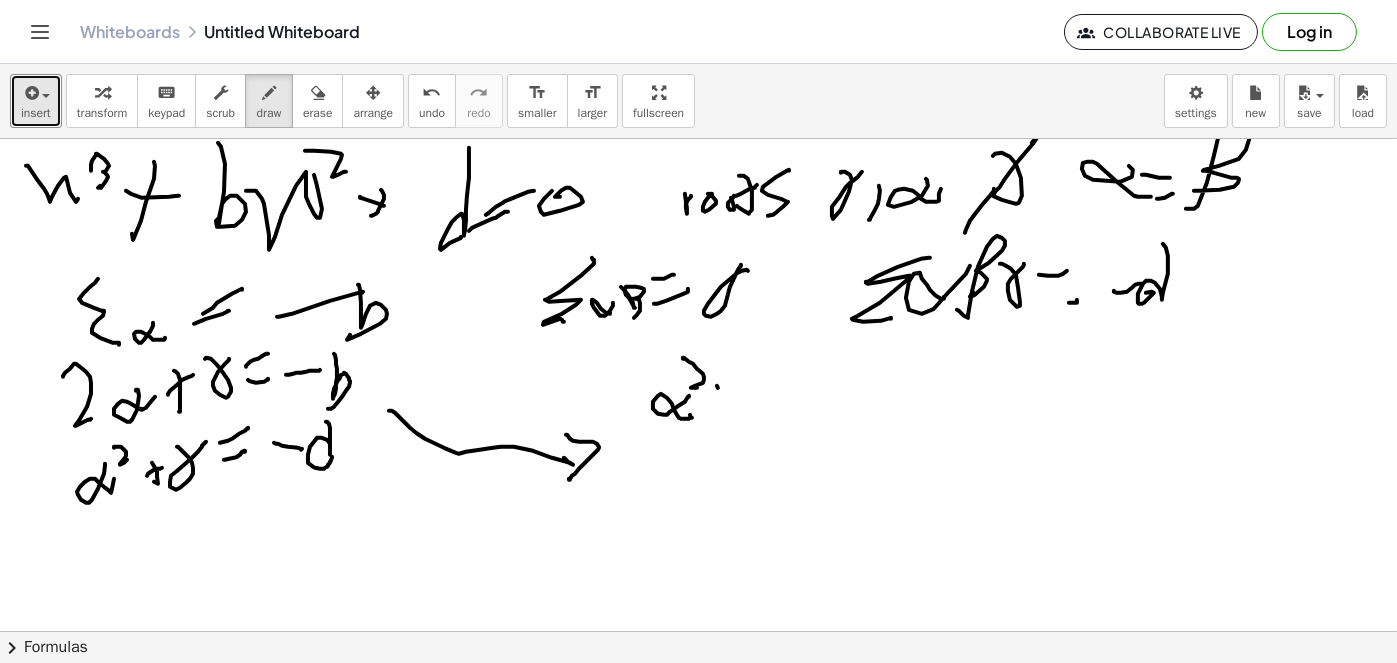 click at bounding box center (698, 632) 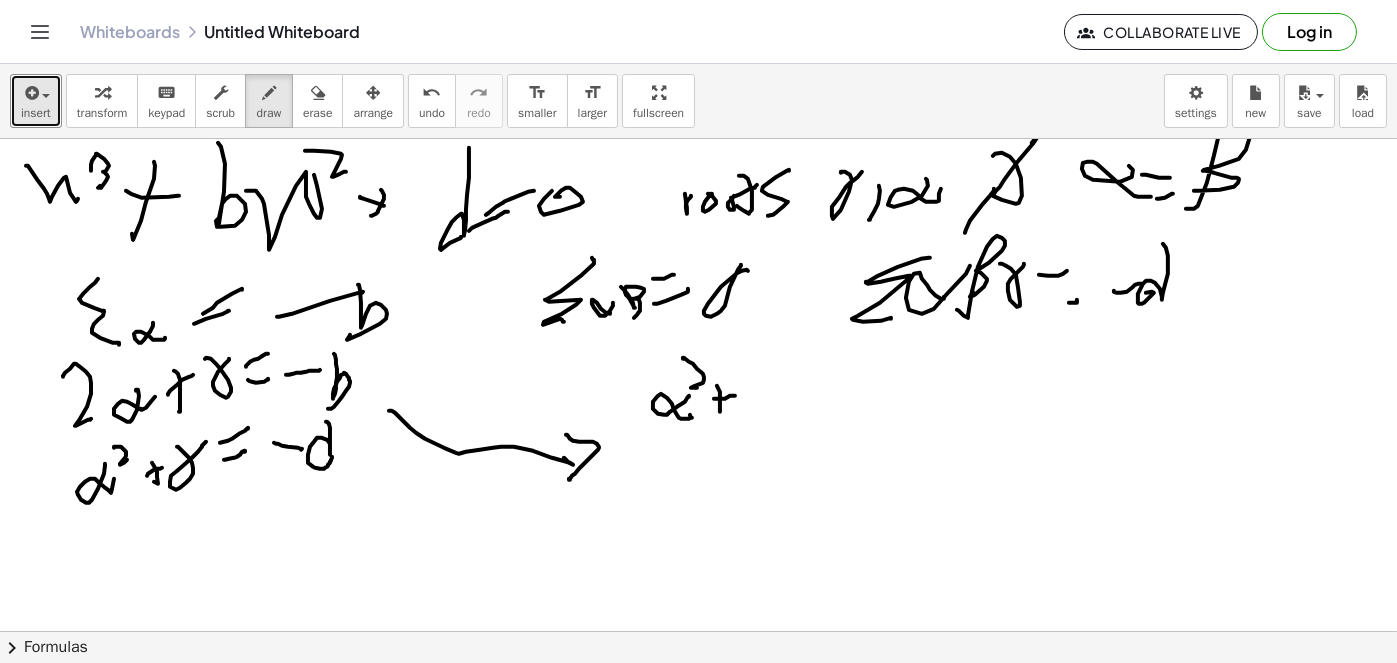 click at bounding box center [698, 632] 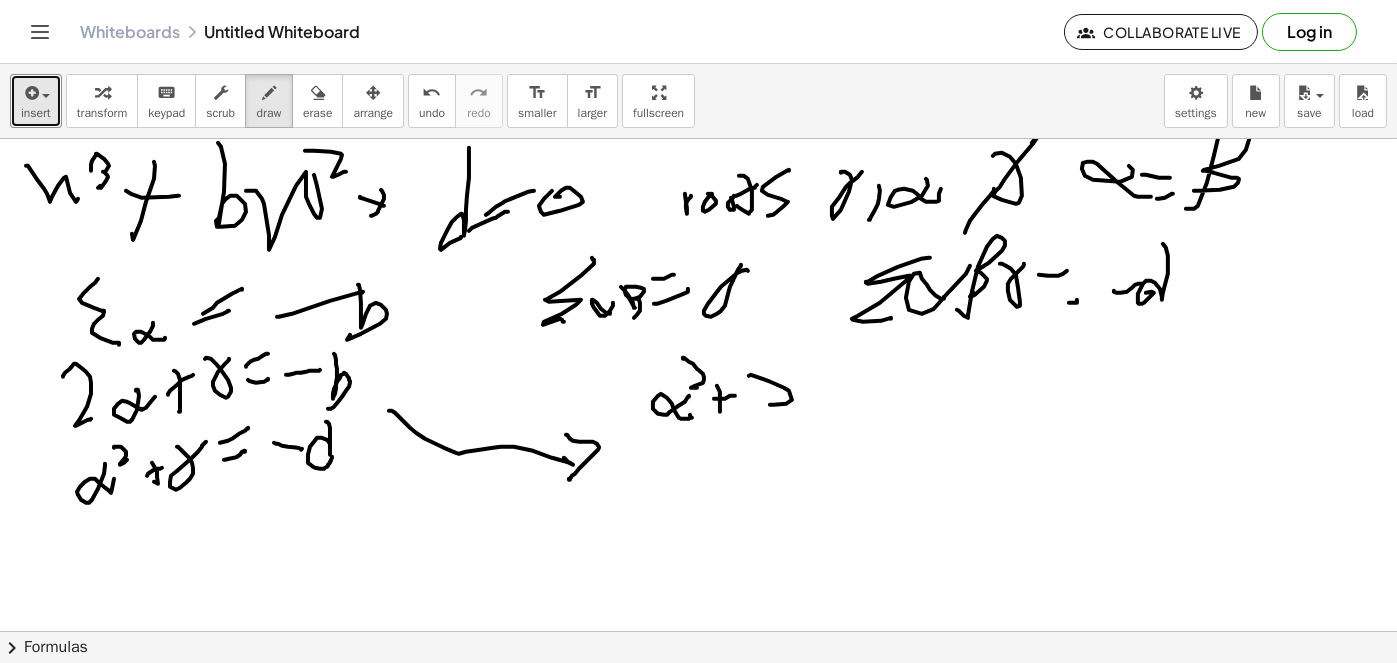 click at bounding box center (698, 632) 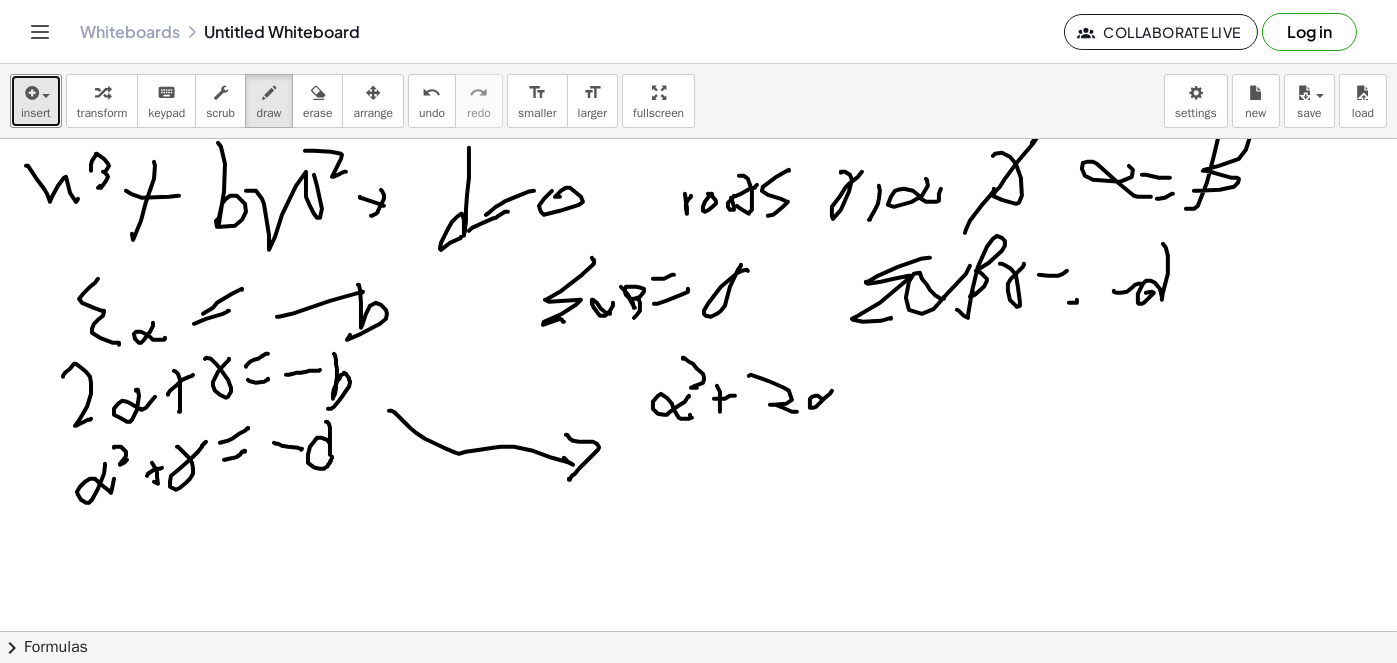 click at bounding box center (698, 632) 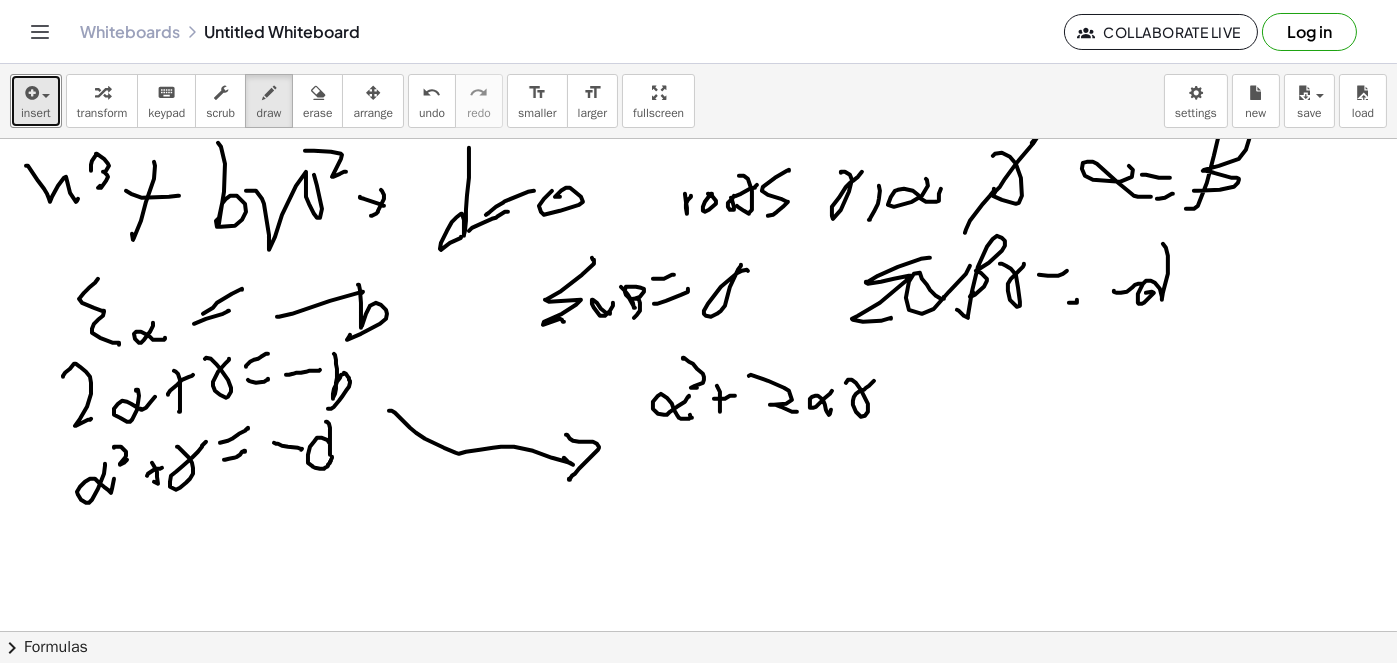 click at bounding box center [698, 632] 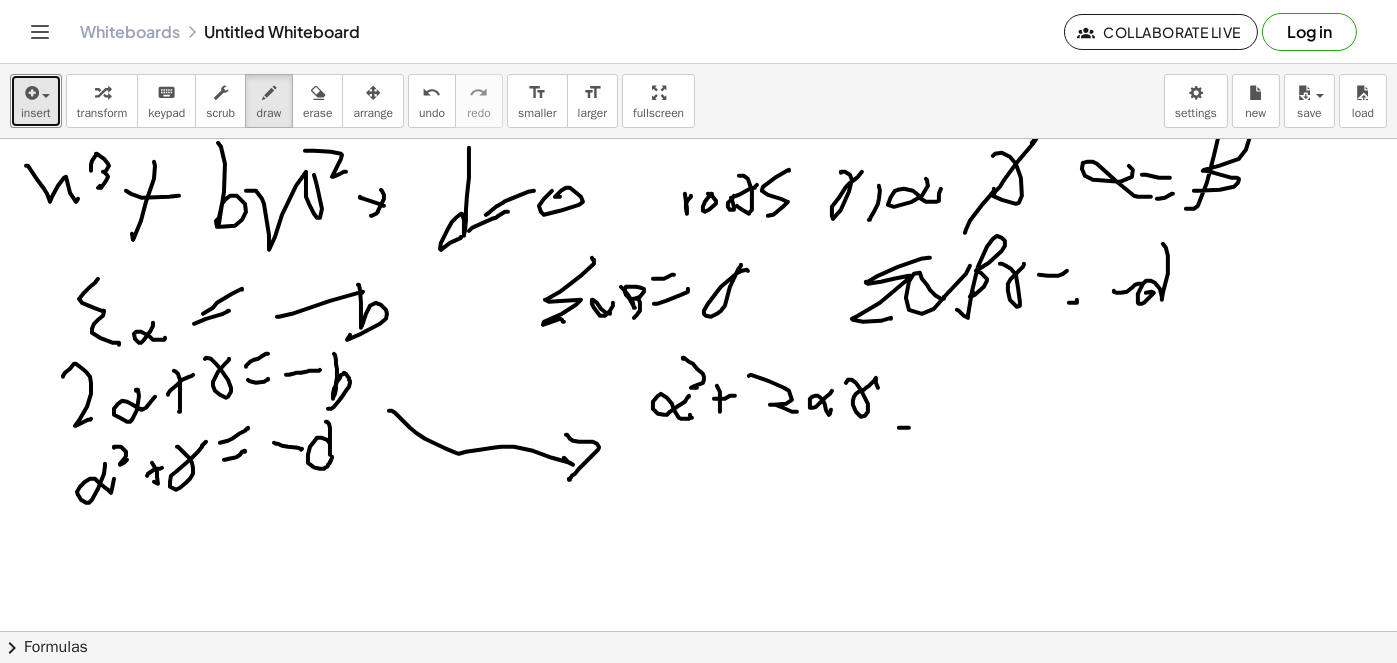click at bounding box center (698, 632) 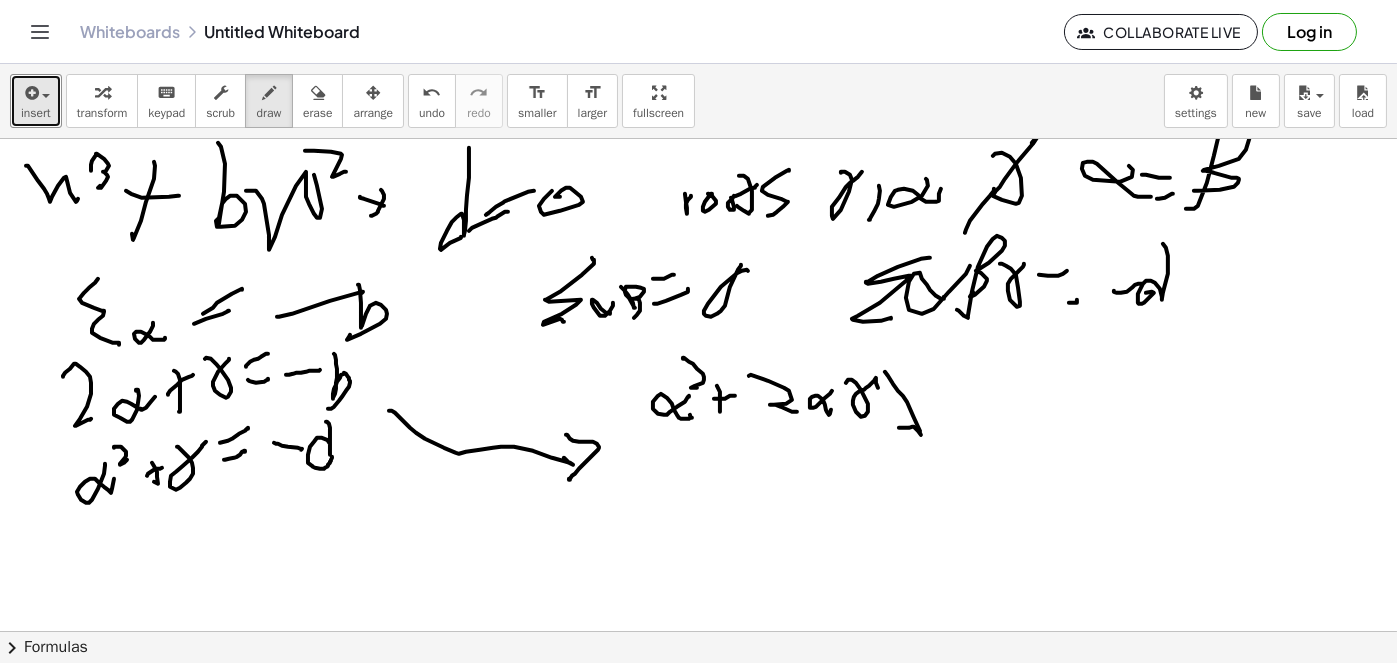 click at bounding box center [698, 632] 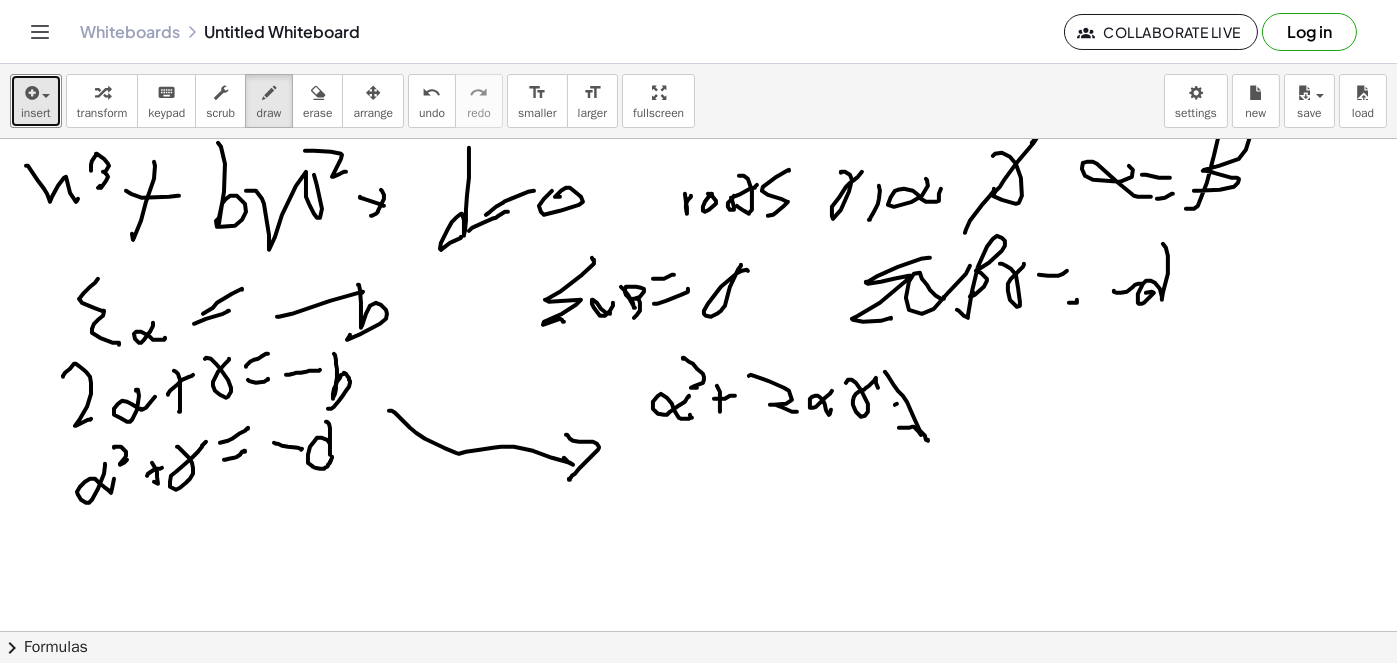 click at bounding box center [698, 632] 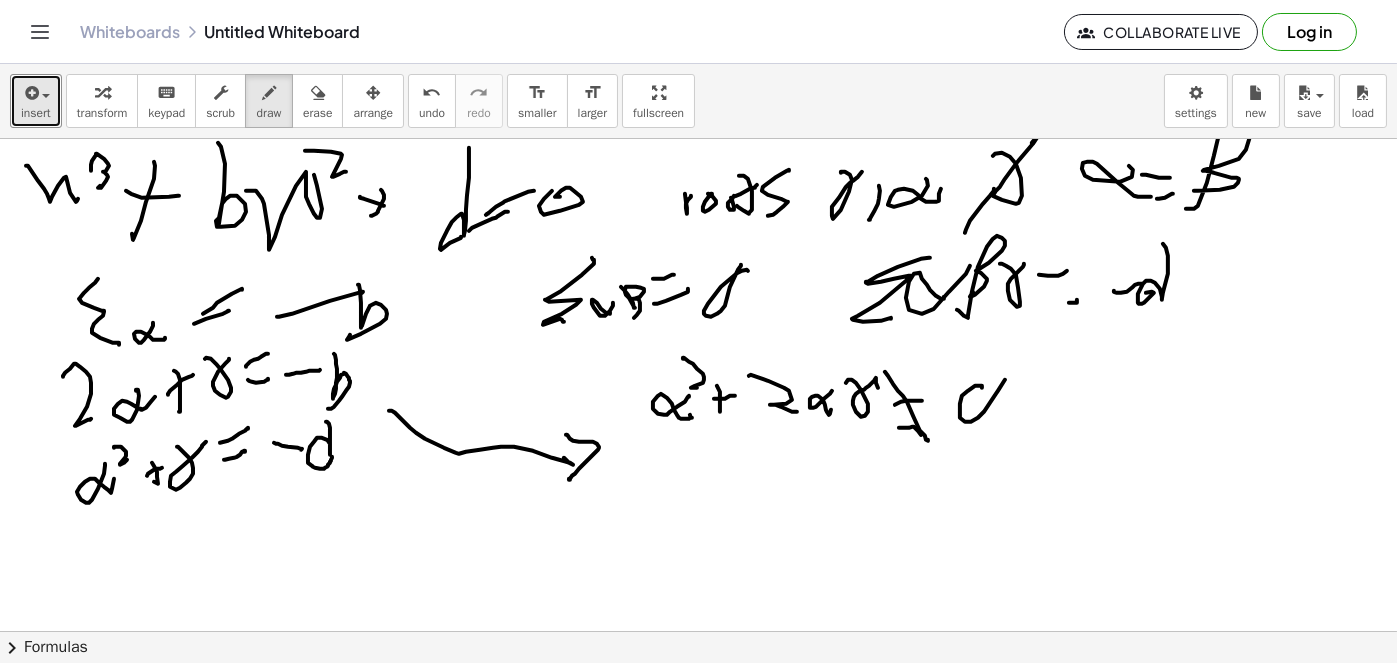 click at bounding box center (698, 632) 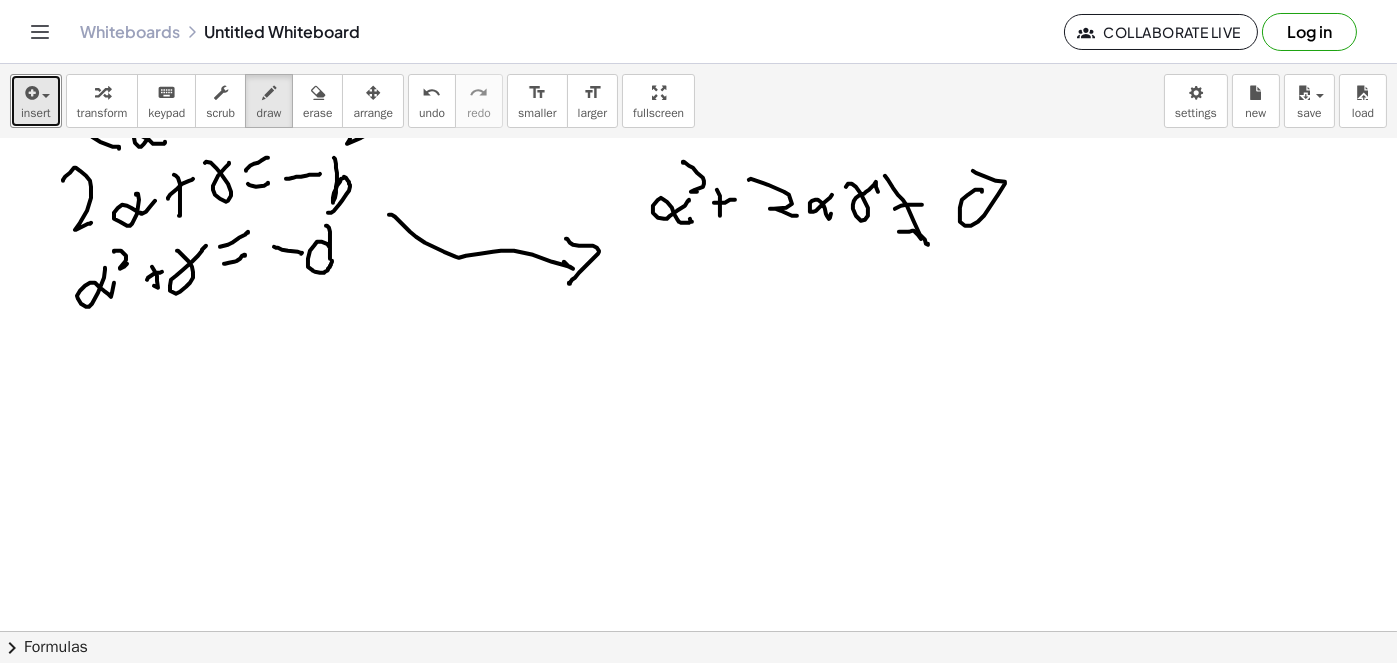 scroll, scrollTop: 200, scrollLeft: 0, axis: vertical 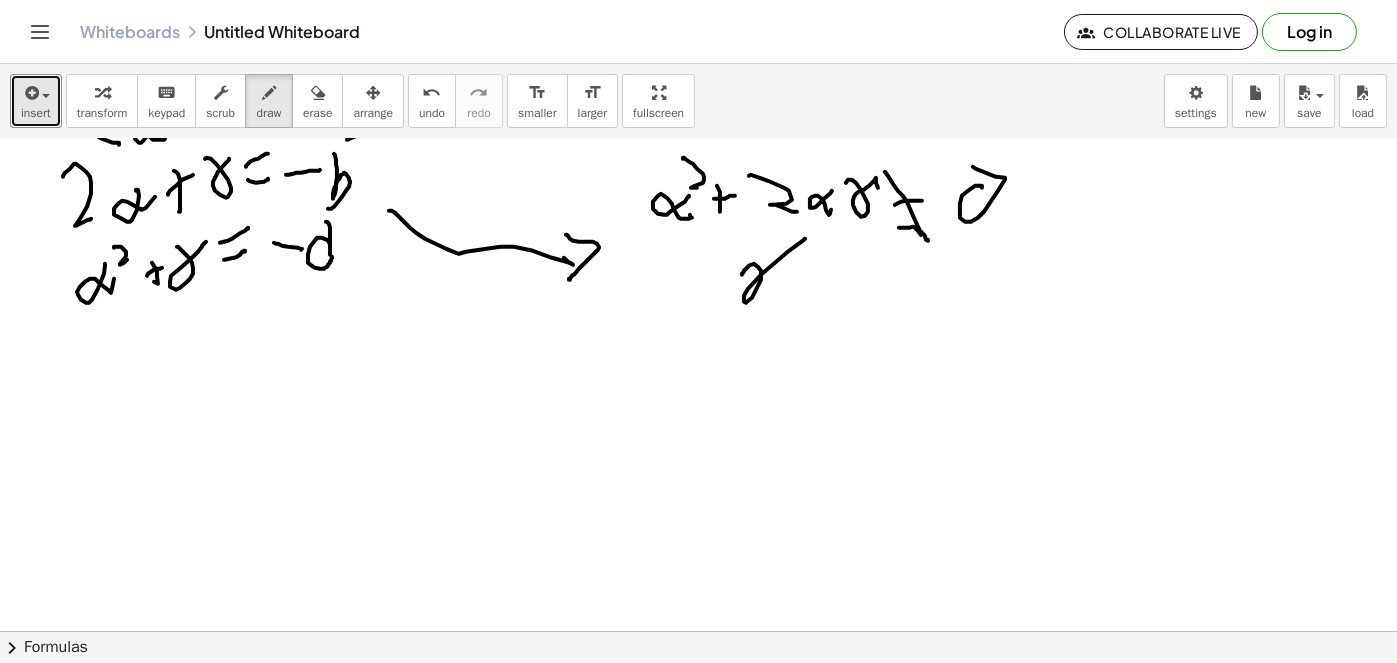 click at bounding box center (698, 432) 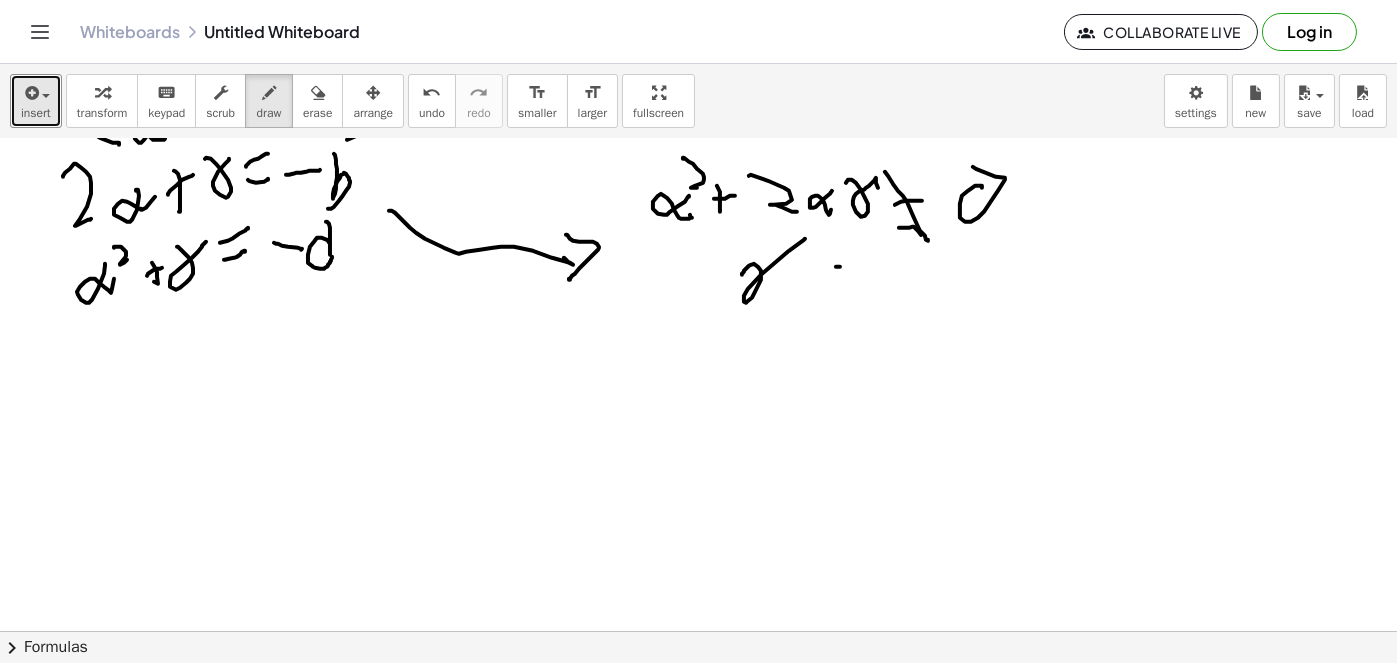 click at bounding box center [698, 432] 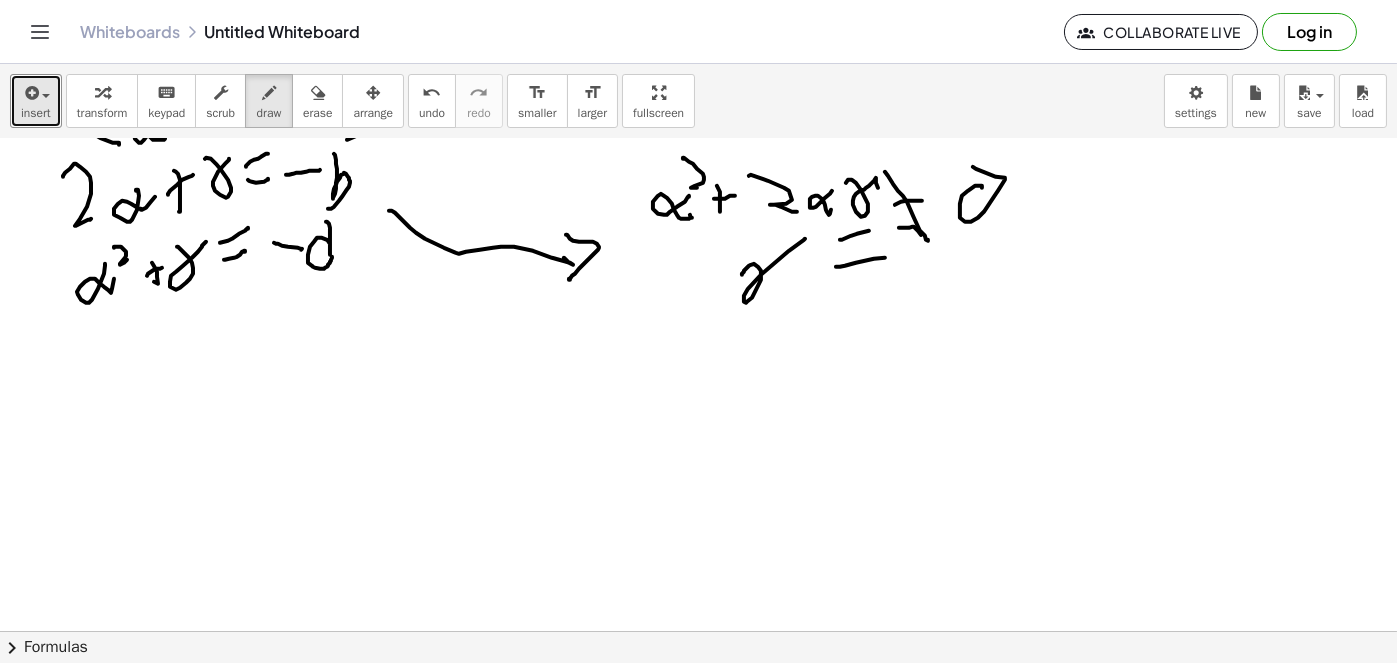 click at bounding box center [698, 432] 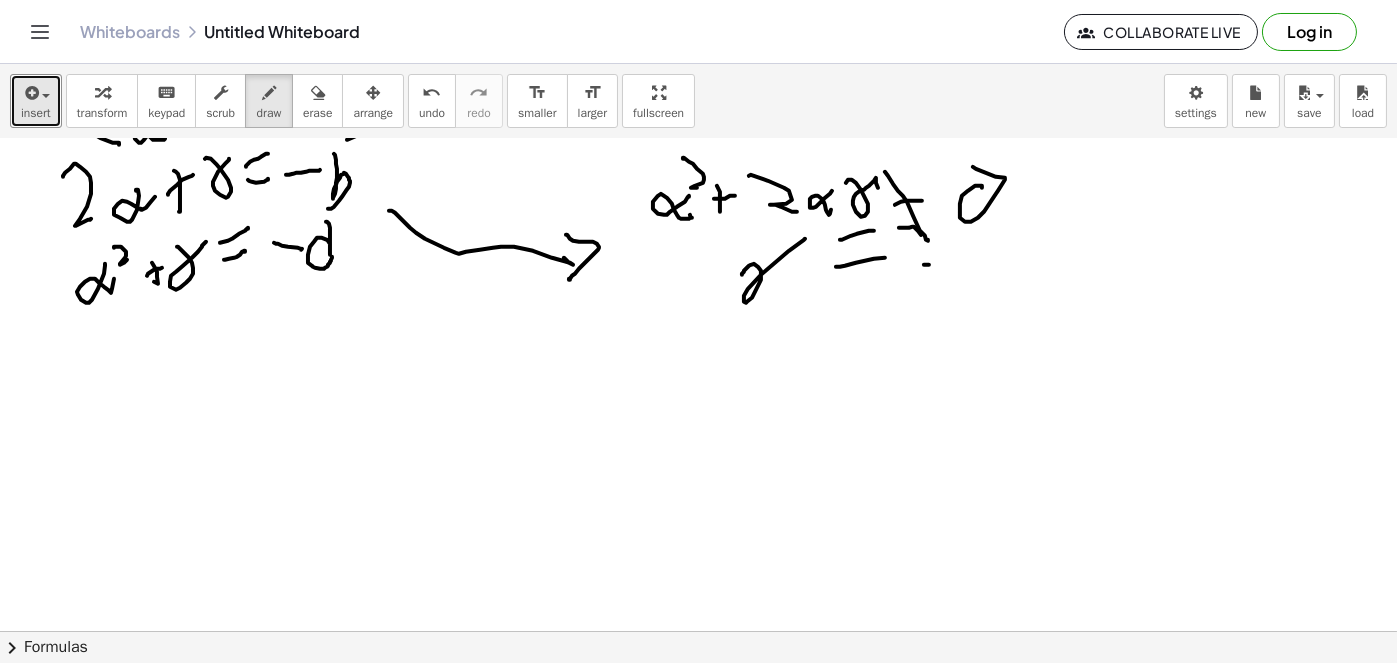click at bounding box center [698, 432] 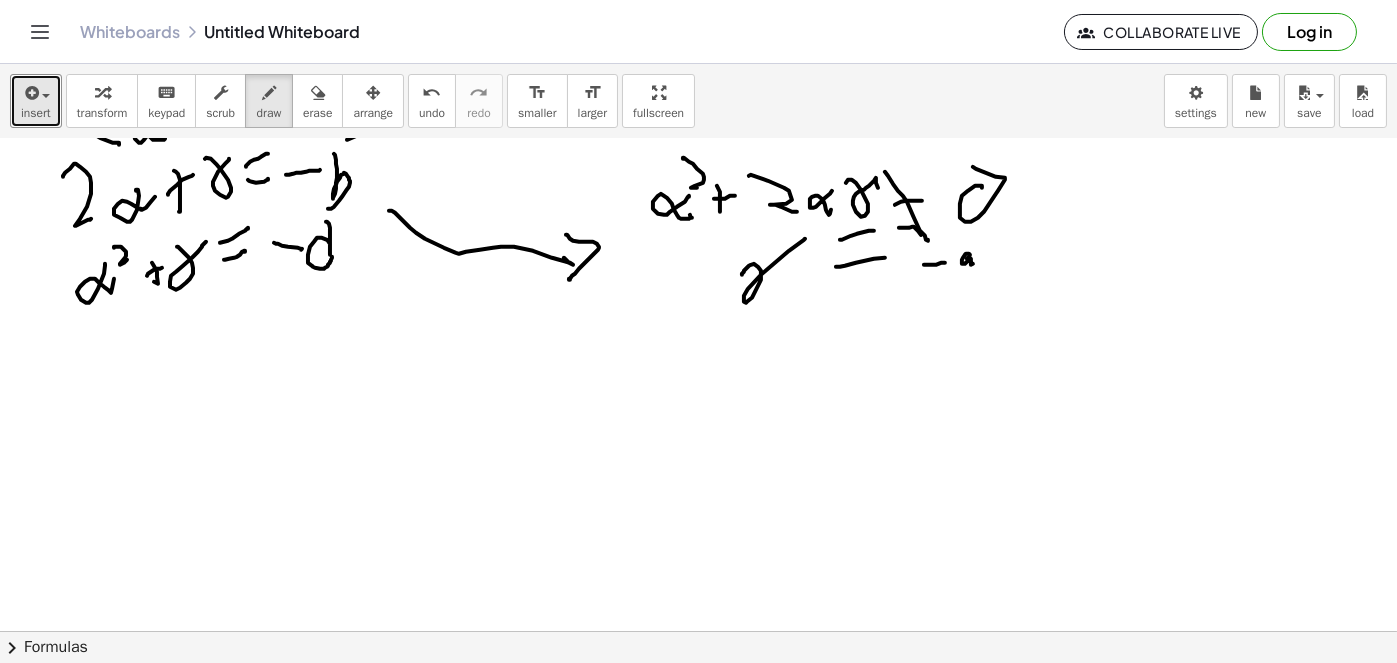 click at bounding box center [698, 432] 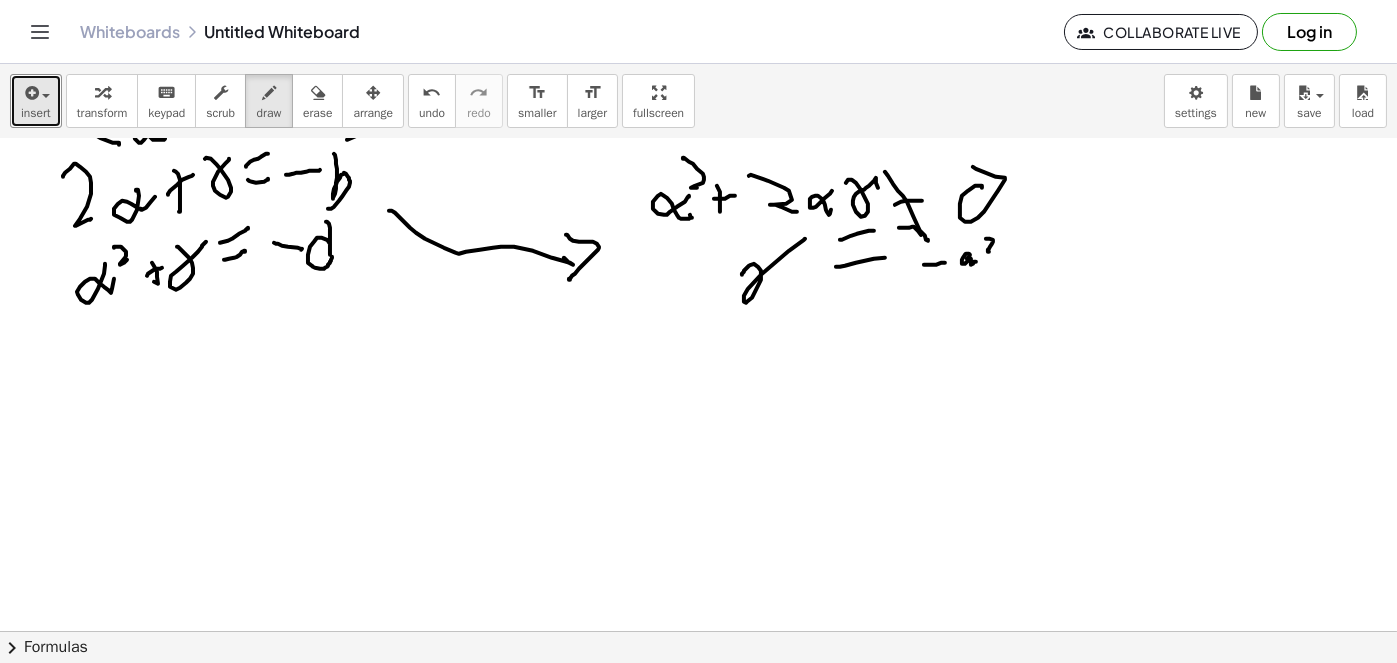 click at bounding box center (698, 432) 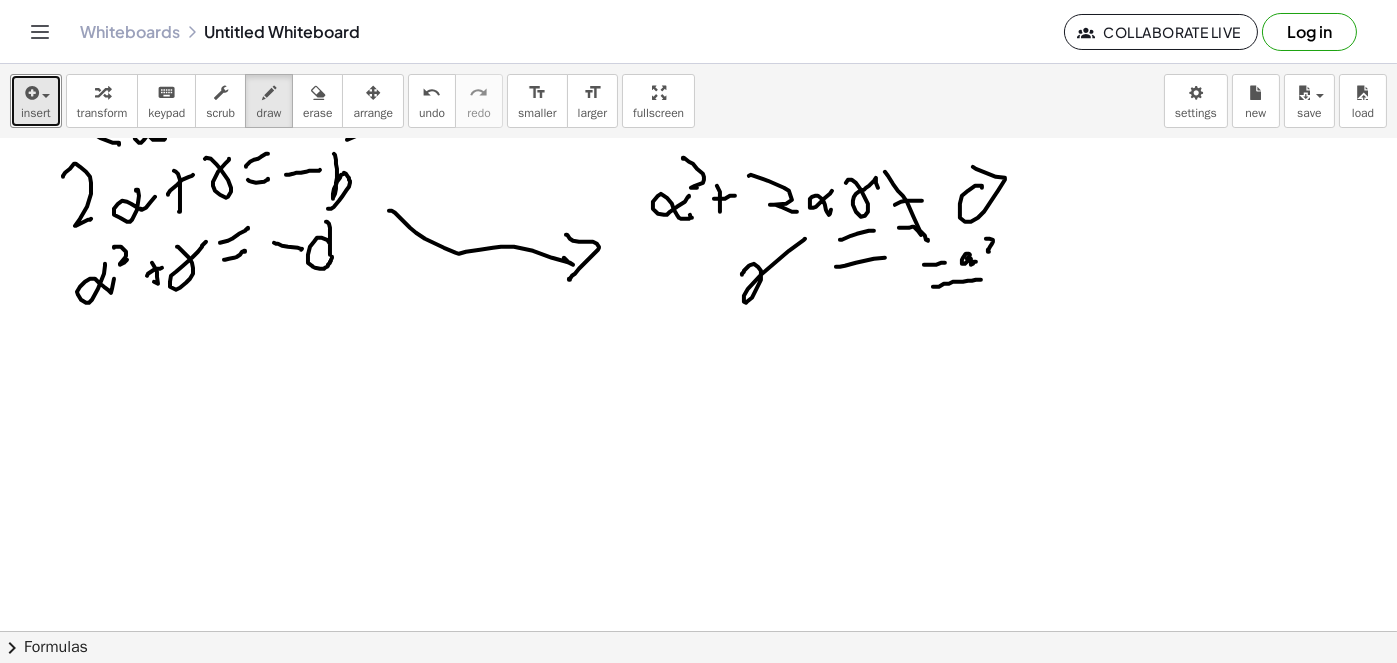 click at bounding box center [698, 432] 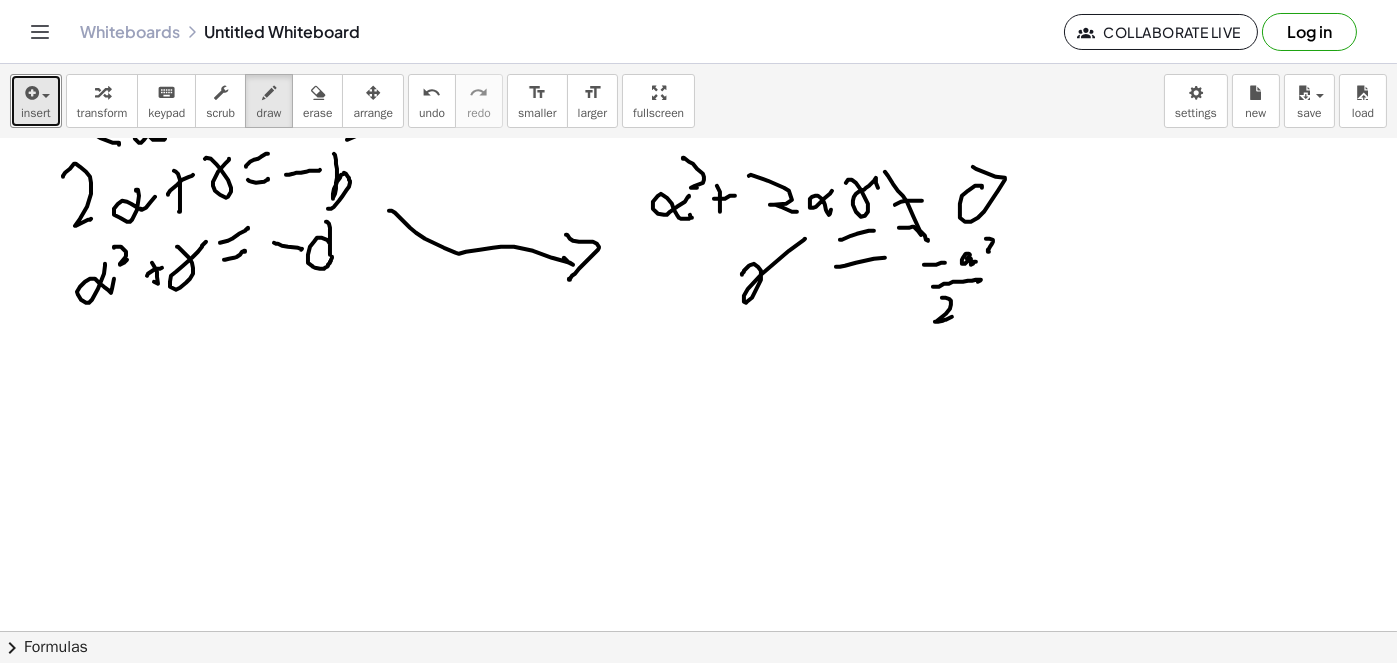 click at bounding box center (698, 432) 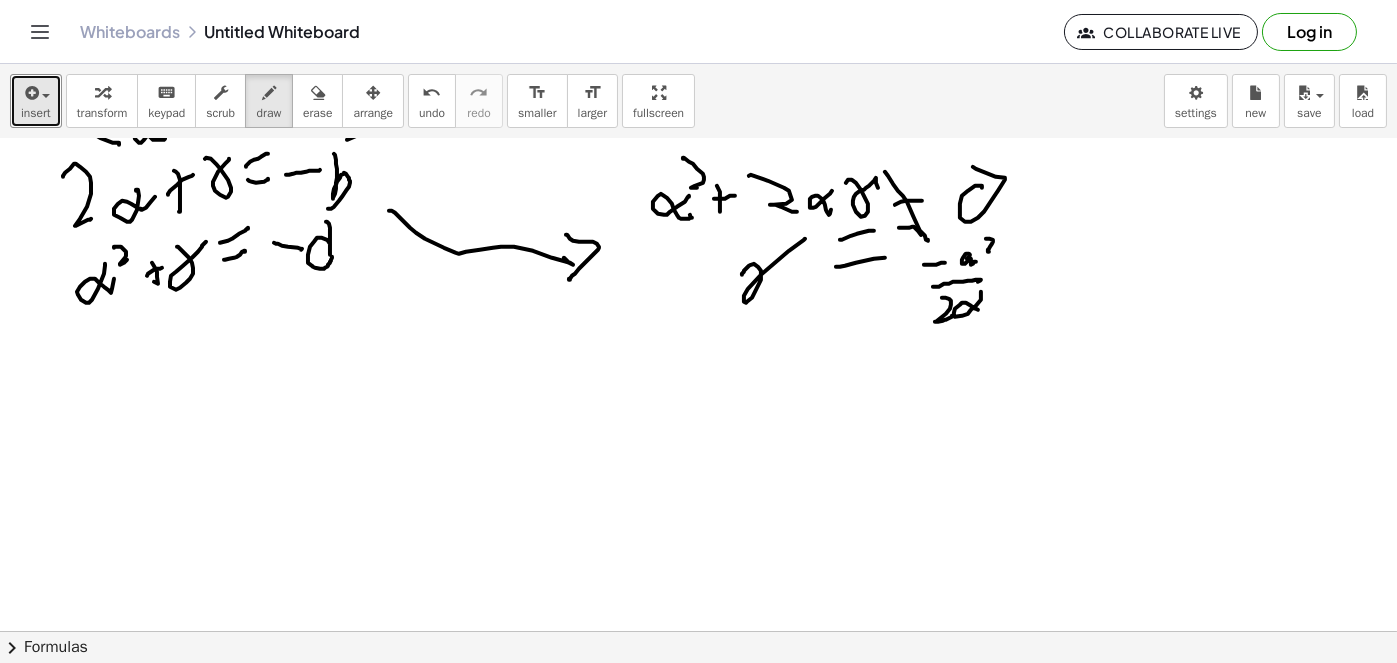 click at bounding box center (698, 432) 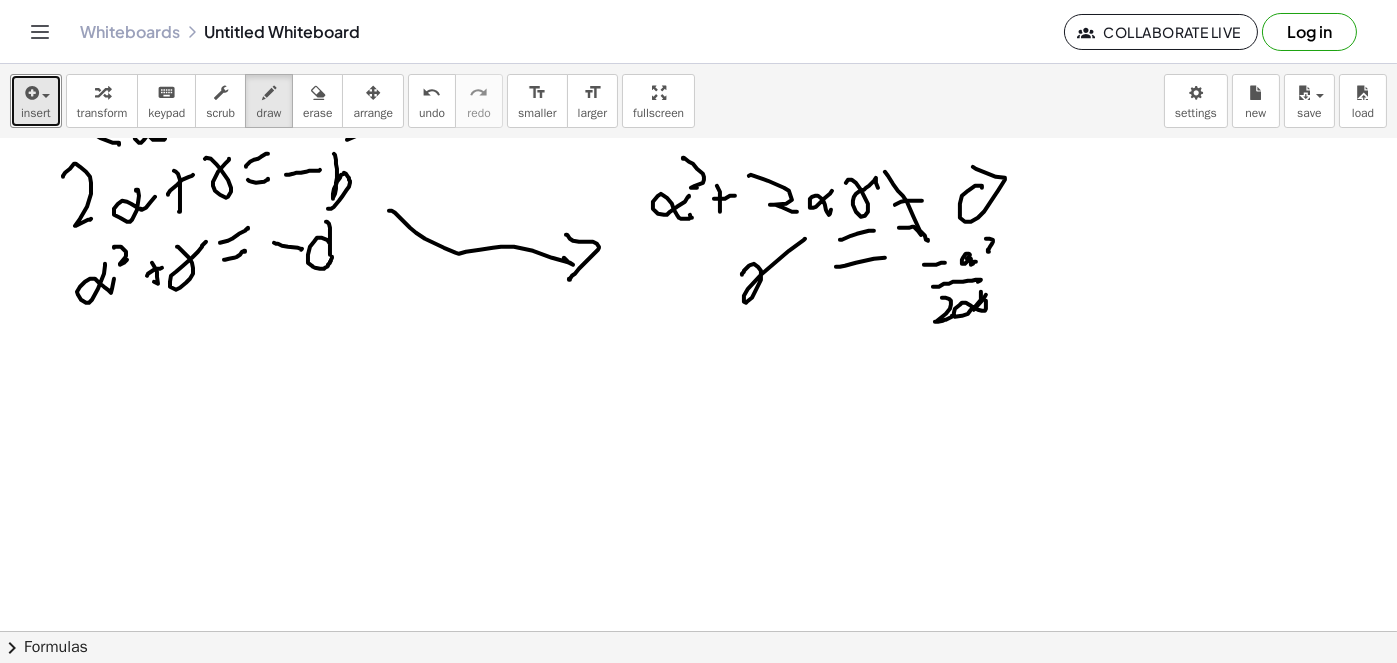 click at bounding box center [698, 432] 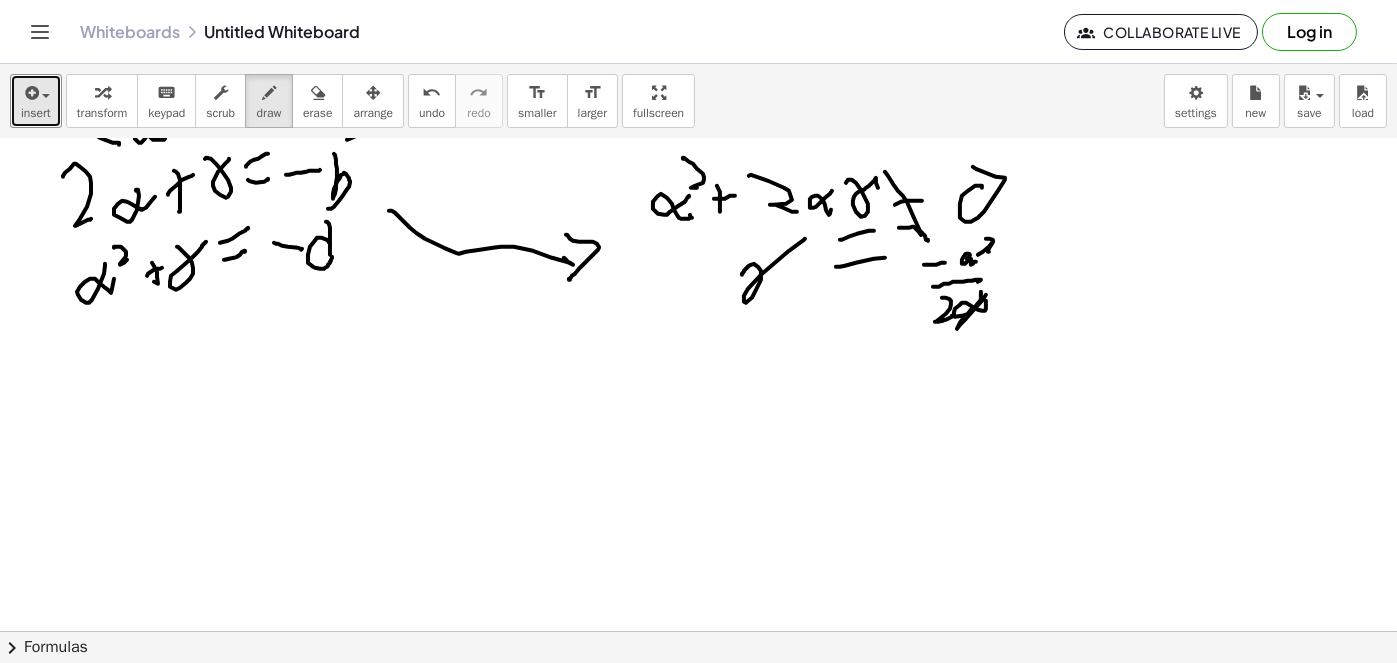 click at bounding box center (698, 432) 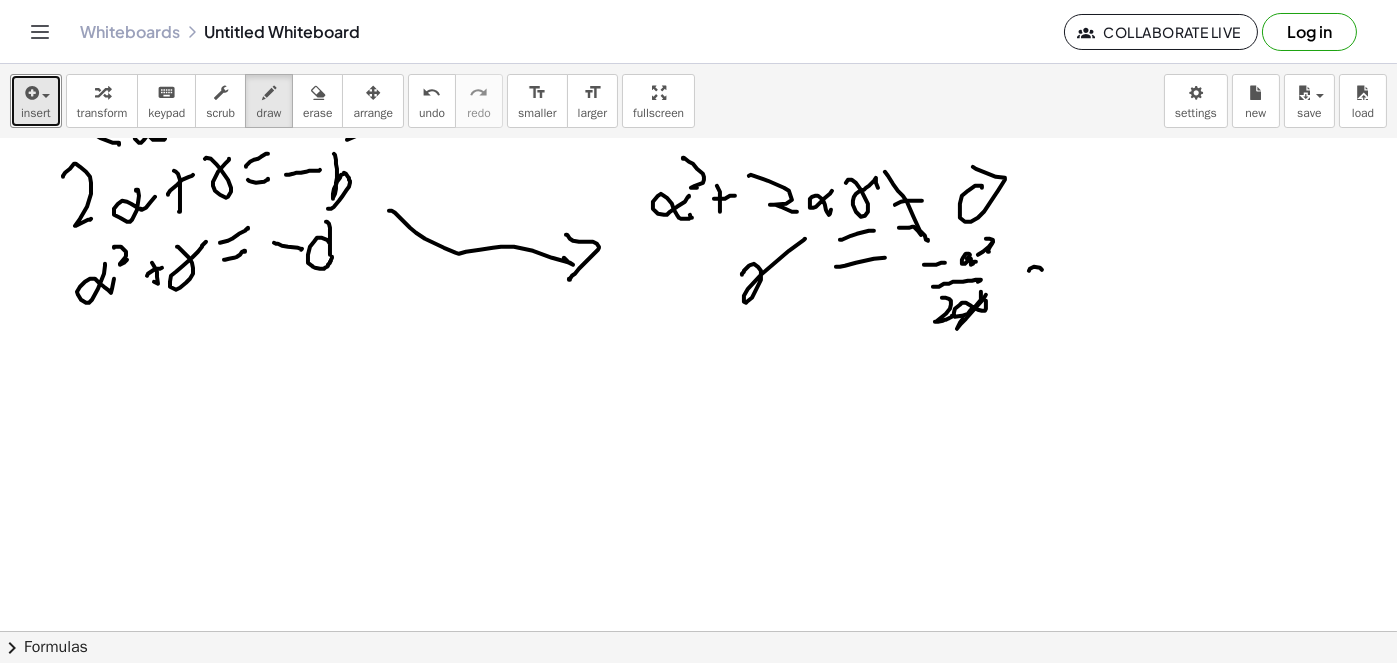 click at bounding box center [698, 432] 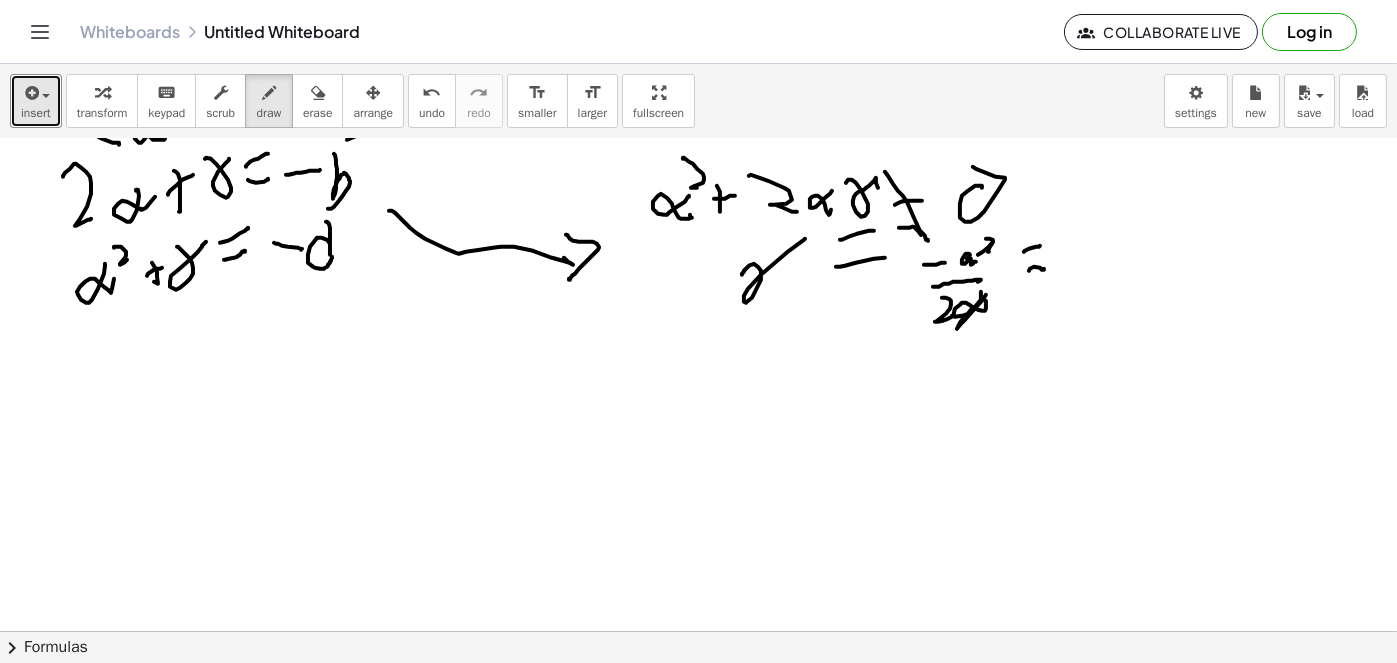 click at bounding box center [698, 432] 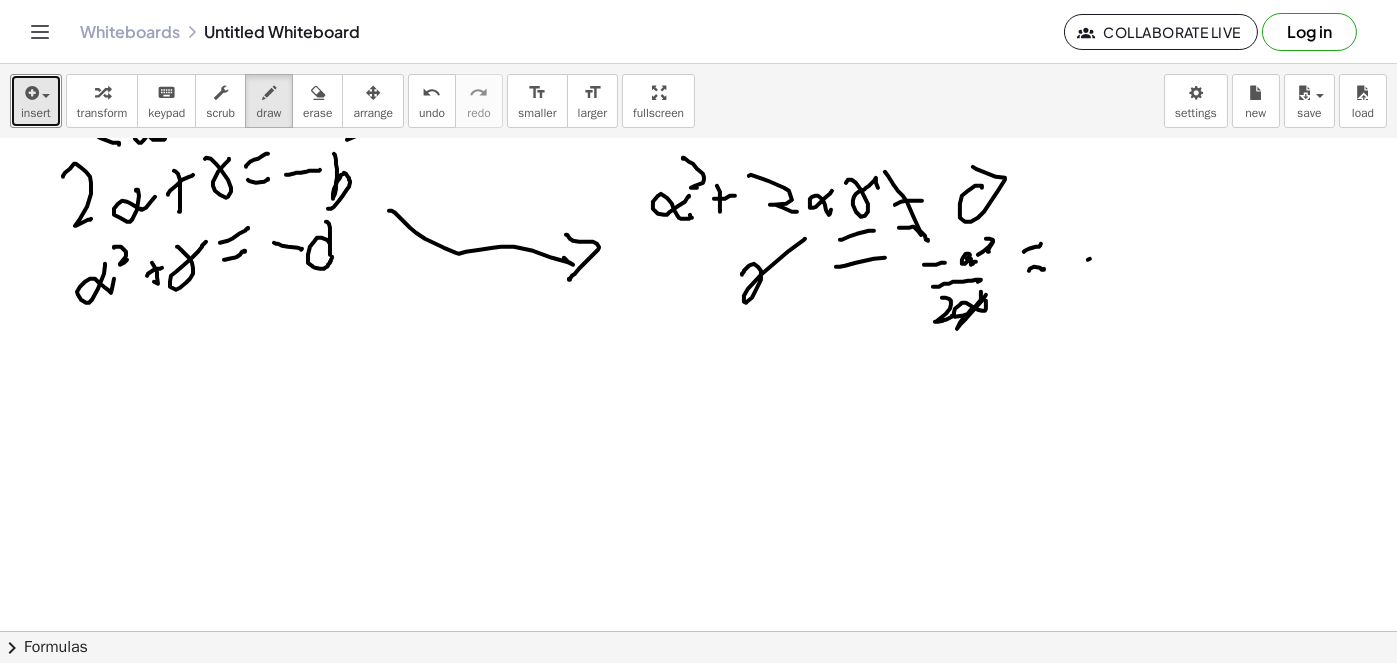 click at bounding box center [698, 432] 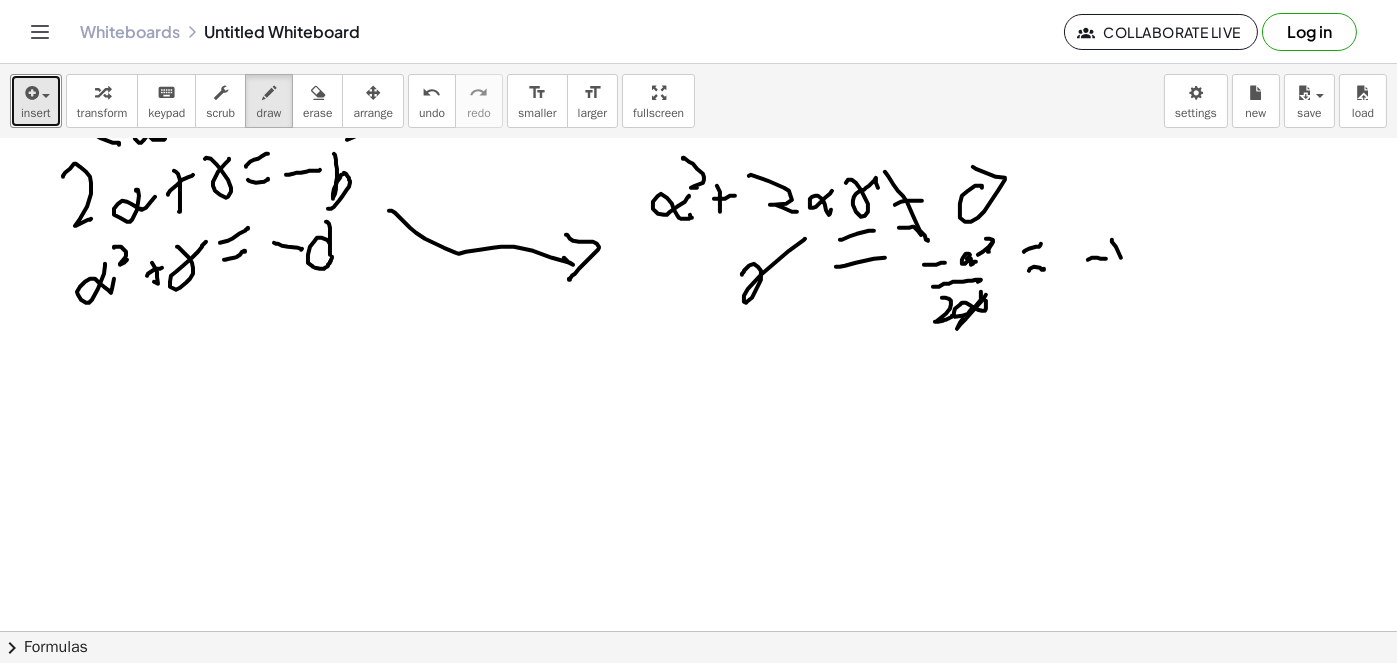 click at bounding box center [698, 432] 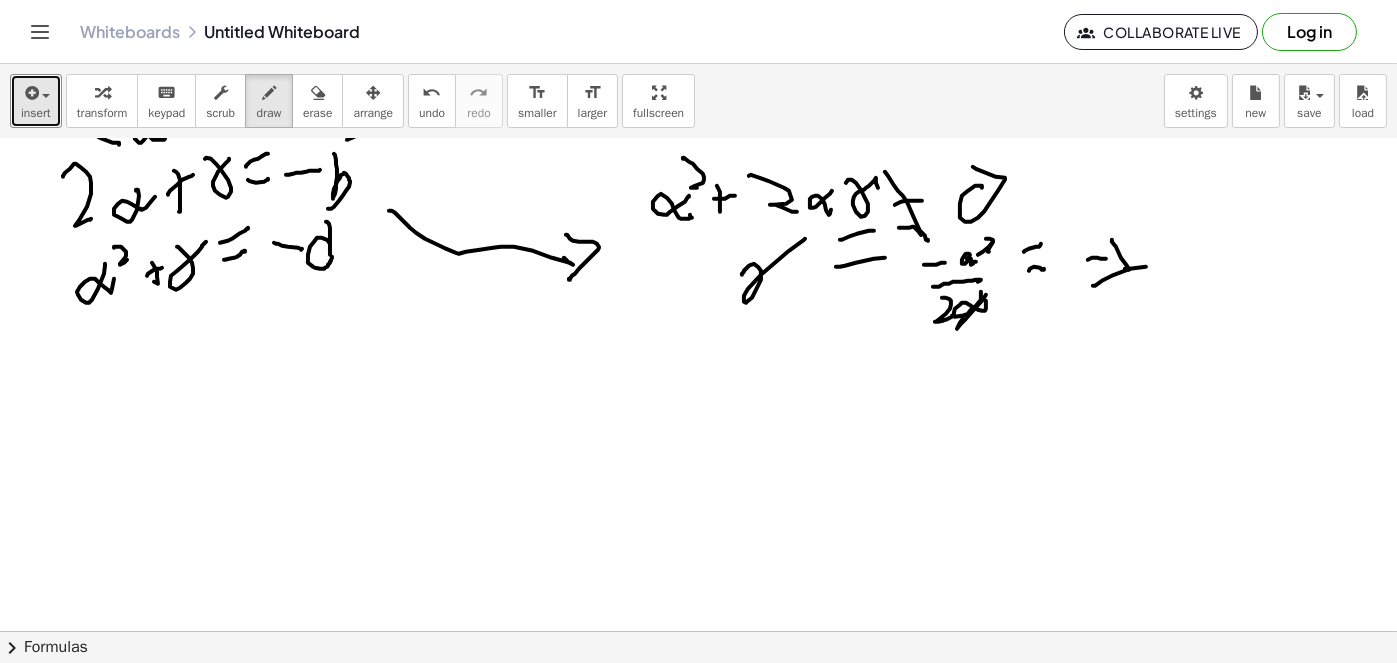 click at bounding box center (698, 432) 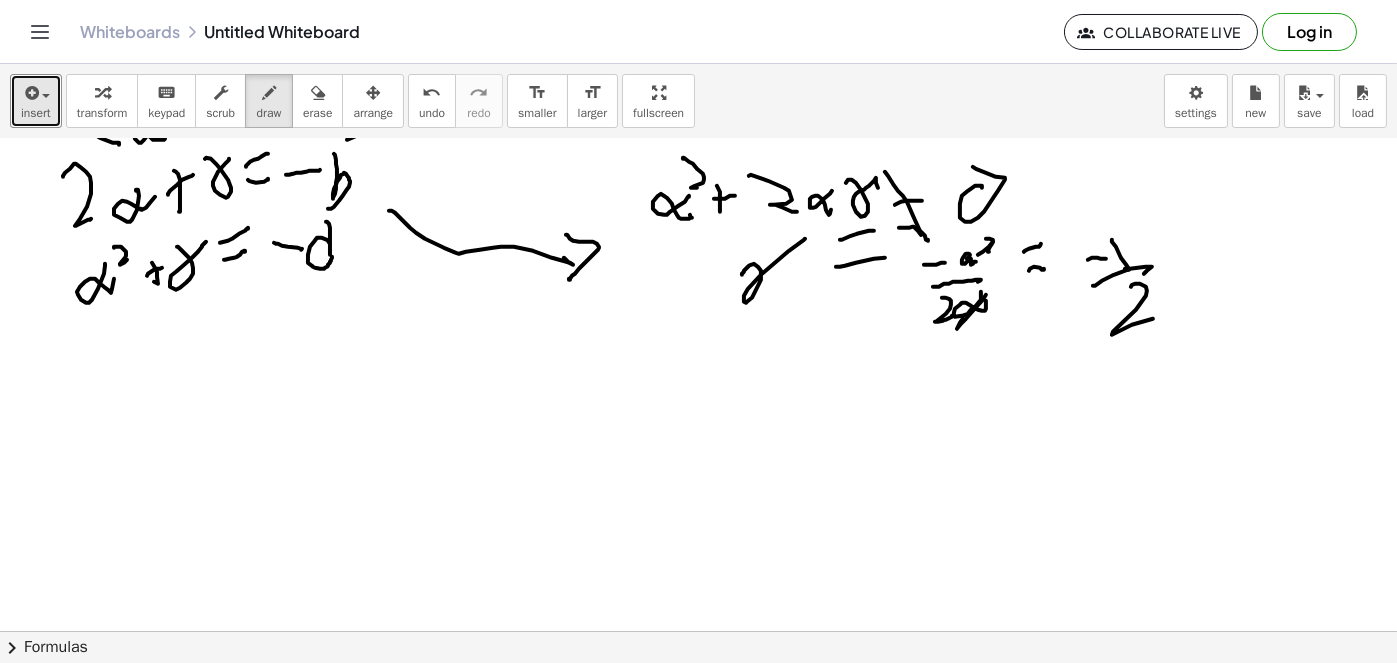 click at bounding box center (698, 432) 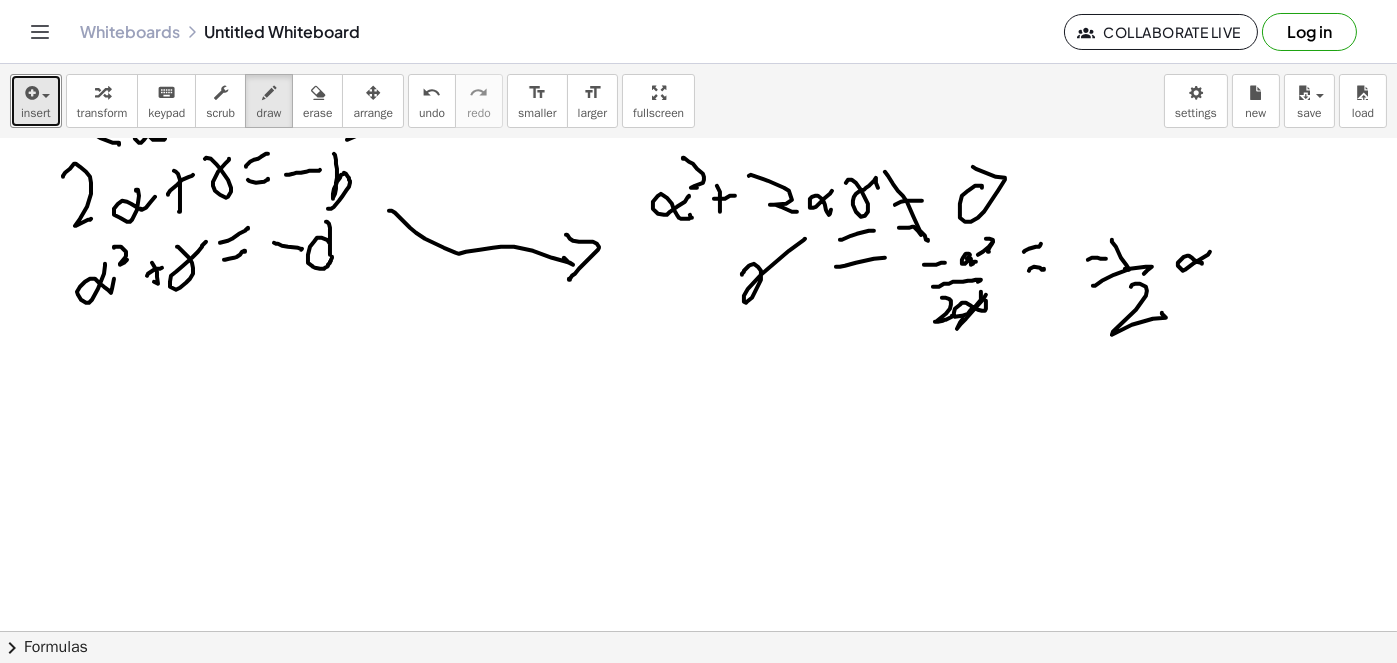 click at bounding box center (698, 432) 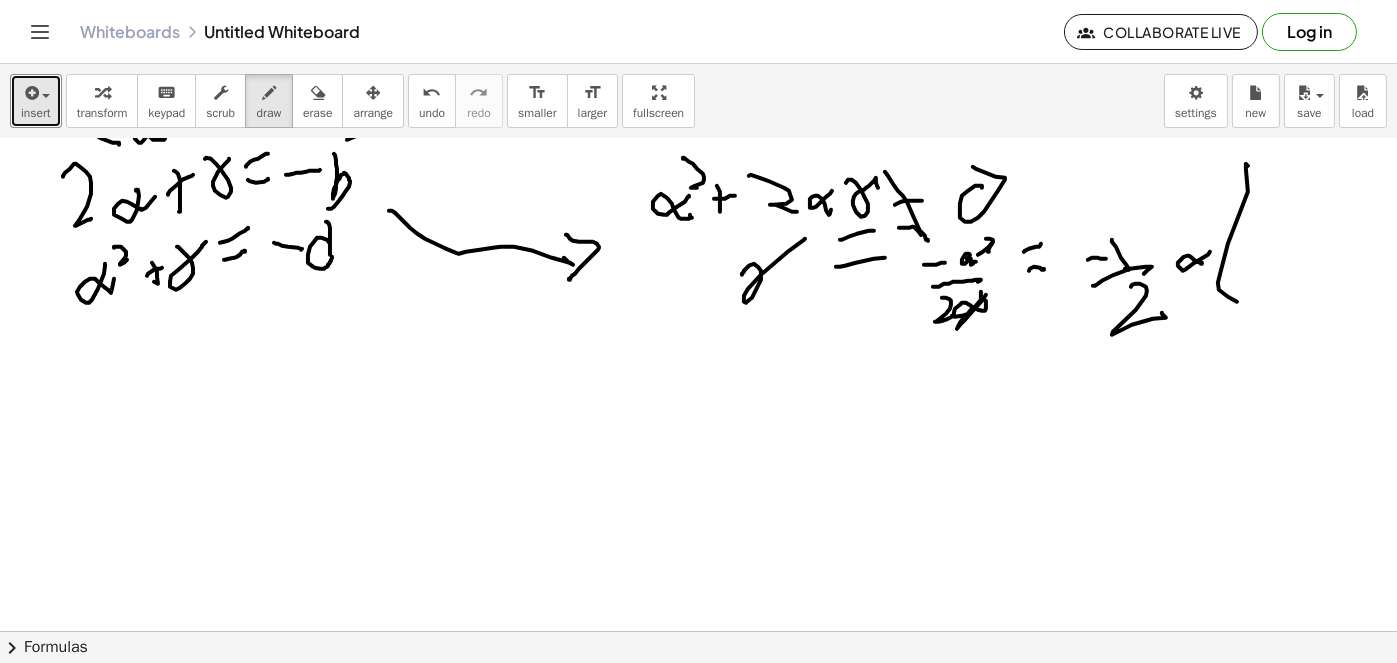 click at bounding box center (698, 432) 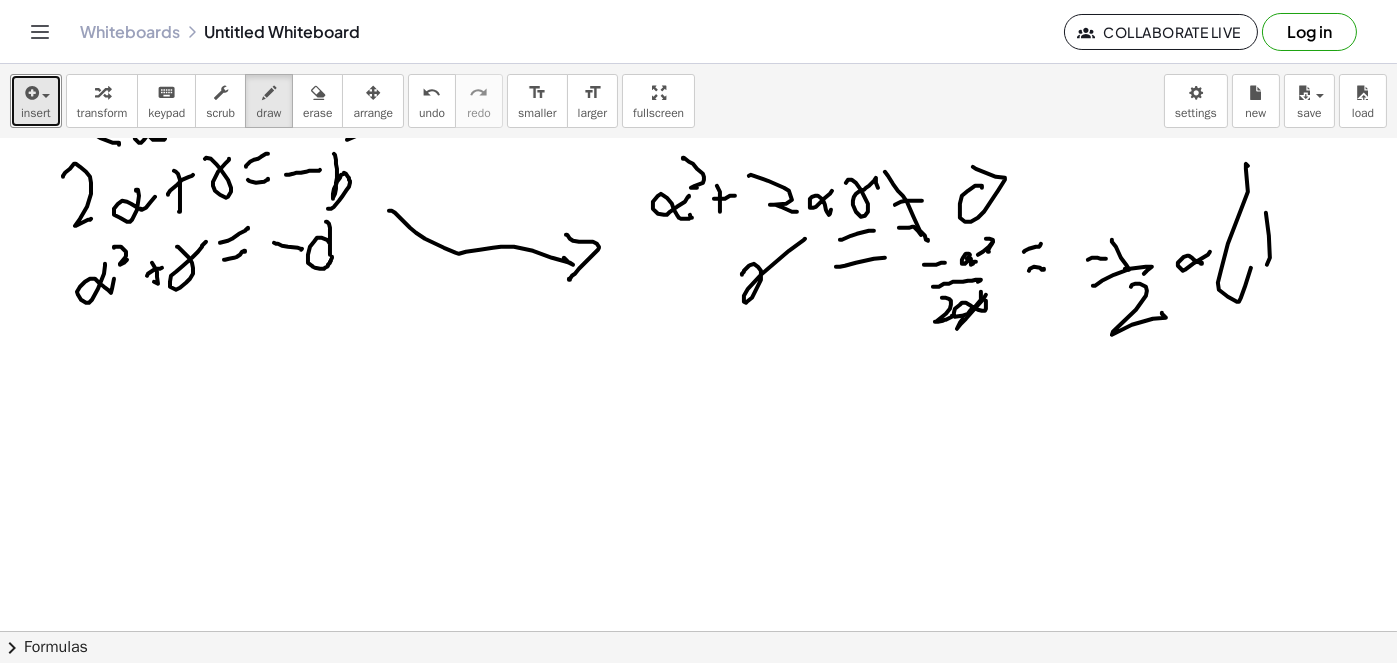 click at bounding box center (698, 432) 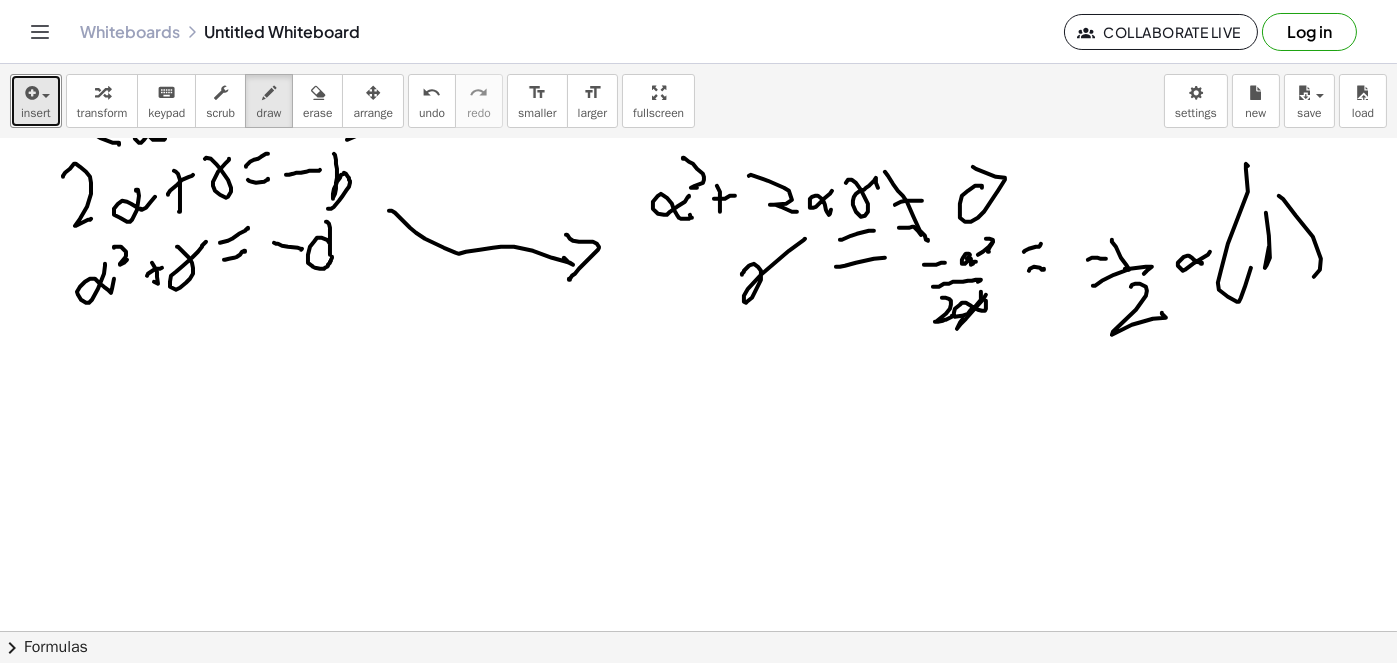 click at bounding box center [698, 432] 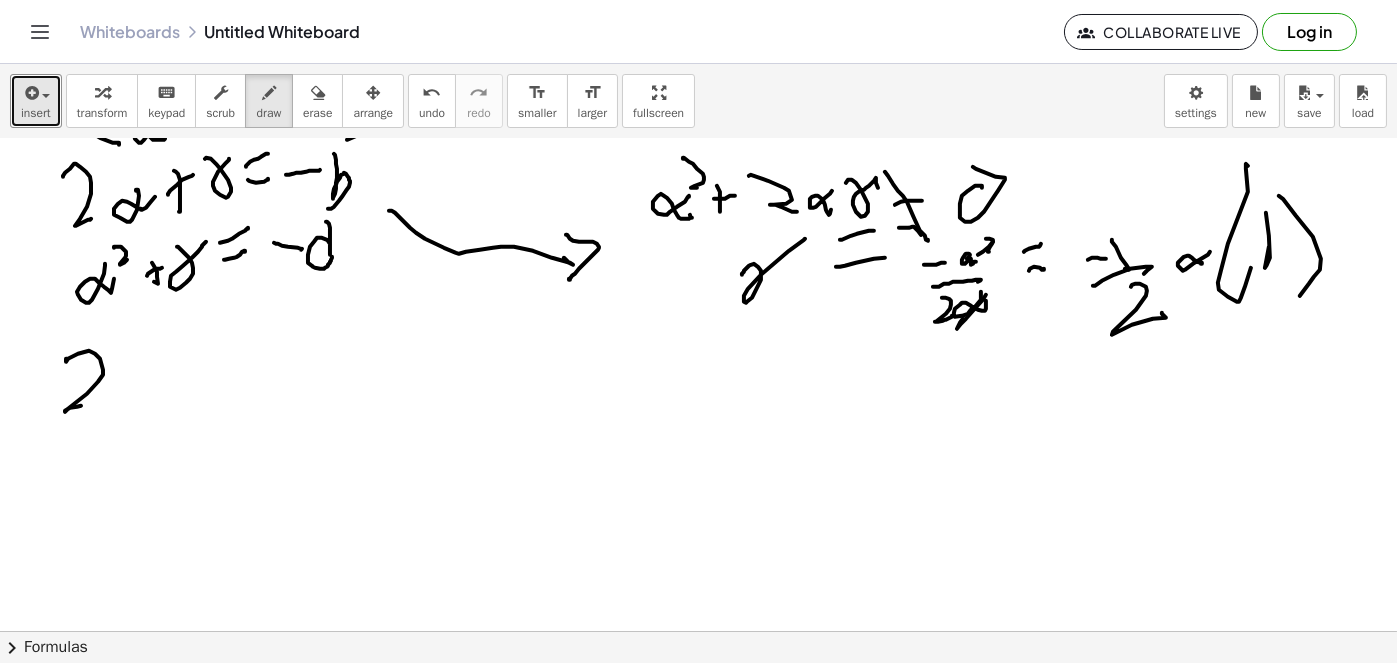 click at bounding box center [698, 432] 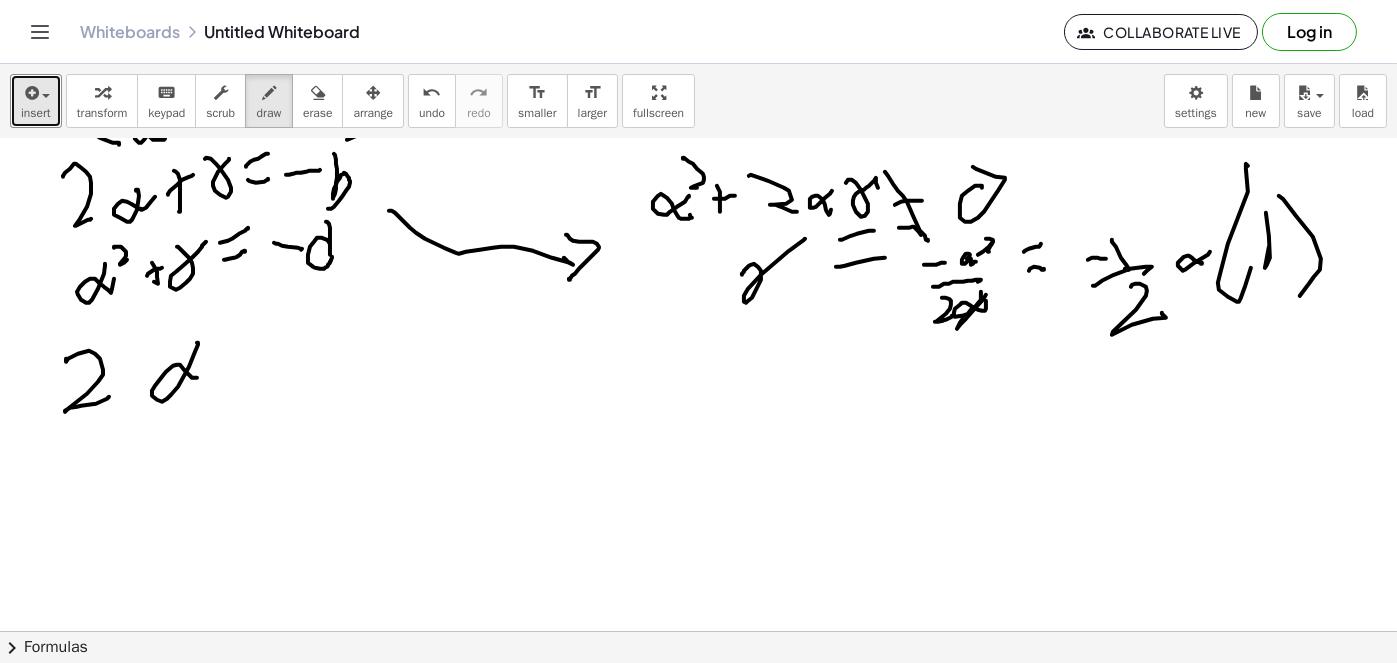 click at bounding box center [698, 432] 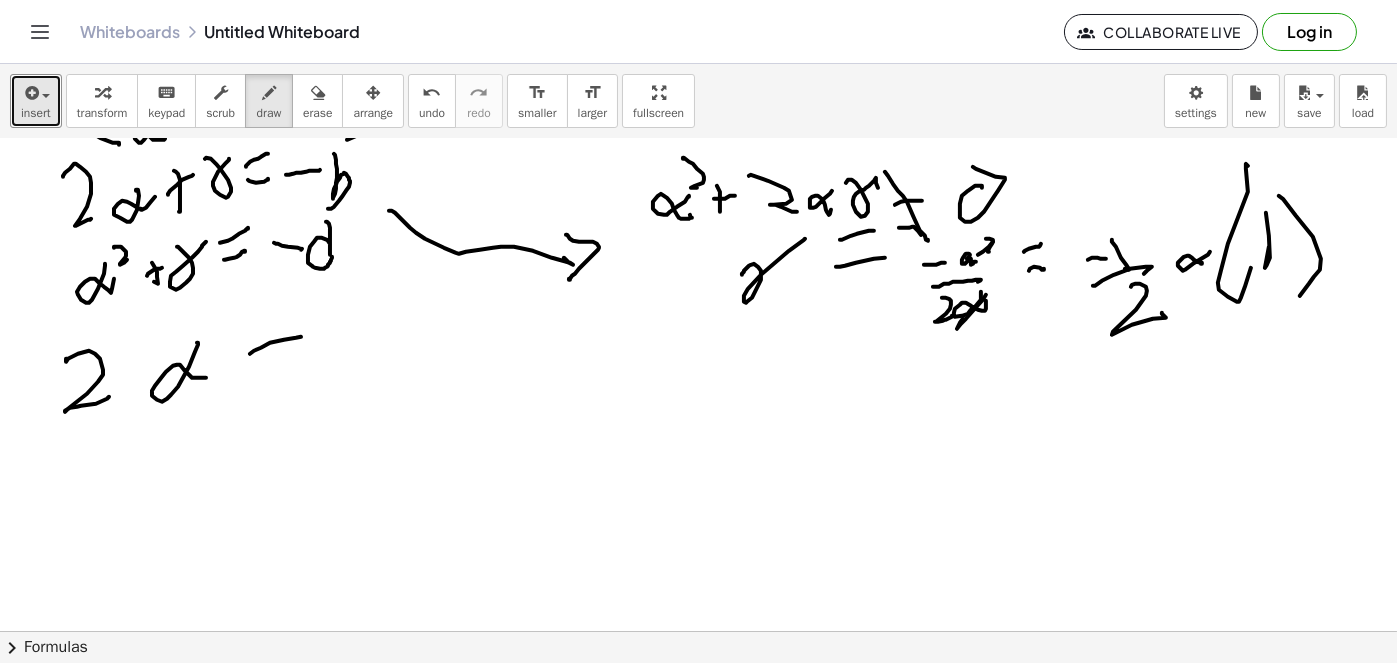 click at bounding box center (698, 432) 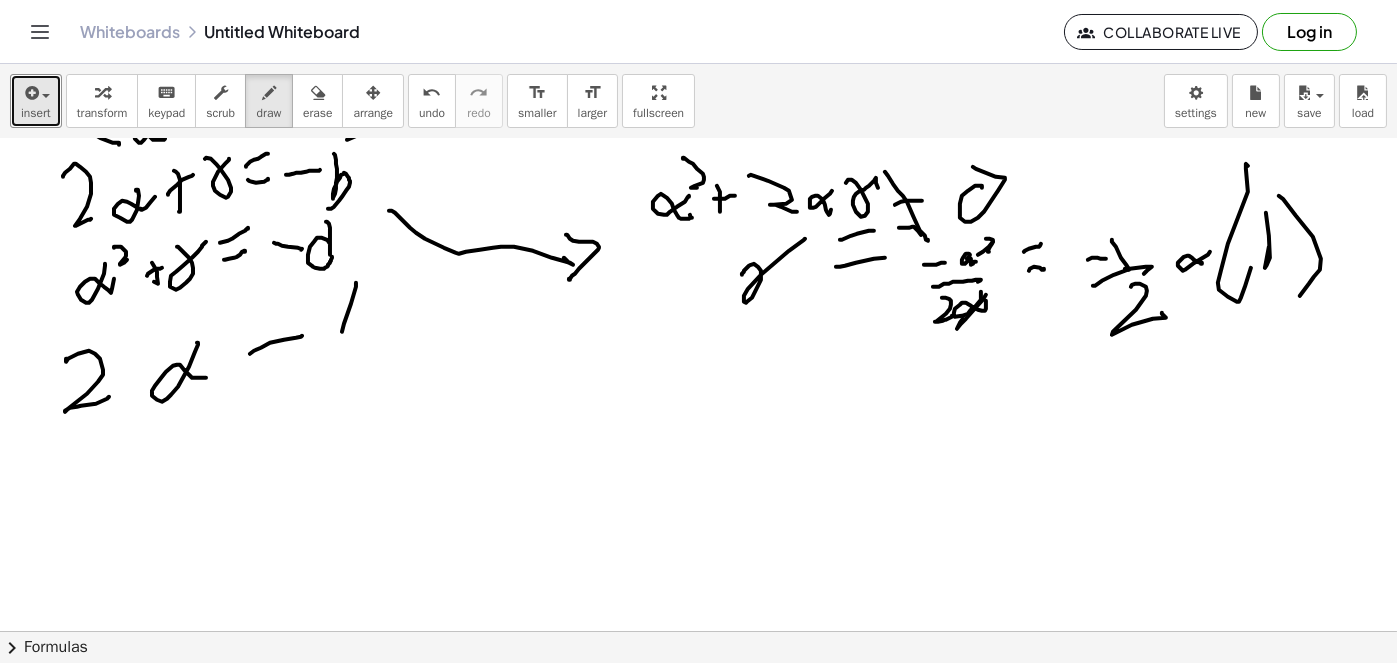click at bounding box center [698, 432] 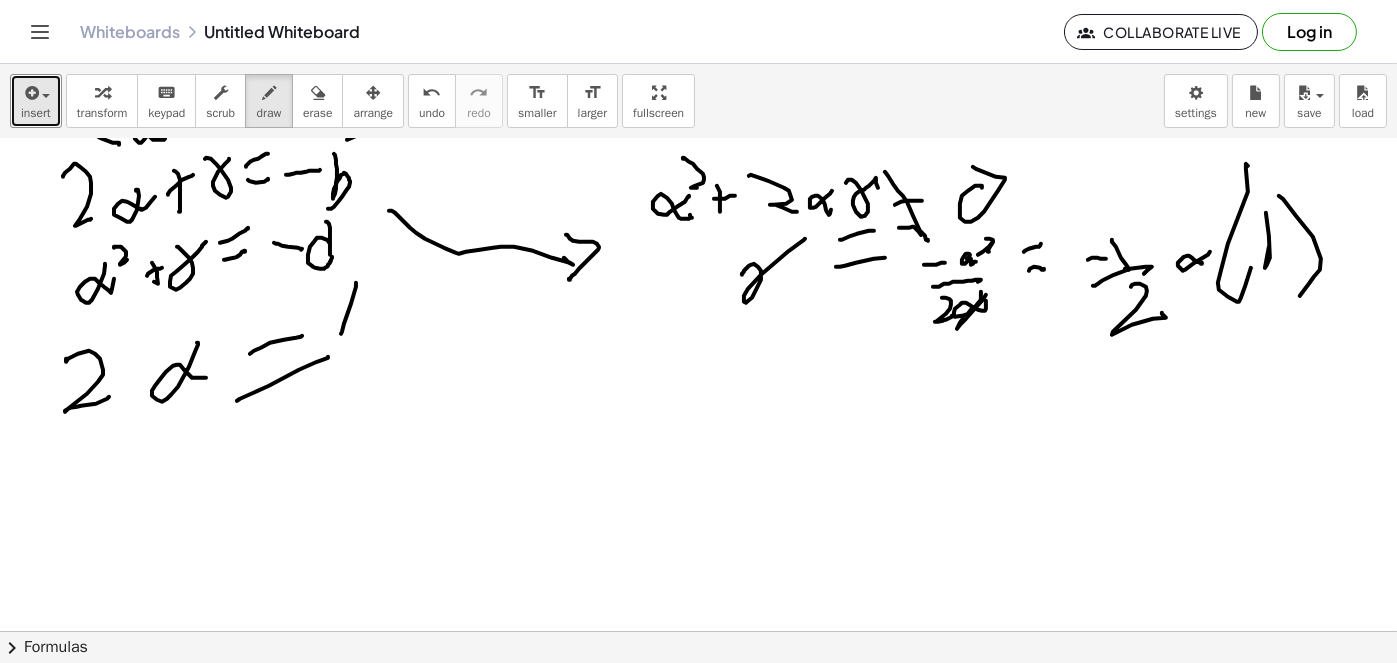 click at bounding box center [698, 432] 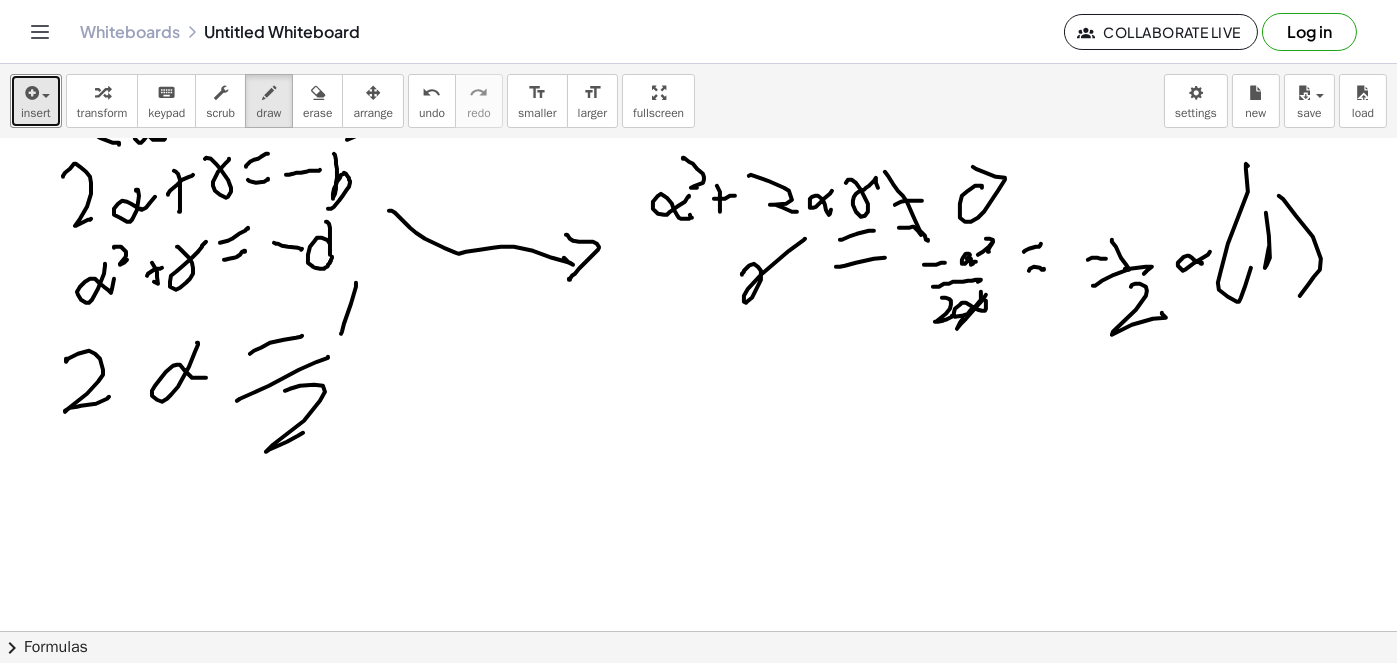 click at bounding box center (698, 432) 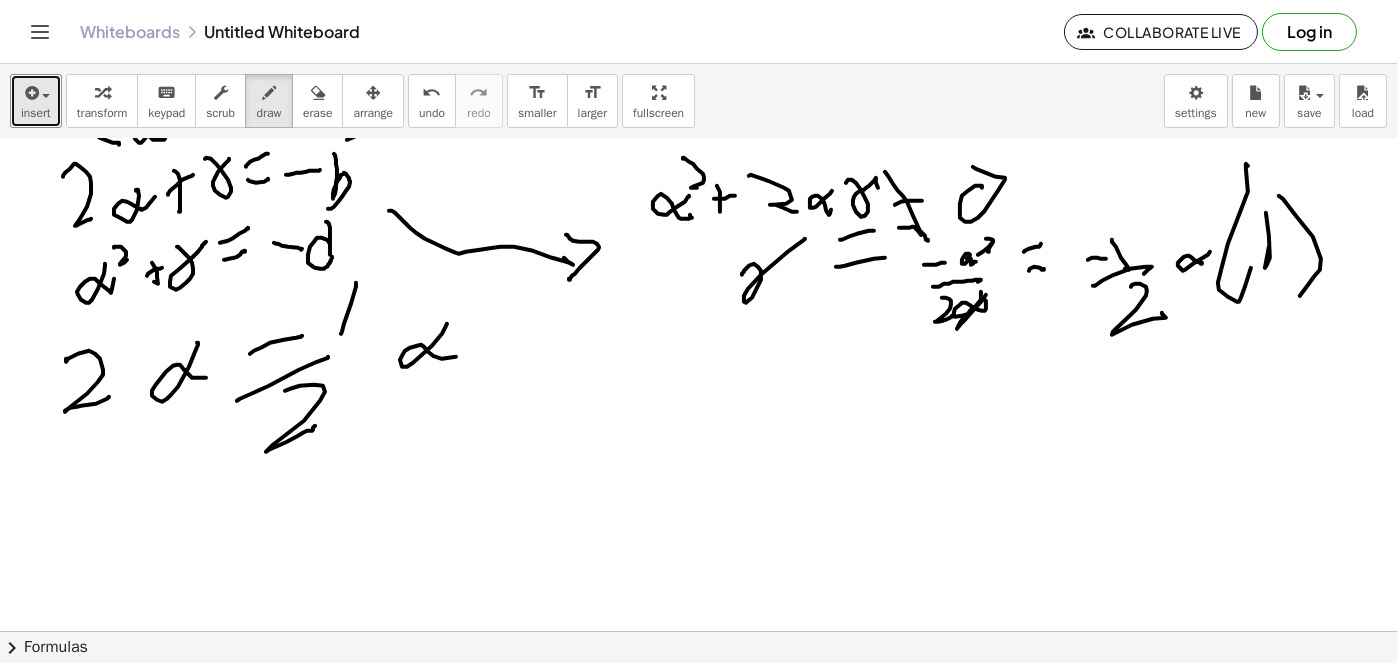 click at bounding box center [698, 432] 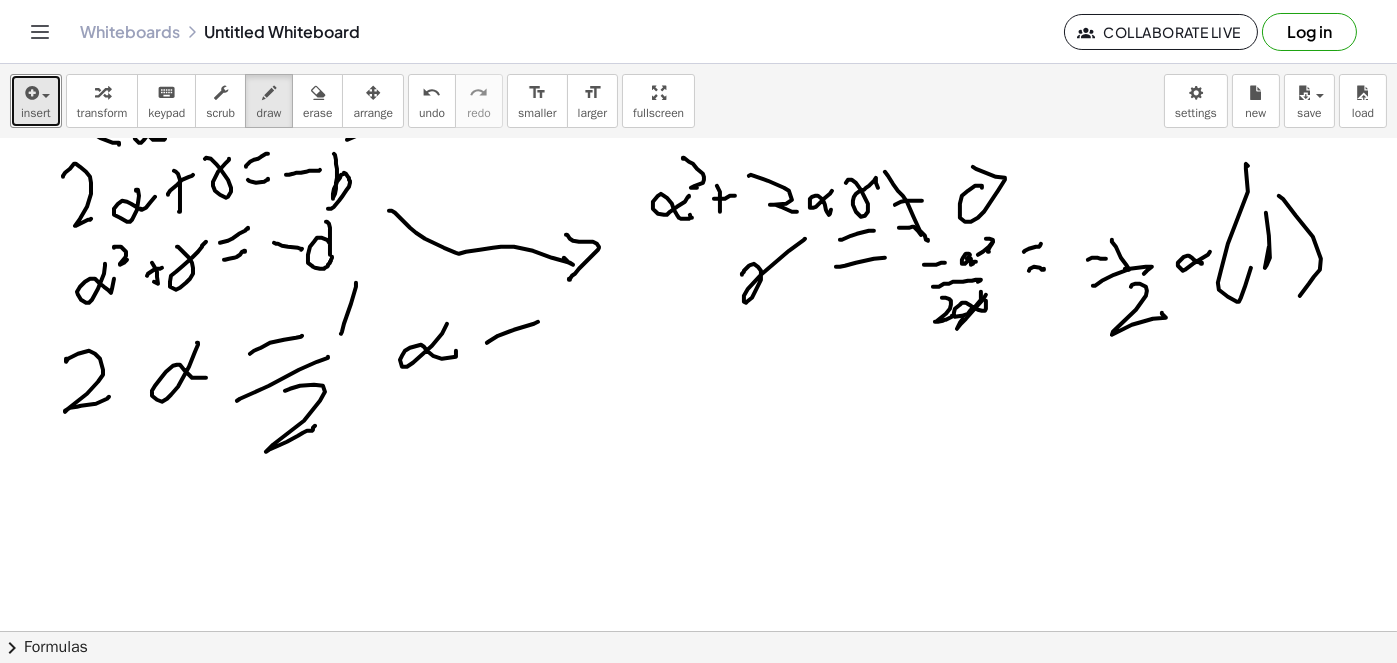 click at bounding box center [698, 432] 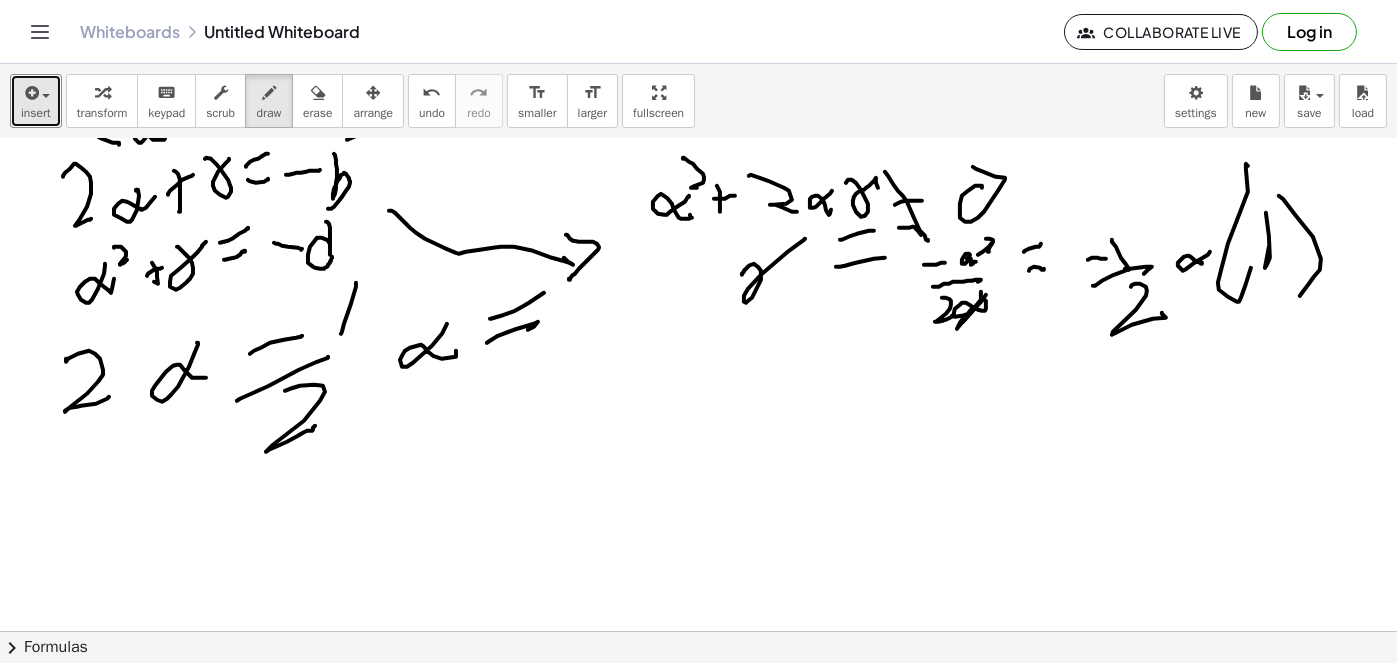 click at bounding box center [698, 432] 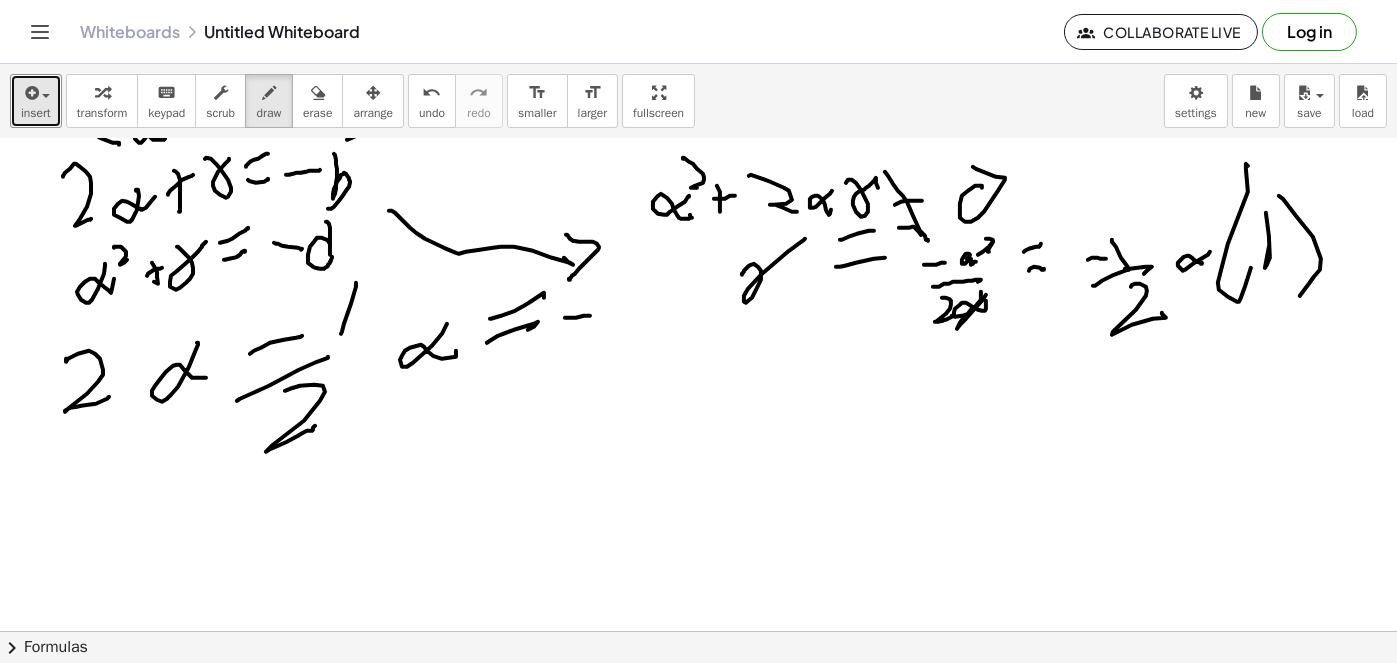 click at bounding box center [698, 432] 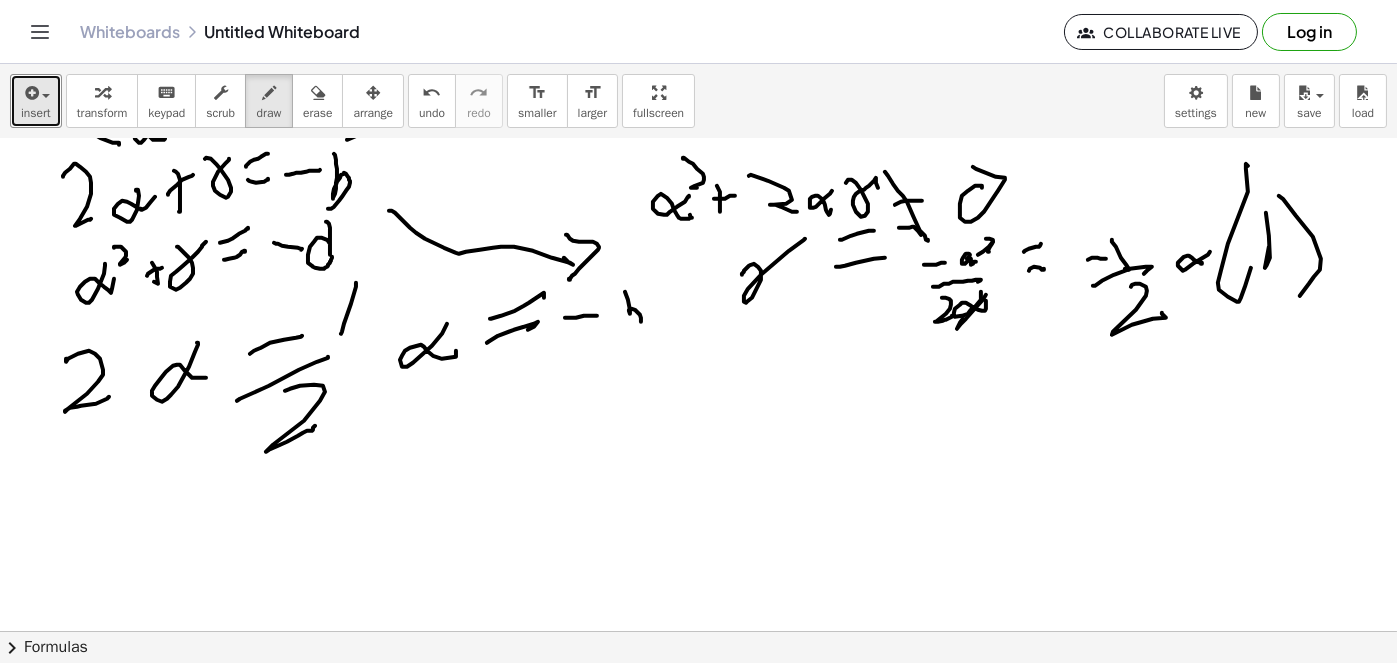 click at bounding box center [698, 432] 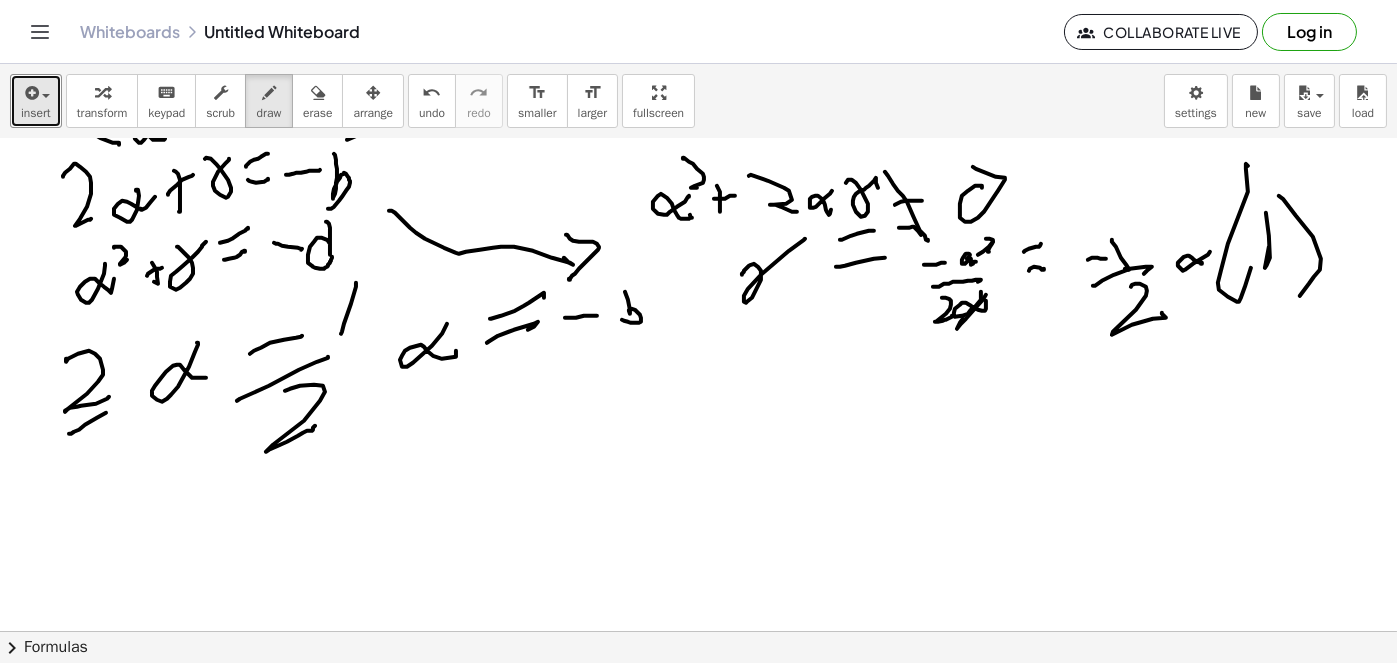 click at bounding box center (698, 432) 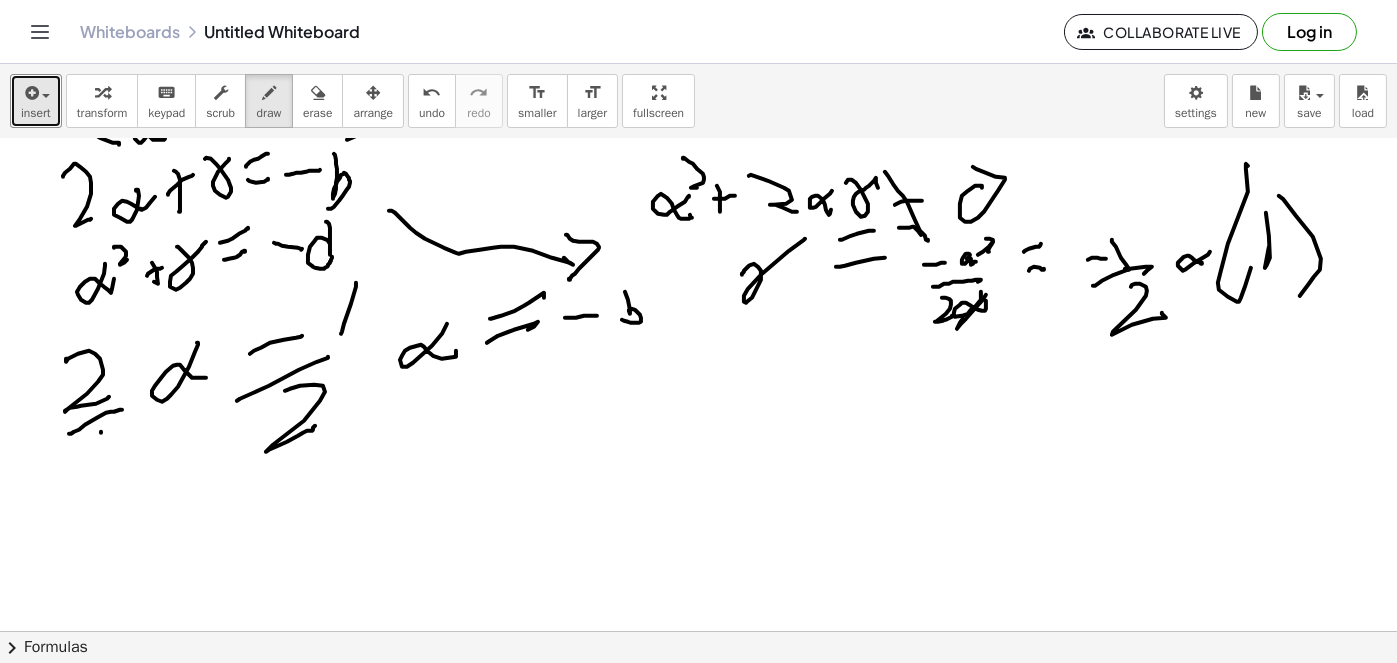 click at bounding box center (698, 432) 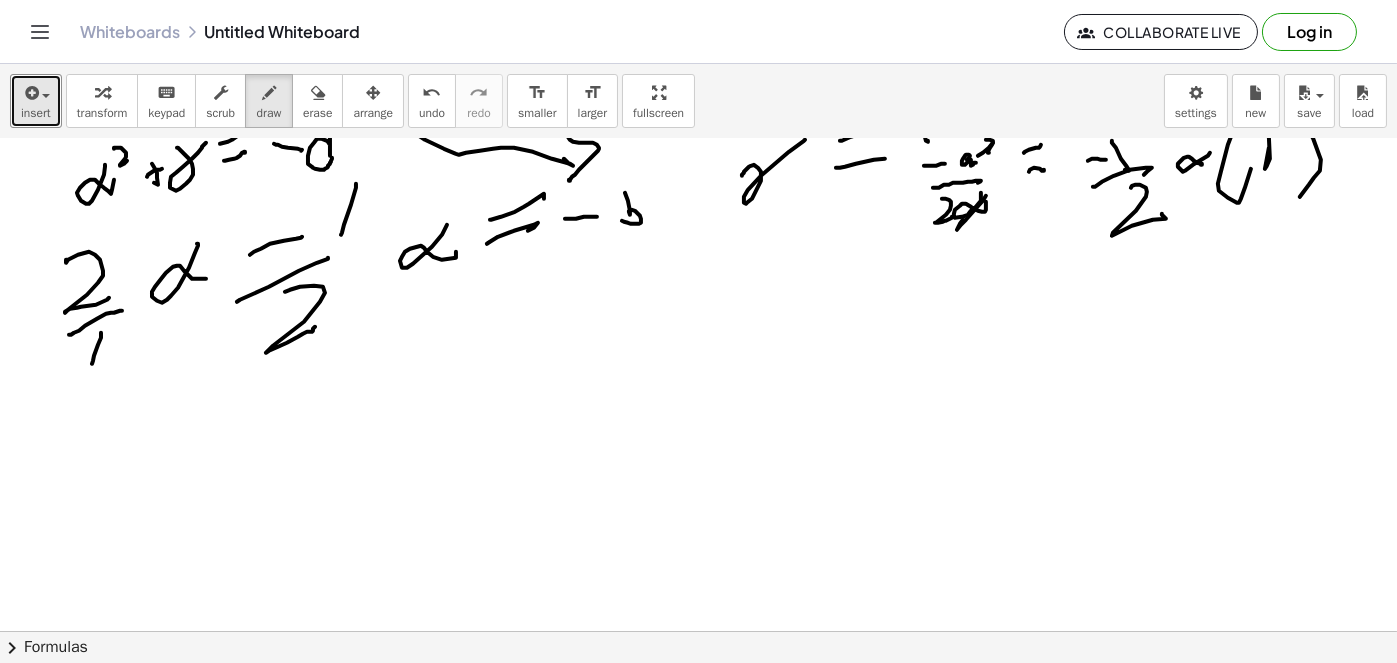 scroll, scrollTop: 300, scrollLeft: 0, axis: vertical 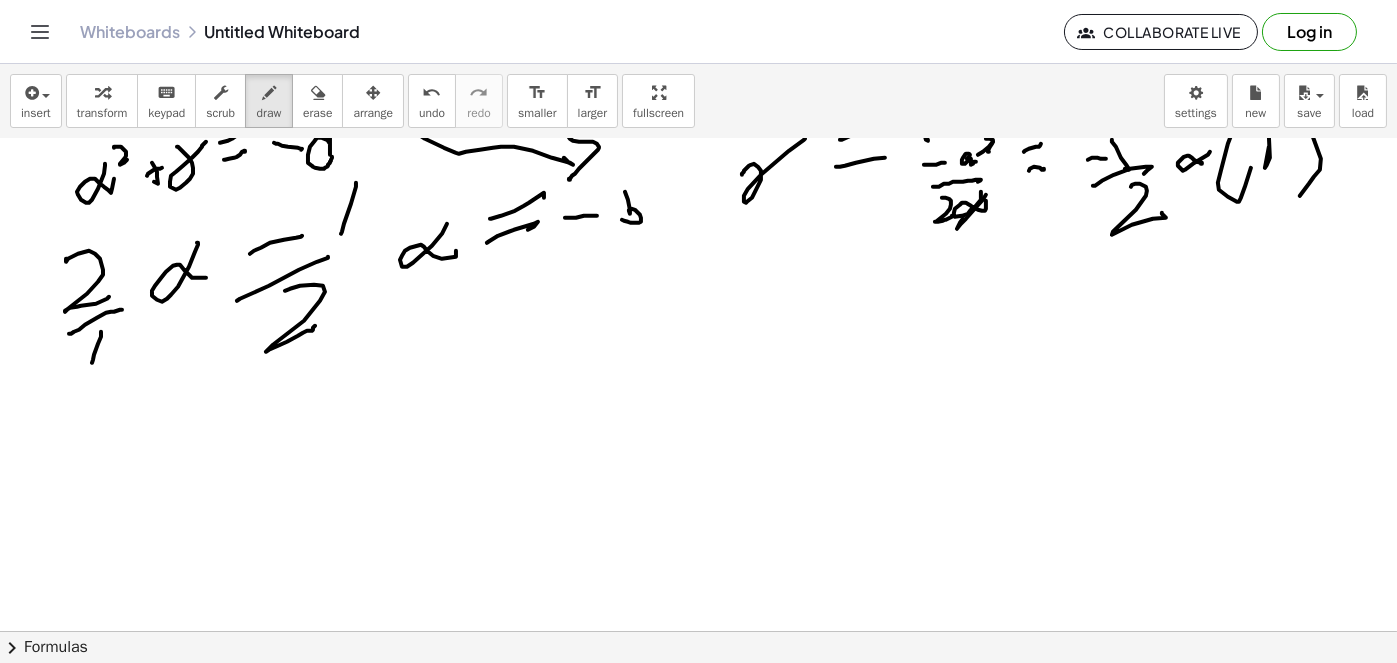 click on "Graspable Math Activities Get Started Activity Bank Assigned Work Classes Whiteboards Reference v1.26.2 | Privacy policy © 2025 | Graspable, Inc. Whiteboards Untitled Whiteboard Collaborate Live  Log in    insert select one: Math Expression Function Text Youtube Video Graphing Geometry Geometry 3D transform keyboard keypad scrub draw erase arrange undo undo redo redo format_size smaller format_size larger fullscreen load   save new settings × chevron_right  Formulas
Drag one side of a formula onto a highlighted expression on the canvas to apply it.
Quadratic Formula
+ · a · x 2 + · b · x + c = 0
⇔
x = · ( − b ± 2 √ ( + b 2 − · 4 · a · c ) ) · 2 · a
+ x 2 + · p · x + q = 0
⇔
x = −" at bounding box center [698, 331] 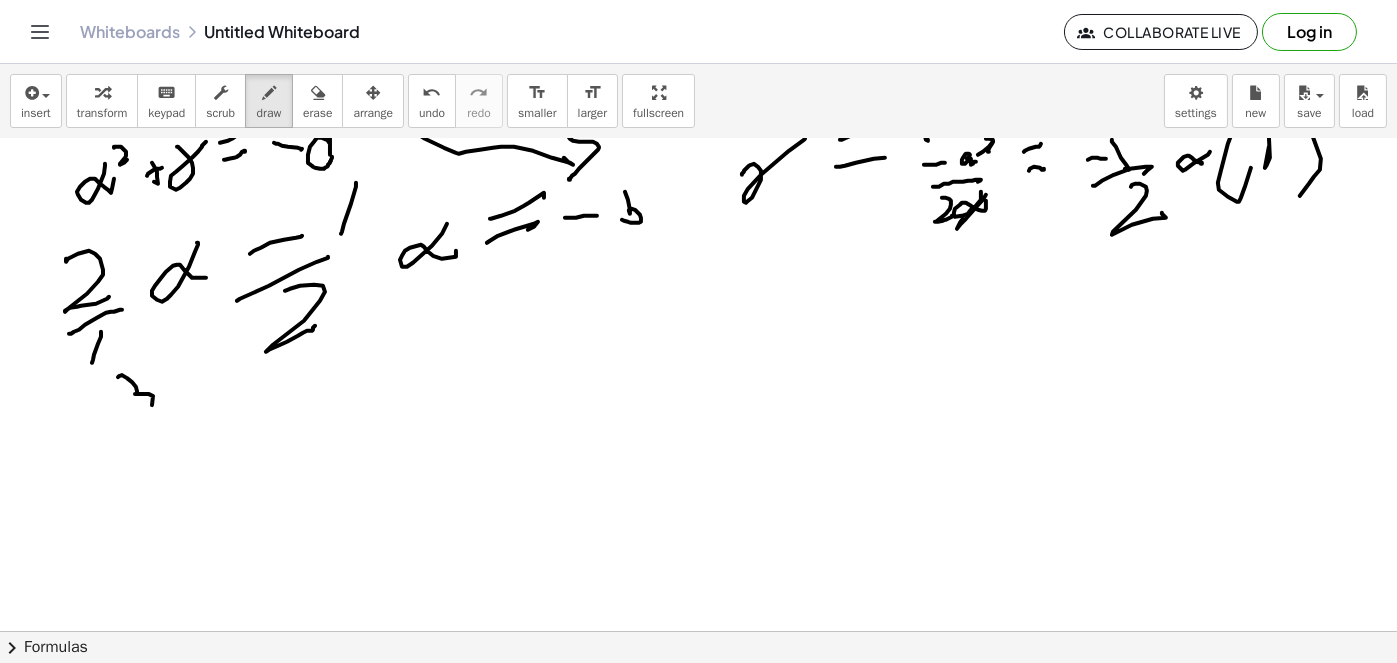 drag, startPoint x: 118, startPoint y: 376, endPoint x: 125, endPoint y: 406, distance: 30.805843 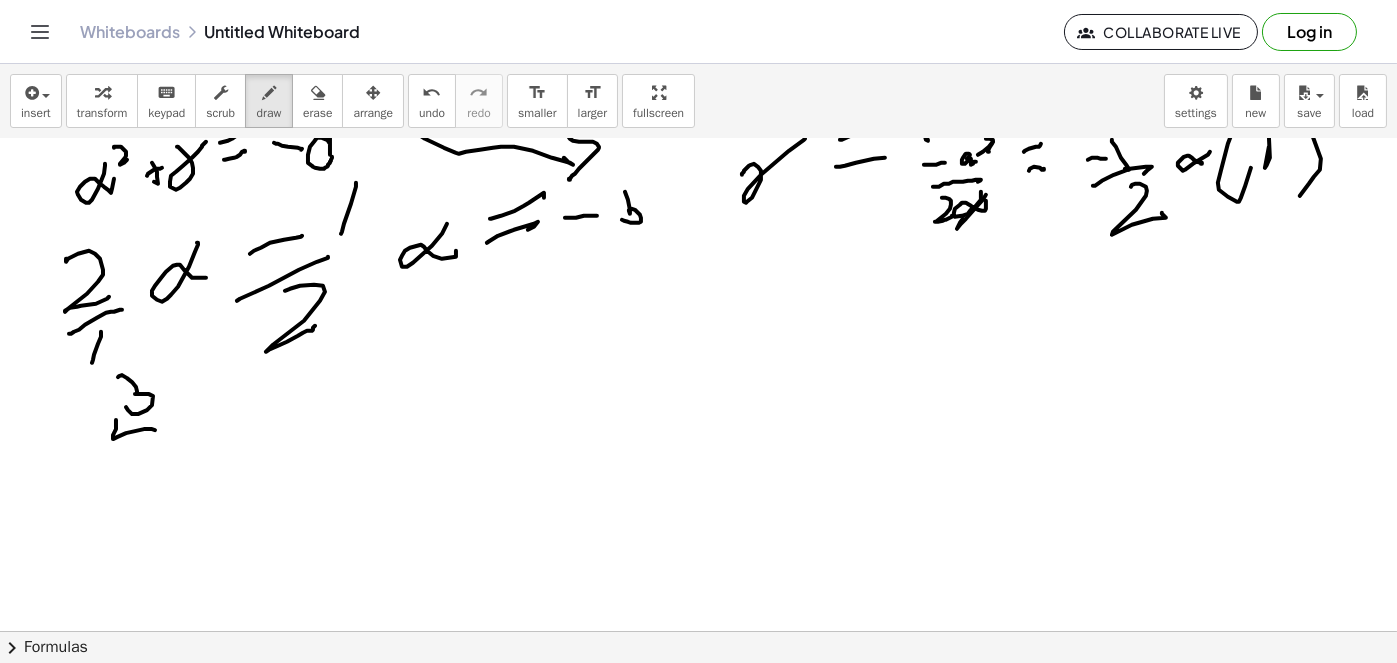 drag, startPoint x: 113, startPoint y: 434, endPoint x: 161, endPoint y: 431, distance: 48.09366 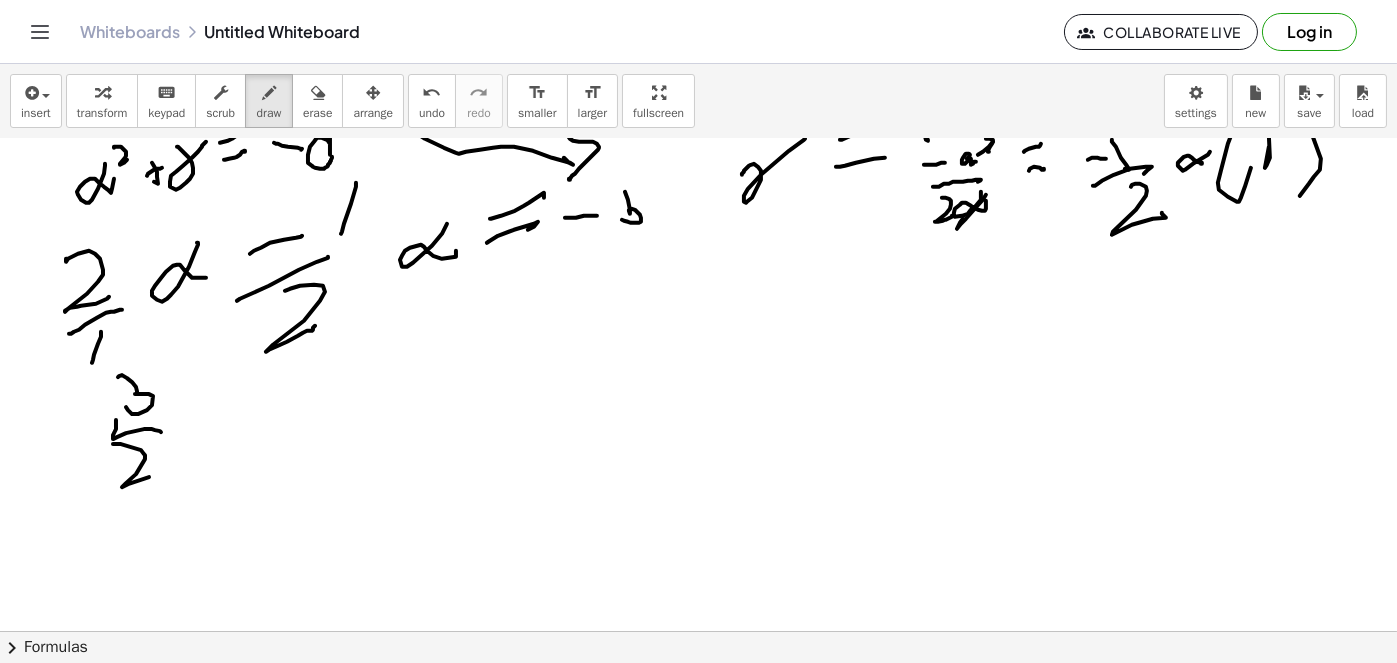 drag, startPoint x: 113, startPoint y: 443, endPoint x: 183, endPoint y: 464, distance: 73.082146 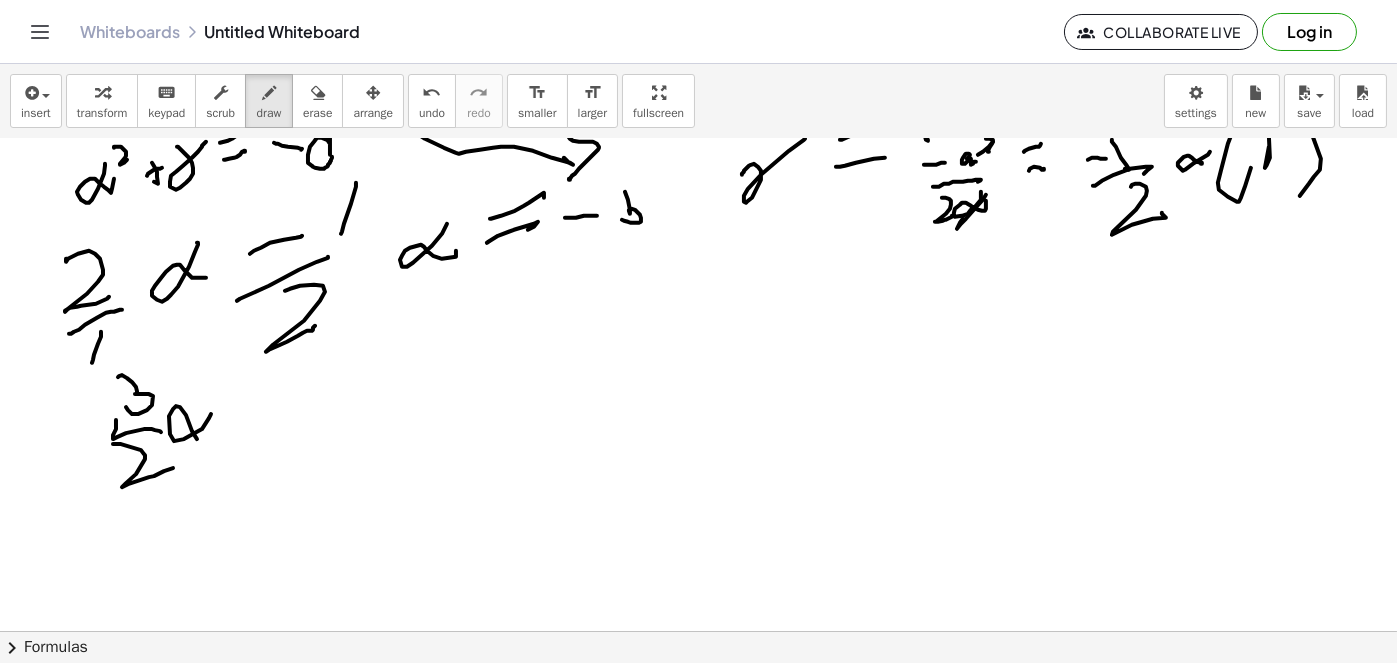 drag, startPoint x: 184, startPoint y: 438, endPoint x: 215, endPoint y: 440, distance: 31.06445 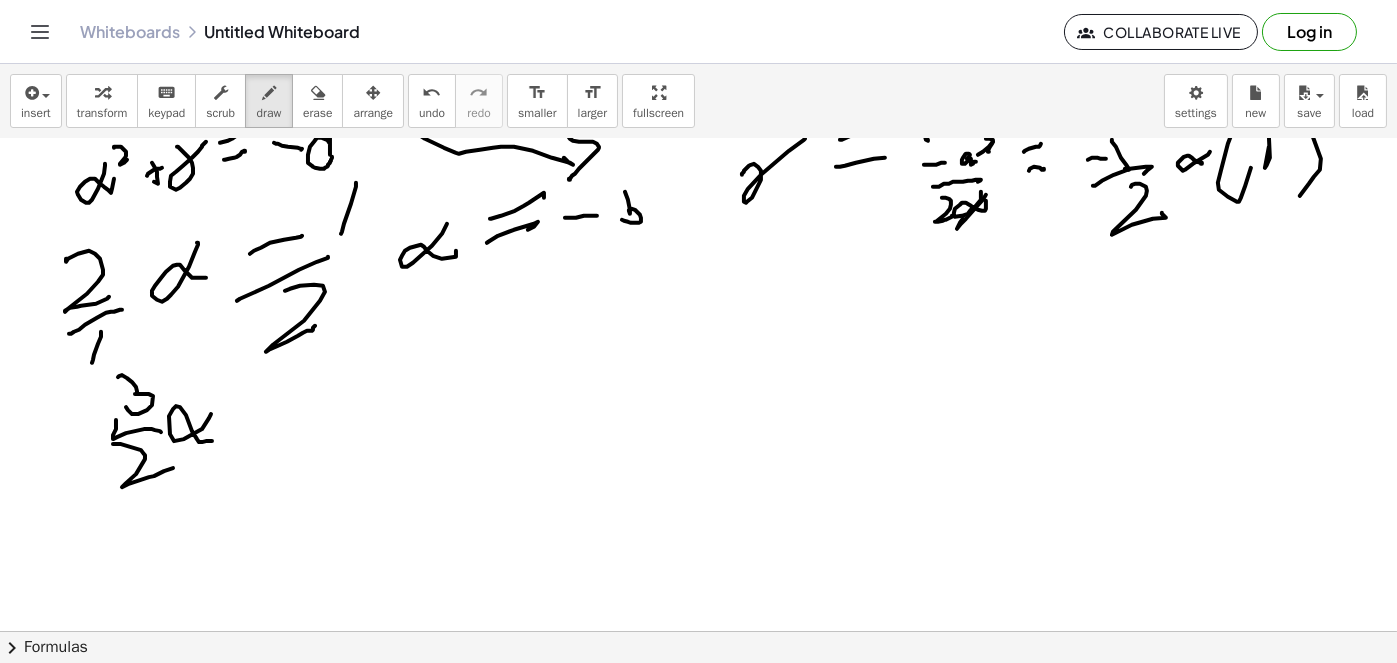 drag, startPoint x: 254, startPoint y: 446, endPoint x: 263, endPoint y: 438, distance: 12.0415945 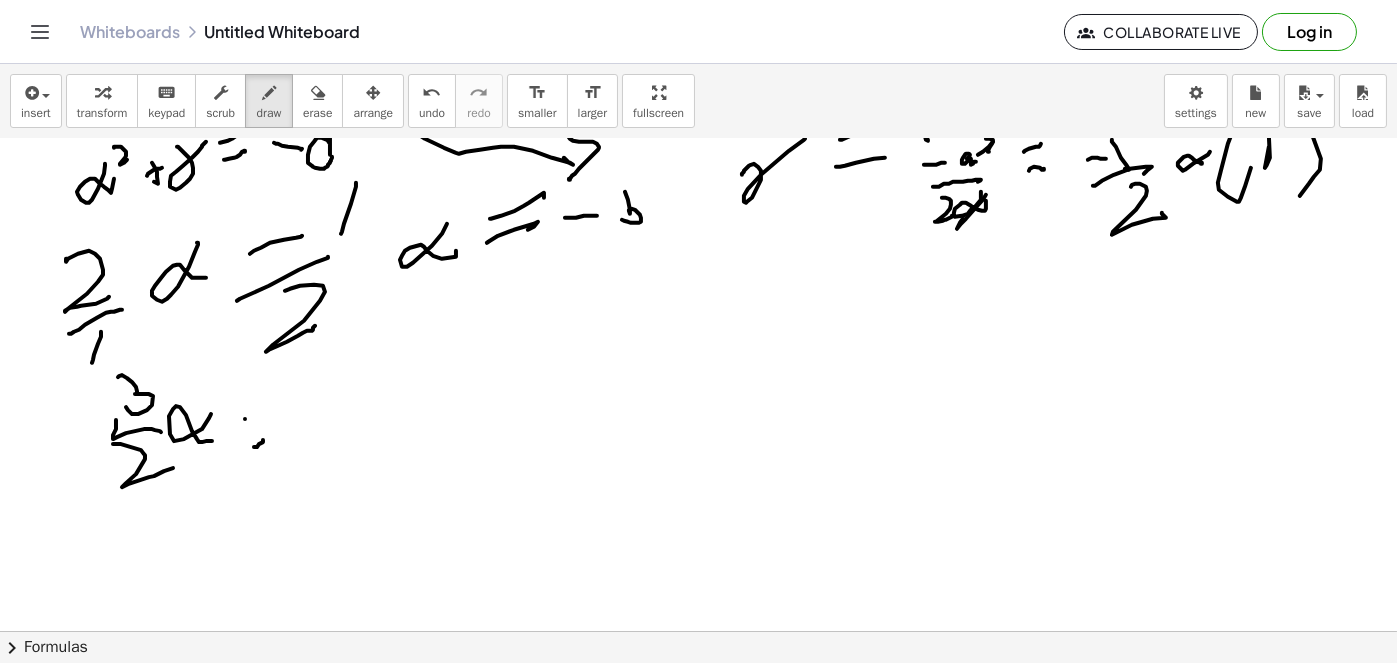 click at bounding box center [698, 332] 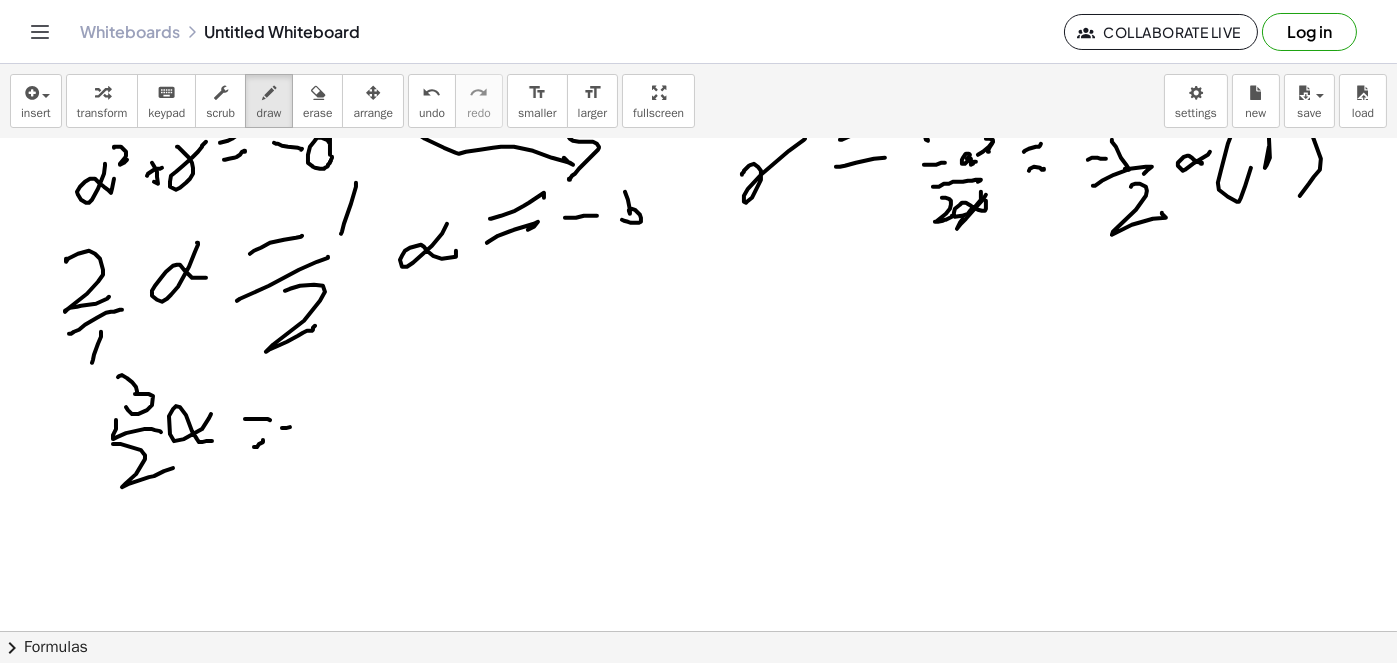 click at bounding box center (698, 332) 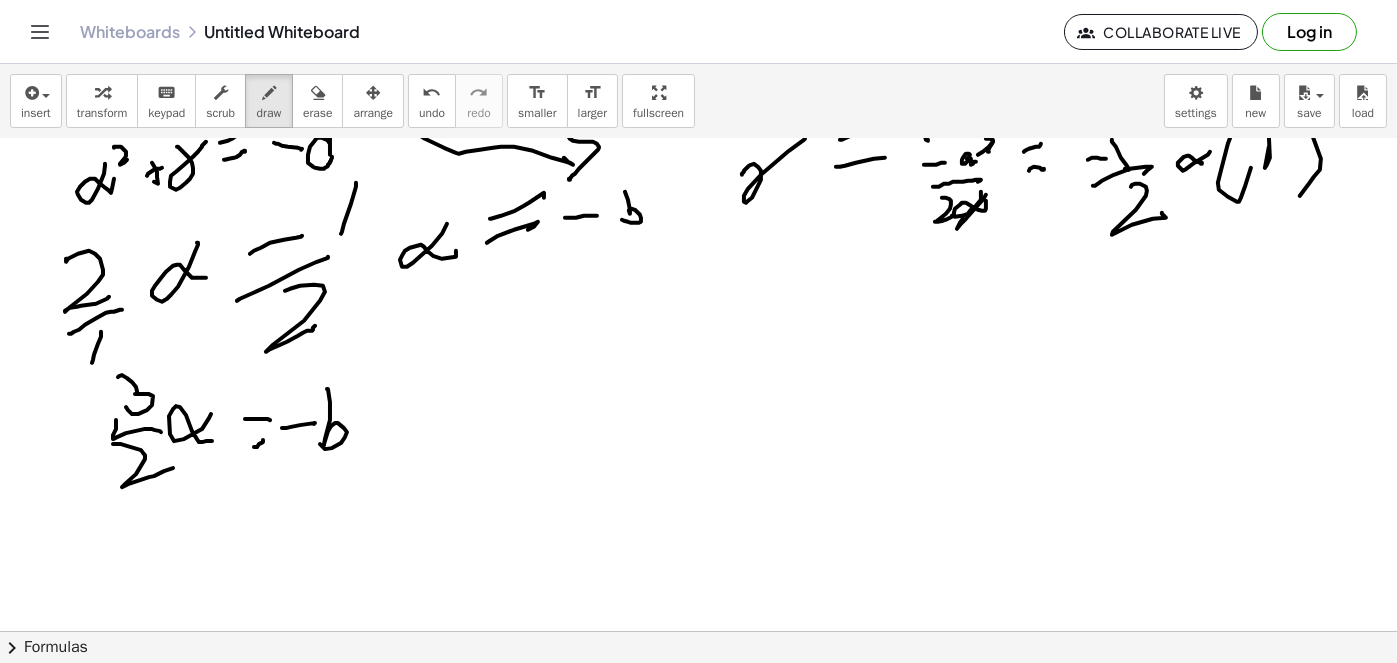 click at bounding box center (698, 332) 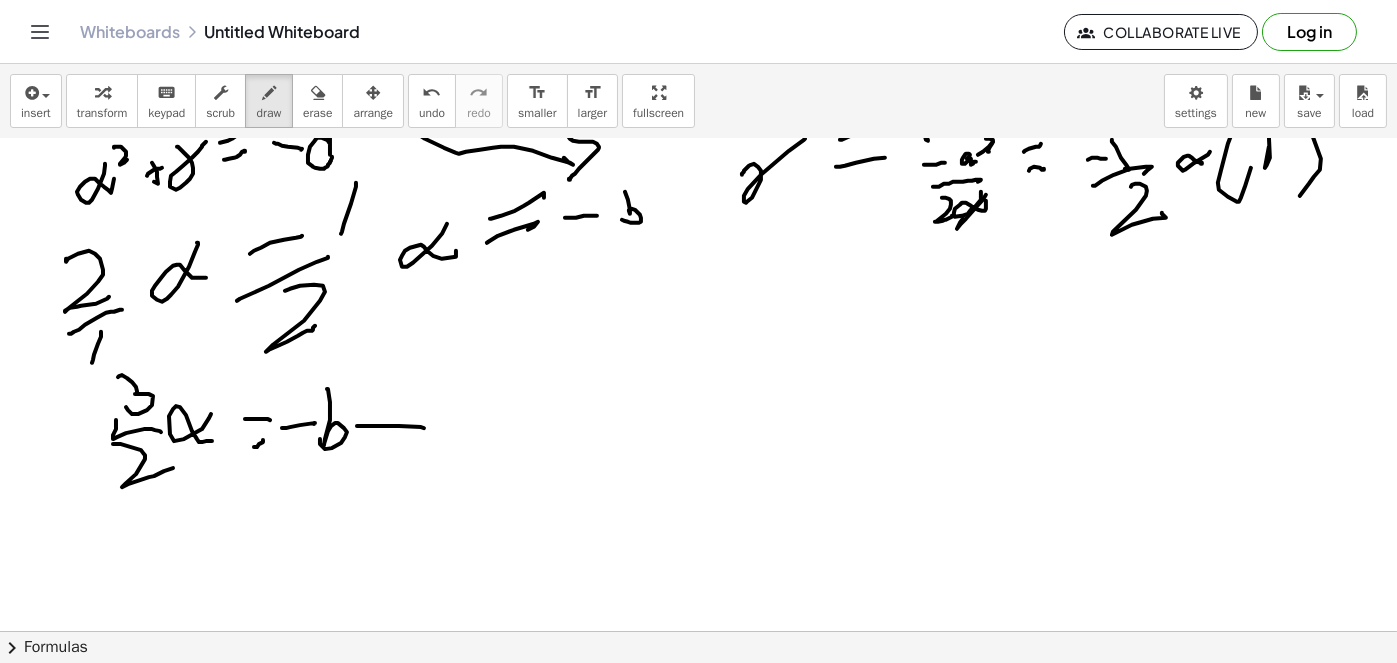 click at bounding box center [698, 332] 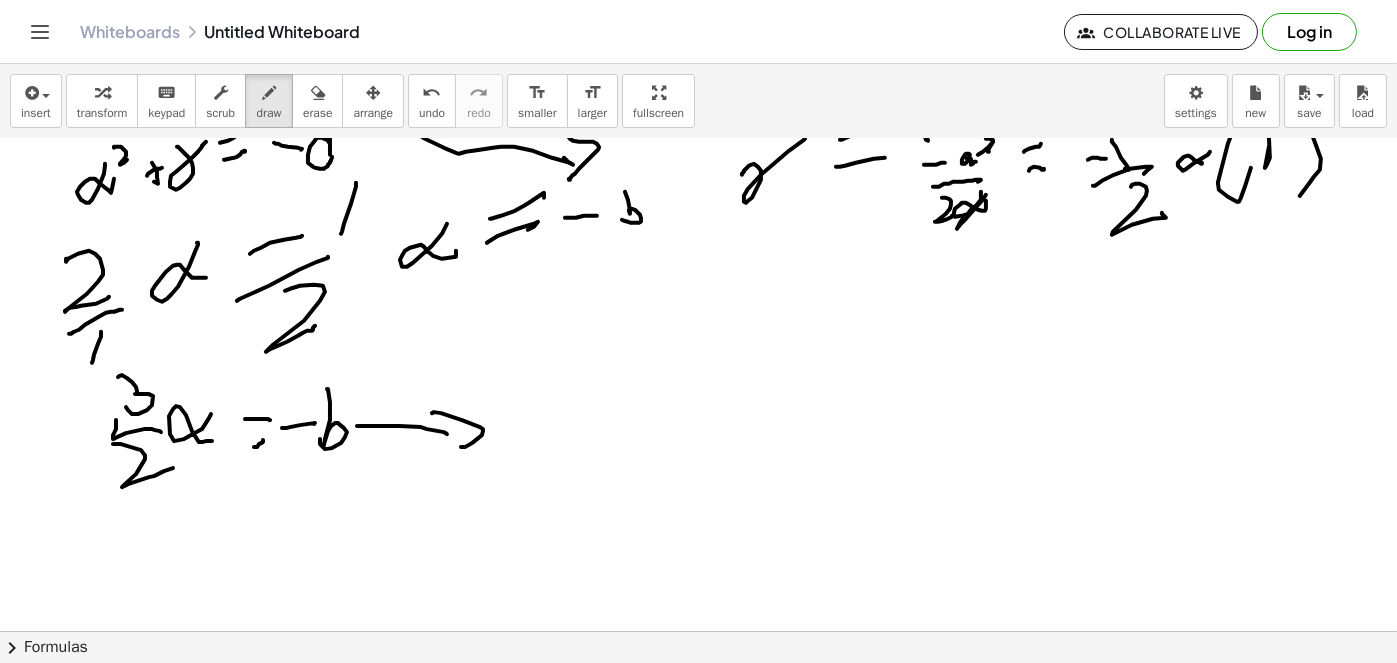 click at bounding box center (698, 332) 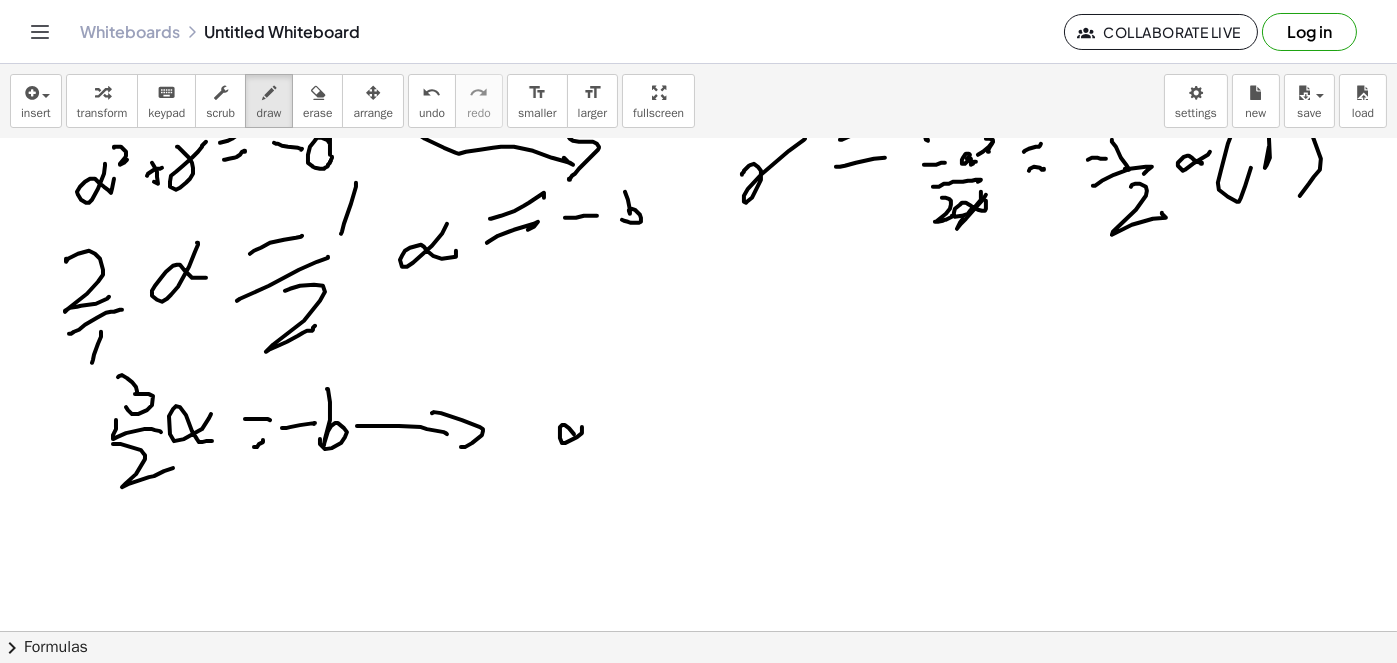 click at bounding box center (698, 332) 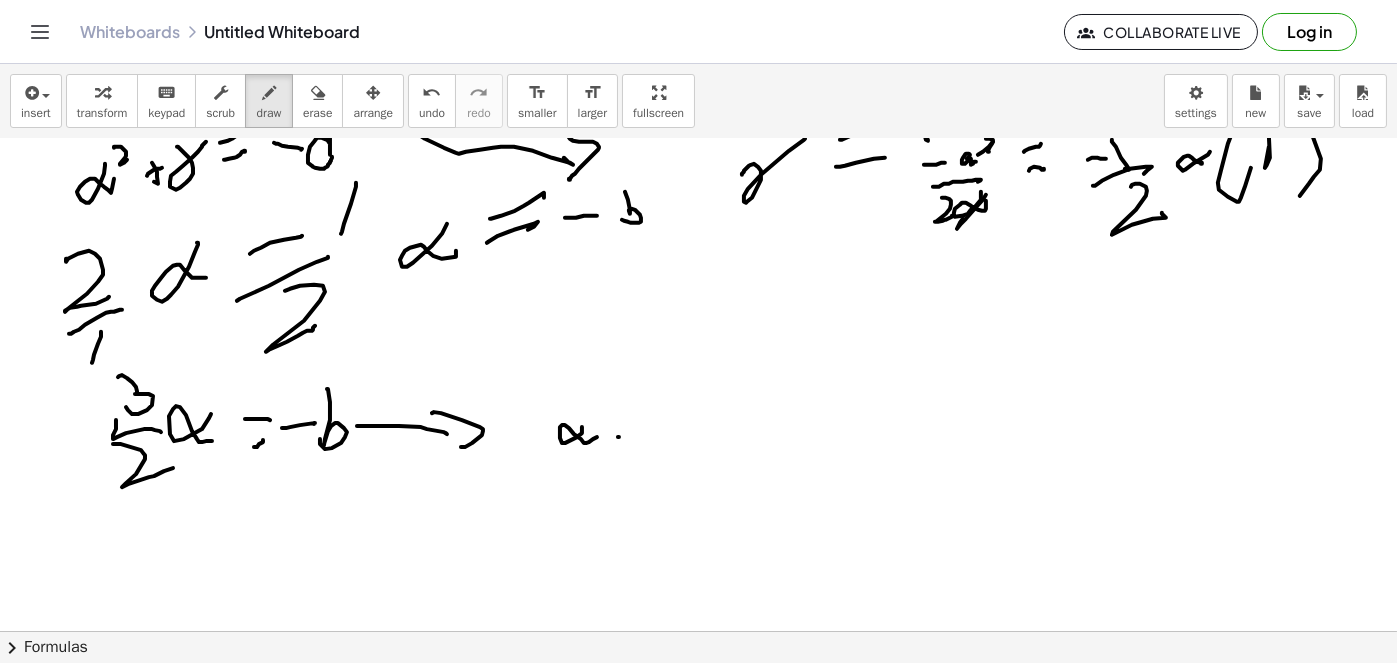 click at bounding box center [698, 332] 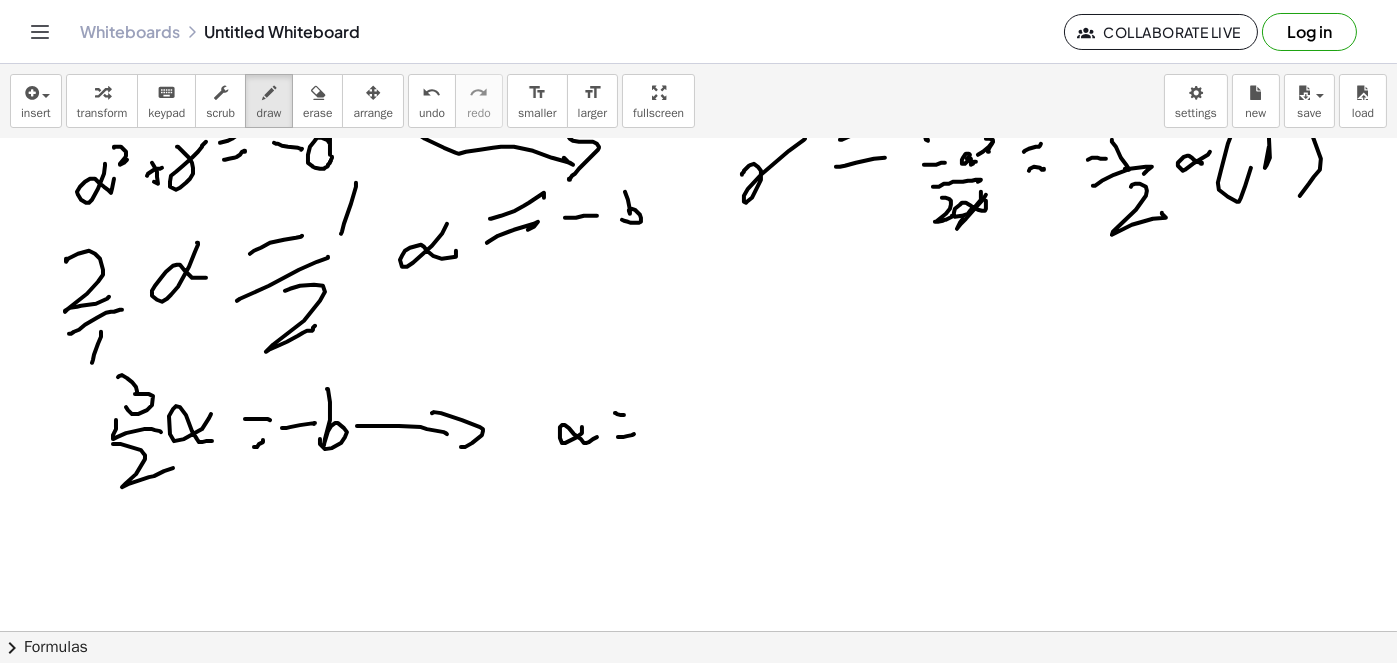 click at bounding box center (698, 332) 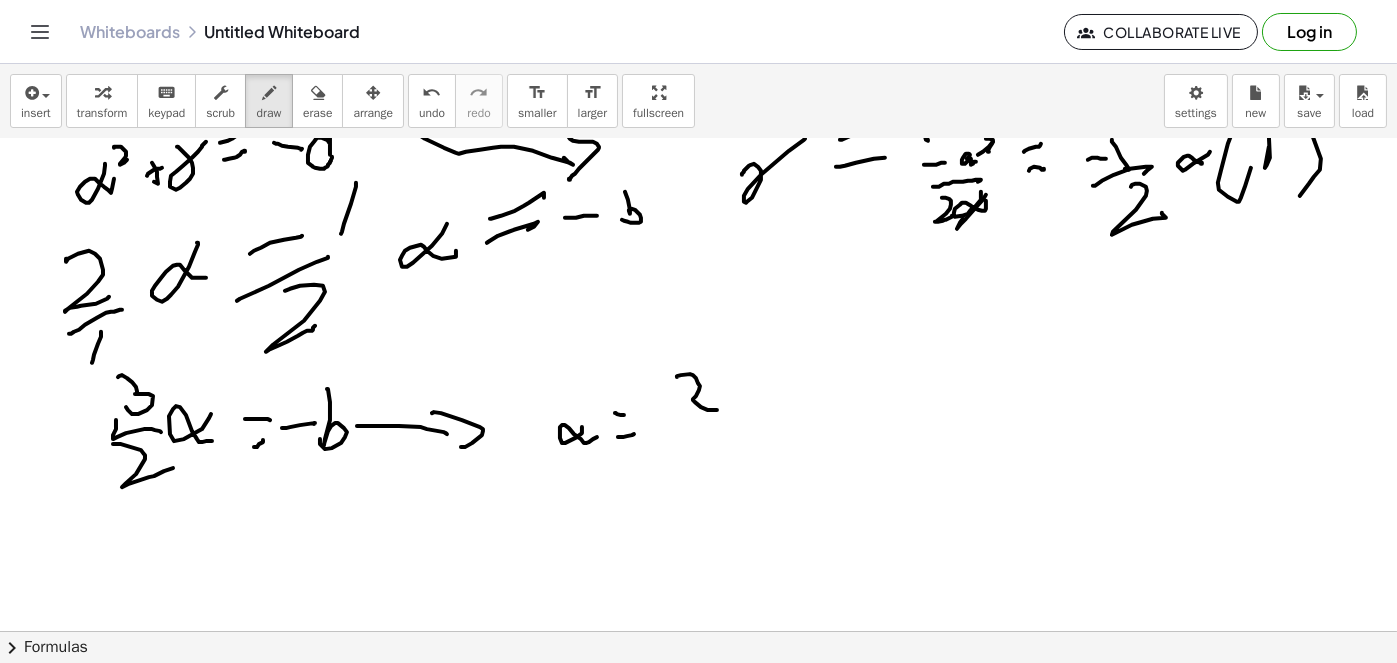 drag, startPoint x: 677, startPoint y: 376, endPoint x: 717, endPoint y: 409, distance: 51.855568 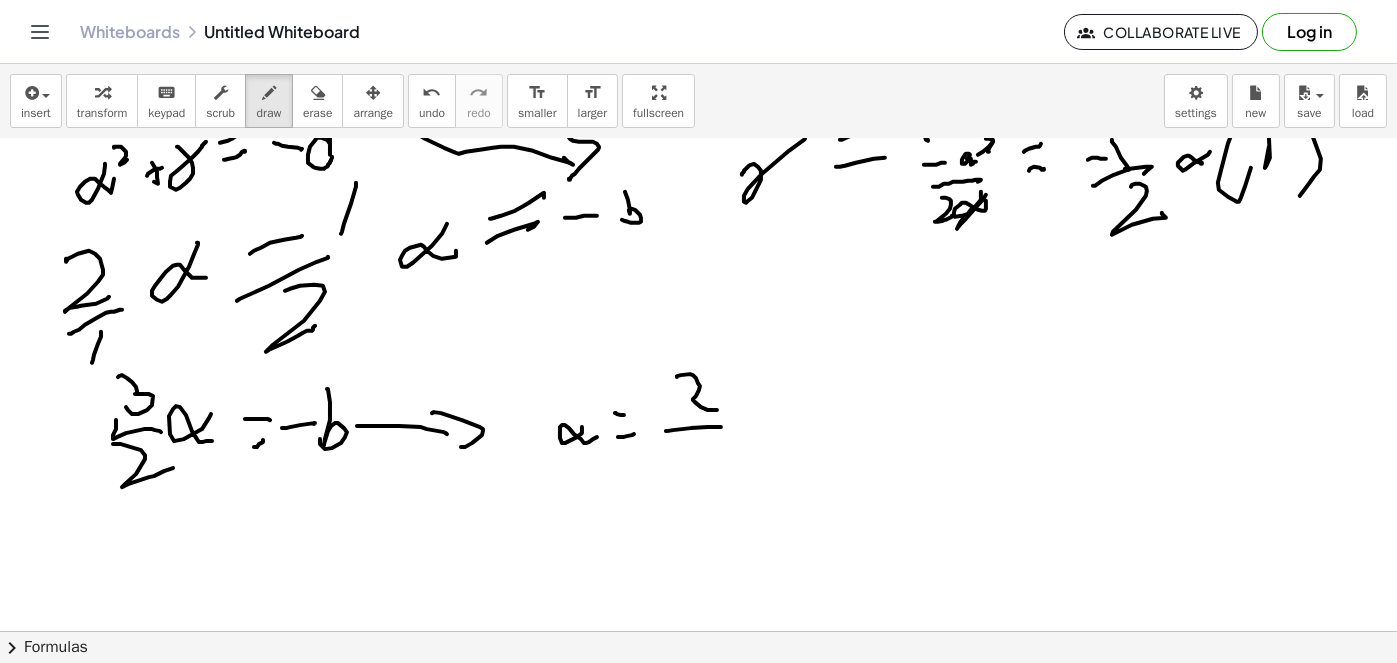 drag, startPoint x: 666, startPoint y: 430, endPoint x: 722, endPoint y: 426, distance: 56.142673 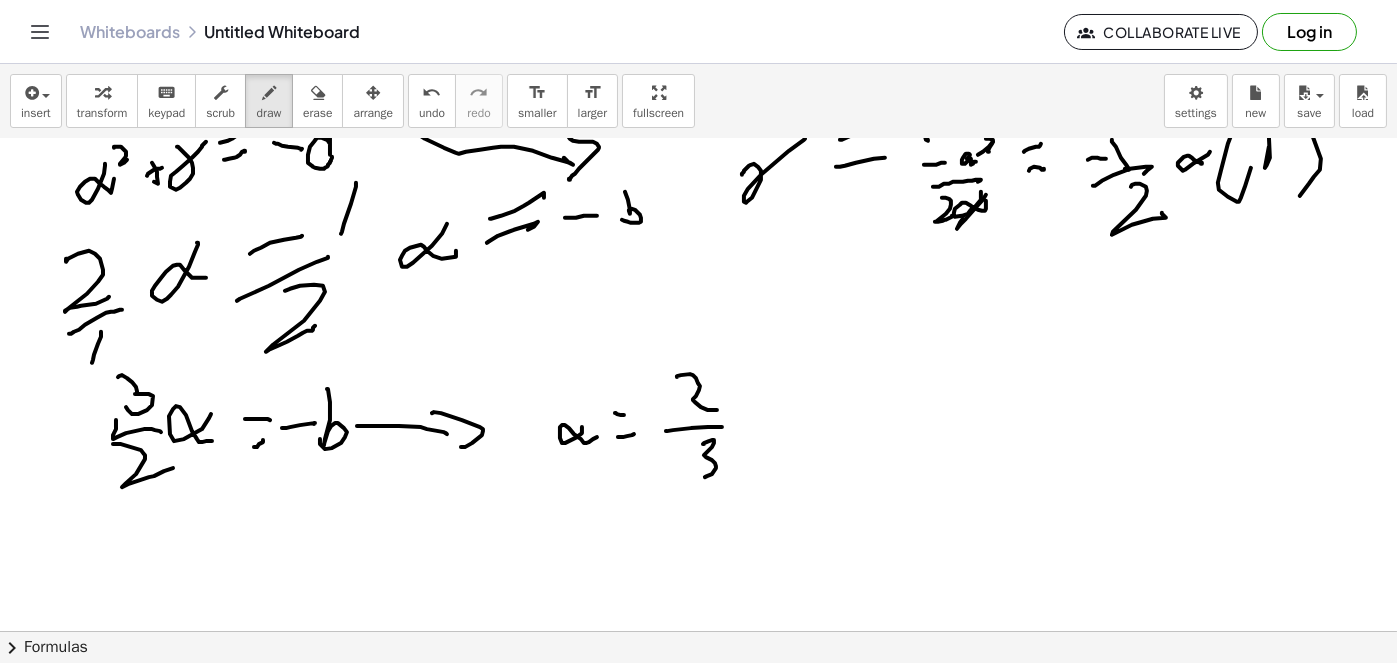 drag, startPoint x: 704, startPoint y: 443, endPoint x: 708, endPoint y: 465, distance: 22.36068 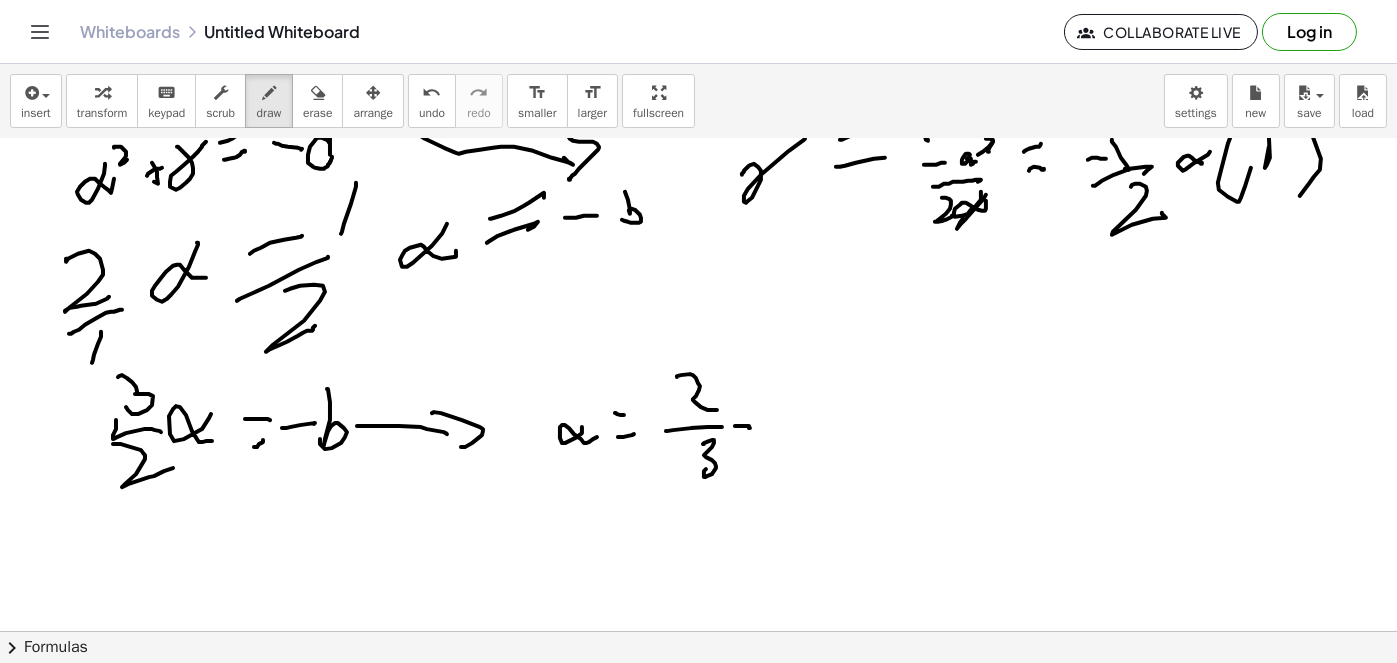 drag, startPoint x: 735, startPoint y: 425, endPoint x: 750, endPoint y: 427, distance: 15.132746 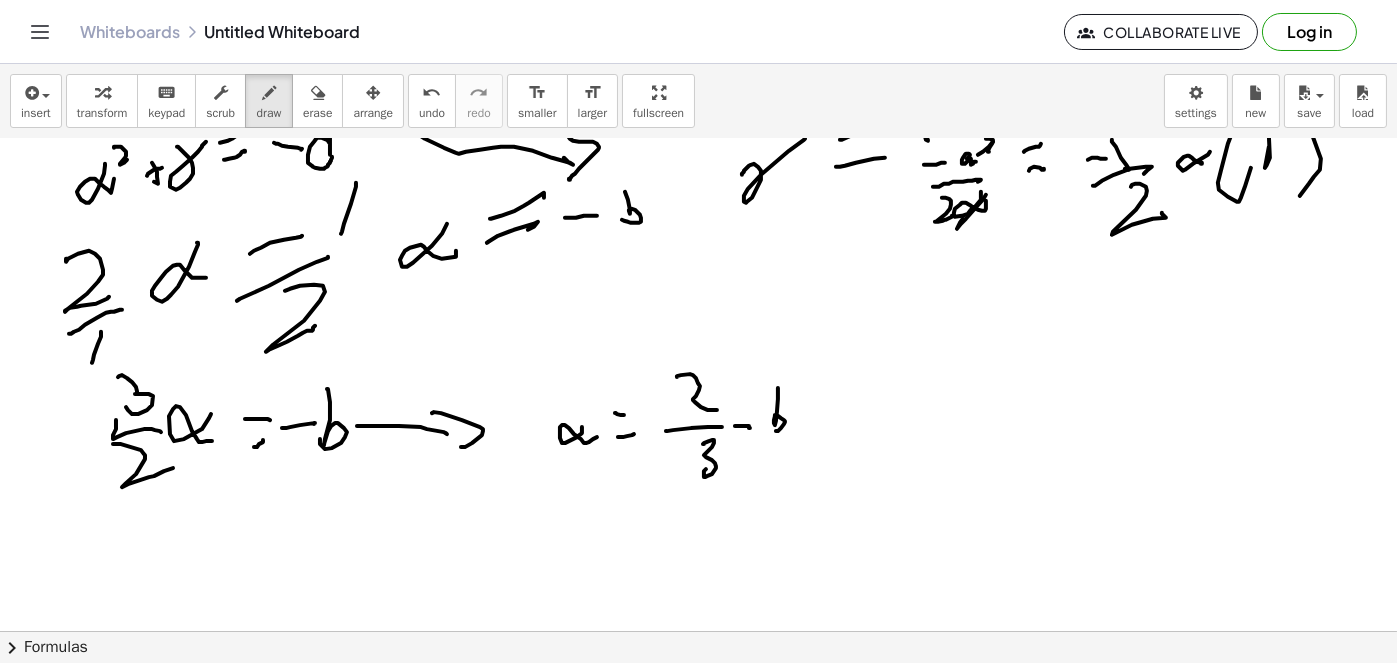 drag, startPoint x: 778, startPoint y: 387, endPoint x: 766, endPoint y: 435, distance: 49.47727 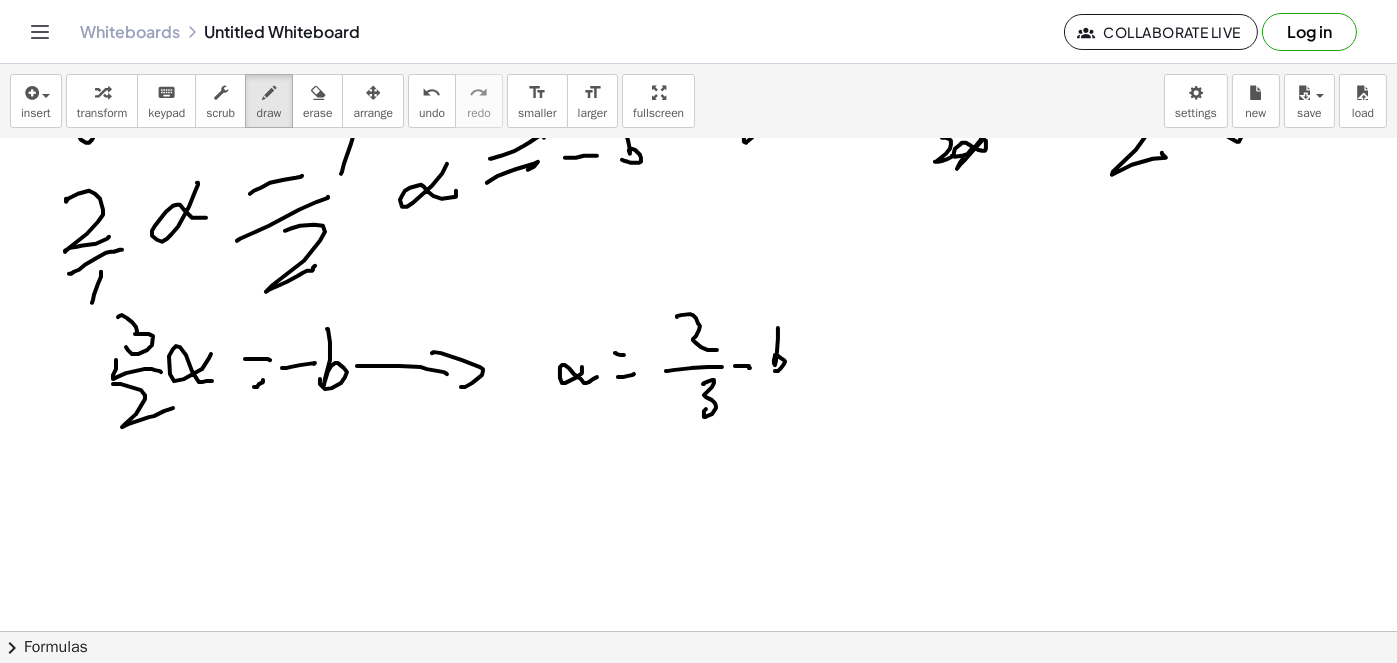 scroll, scrollTop: 400, scrollLeft: 0, axis: vertical 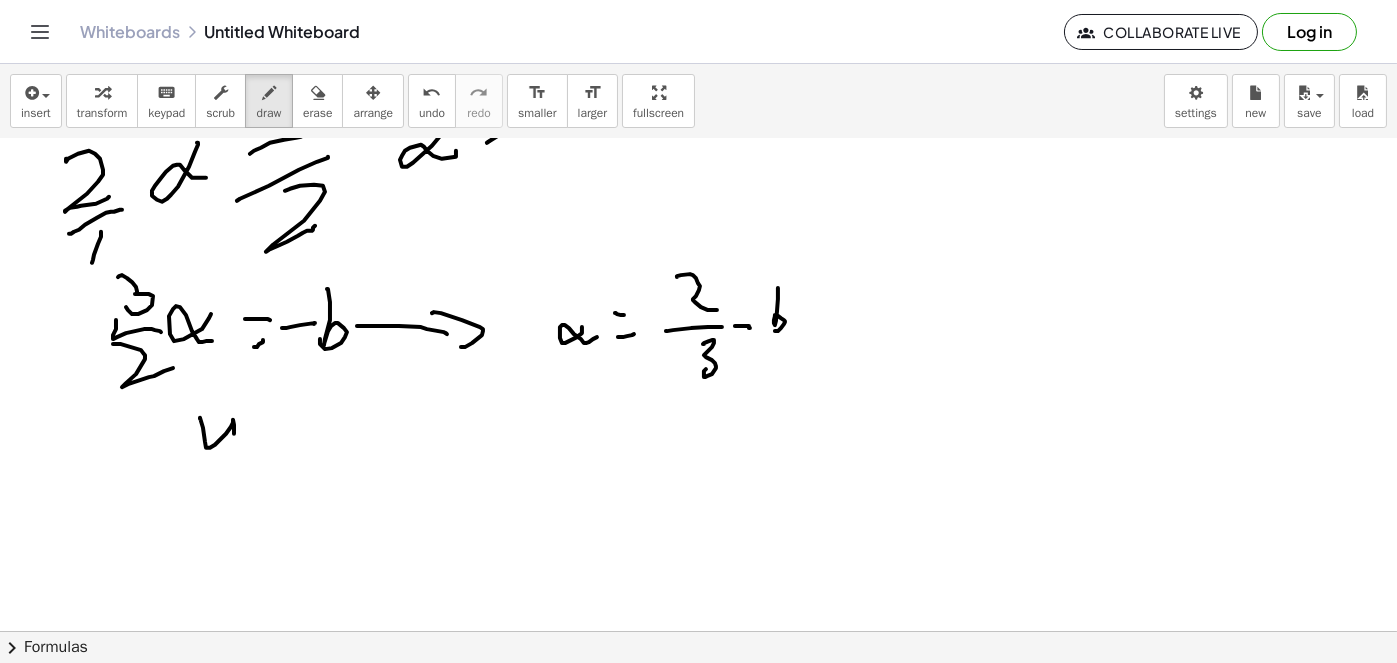 drag, startPoint x: 200, startPoint y: 417, endPoint x: 234, endPoint y: 433, distance: 37.576588 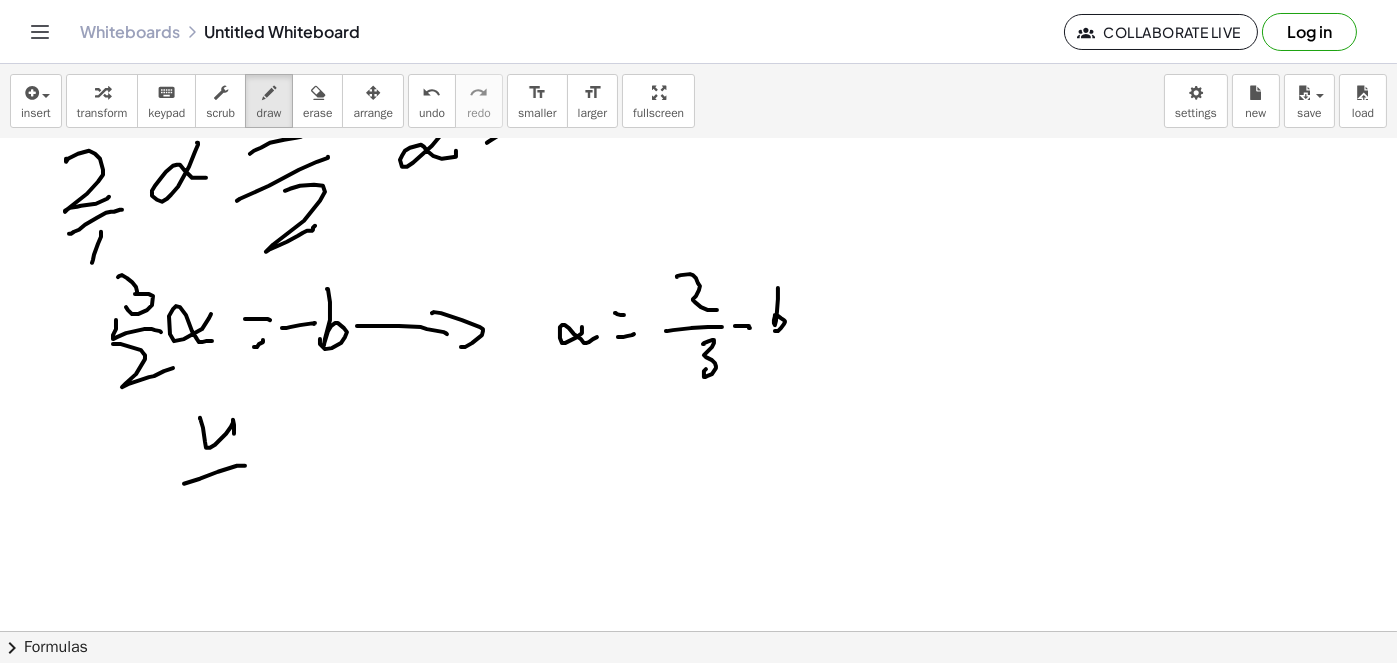 drag, startPoint x: 184, startPoint y: 483, endPoint x: 240, endPoint y: 472, distance: 57.070133 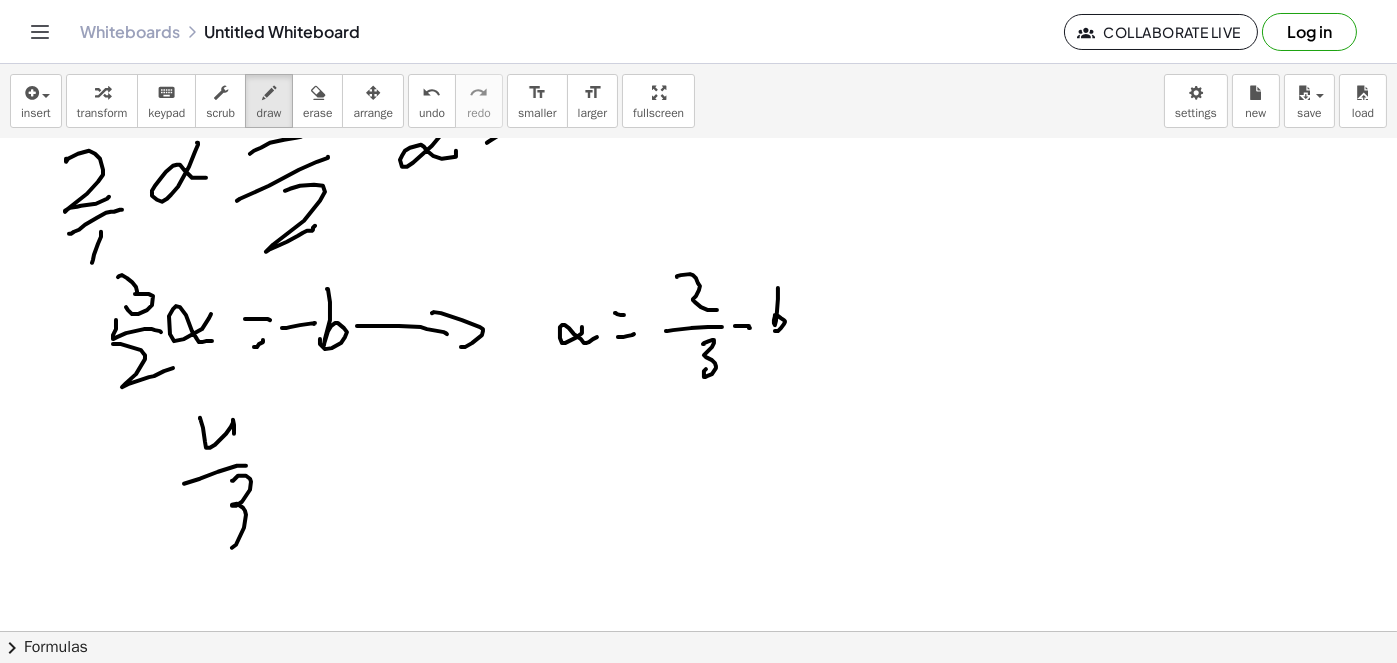 drag, startPoint x: 232, startPoint y: 480, endPoint x: 225, endPoint y: 537, distance: 57.428215 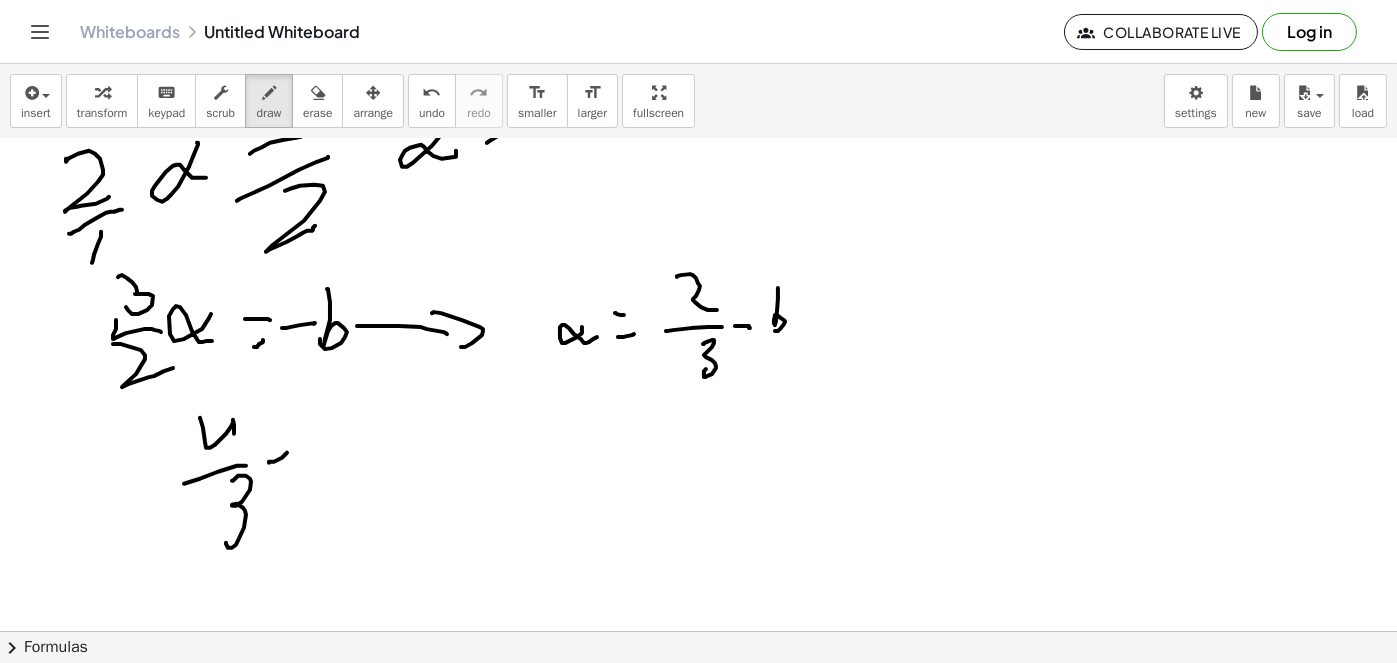 drag, startPoint x: 269, startPoint y: 461, endPoint x: 299, endPoint y: 439, distance: 37.202152 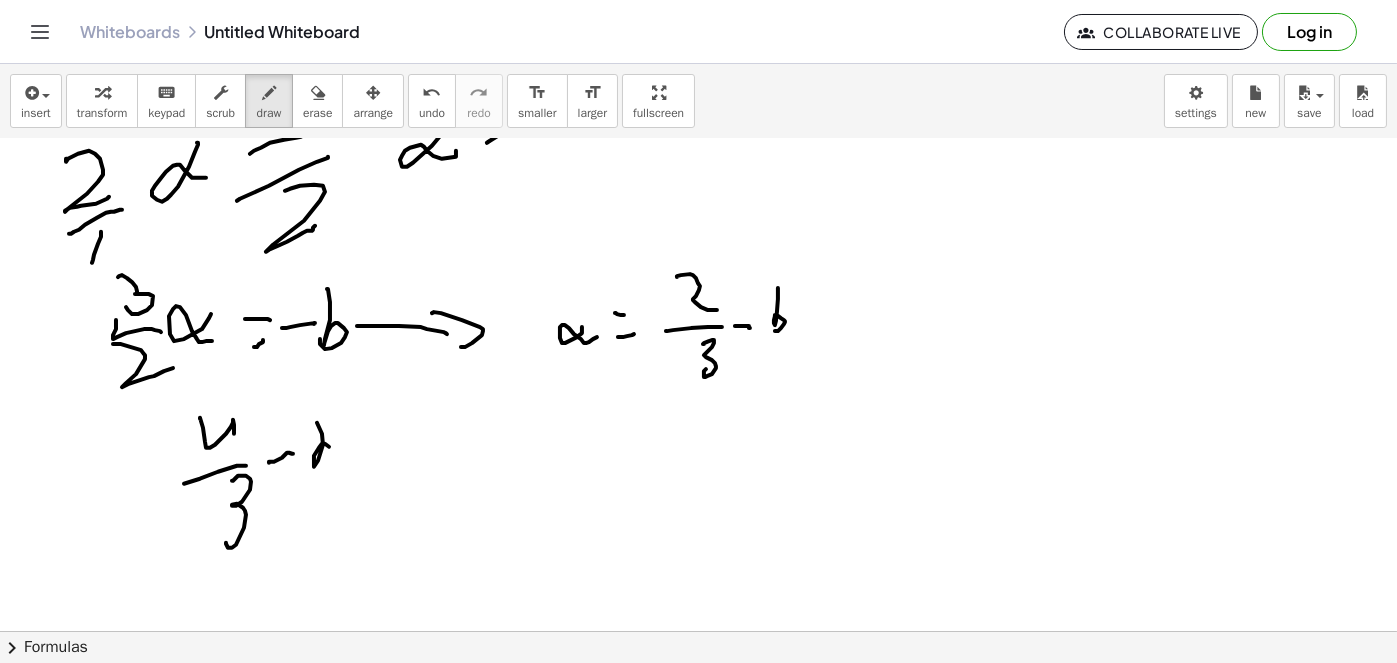 drag, startPoint x: 317, startPoint y: 422, endPoint x: 314, endPoint y: 461, distance: 39.115215 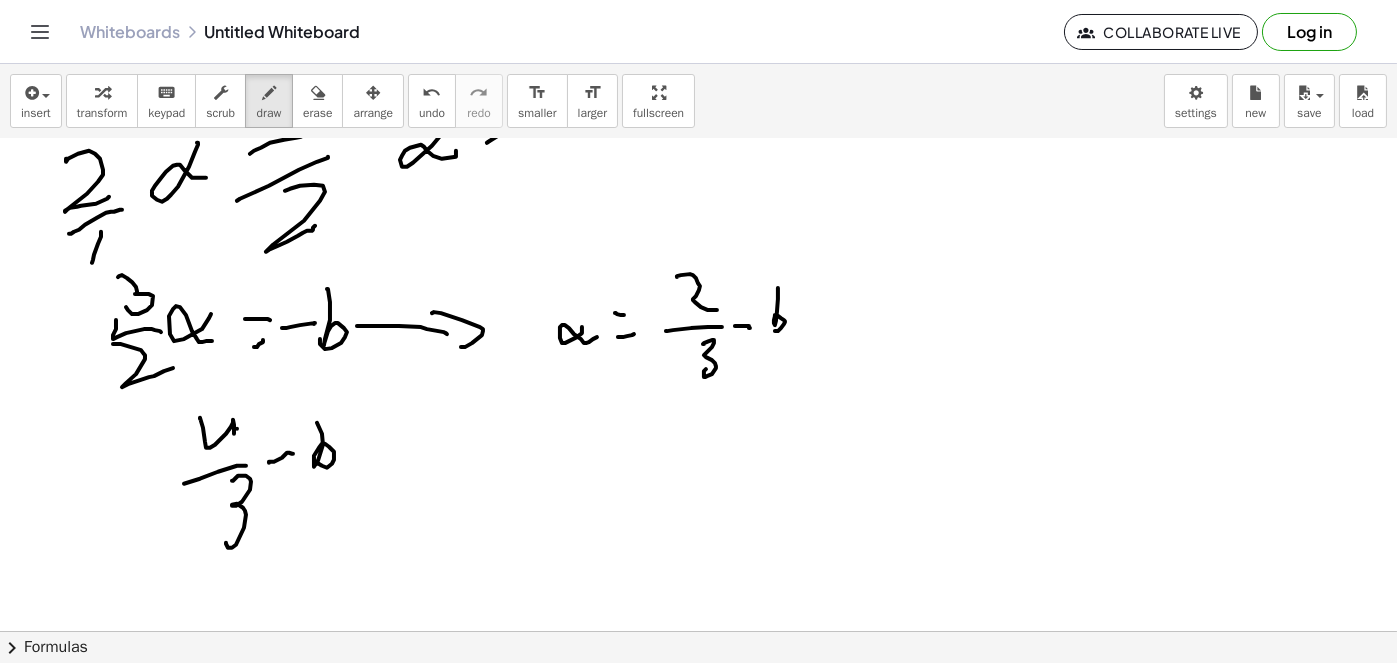 drag, startPoint x: 237, startPoint y: 428, endPoint x: 244, endPoint y: 450, distance: 23.086792 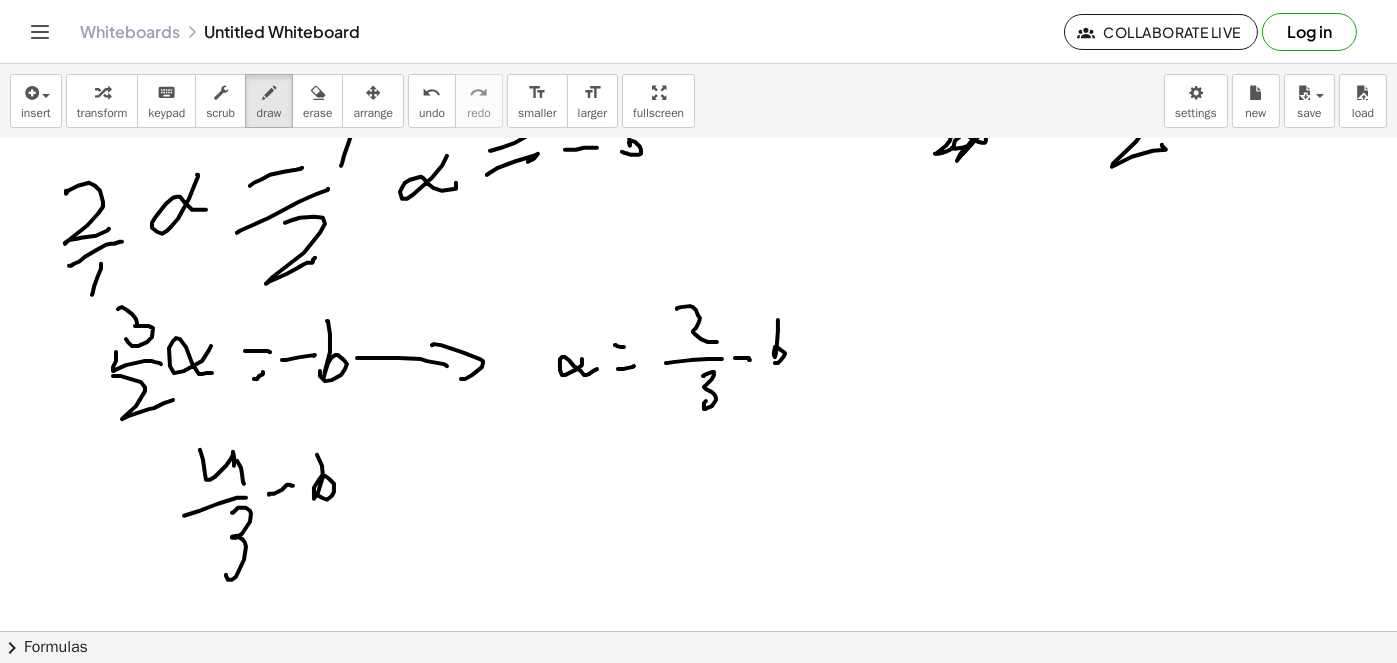 scroll, scrollTop: 400, scrollLeft: 0, axis: vertical 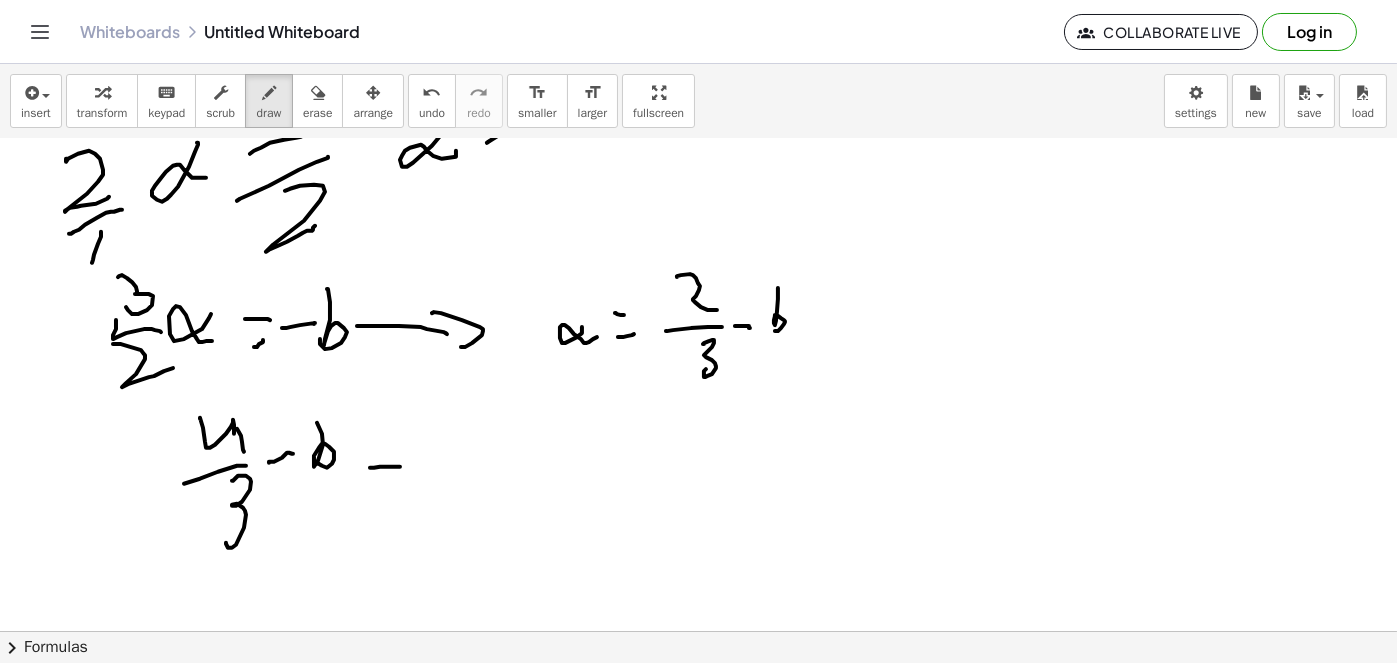 drag, startPoint x: 370, startPoint y: 467, endPoint x: 400, endPoint y: 466, distance: 30.016663 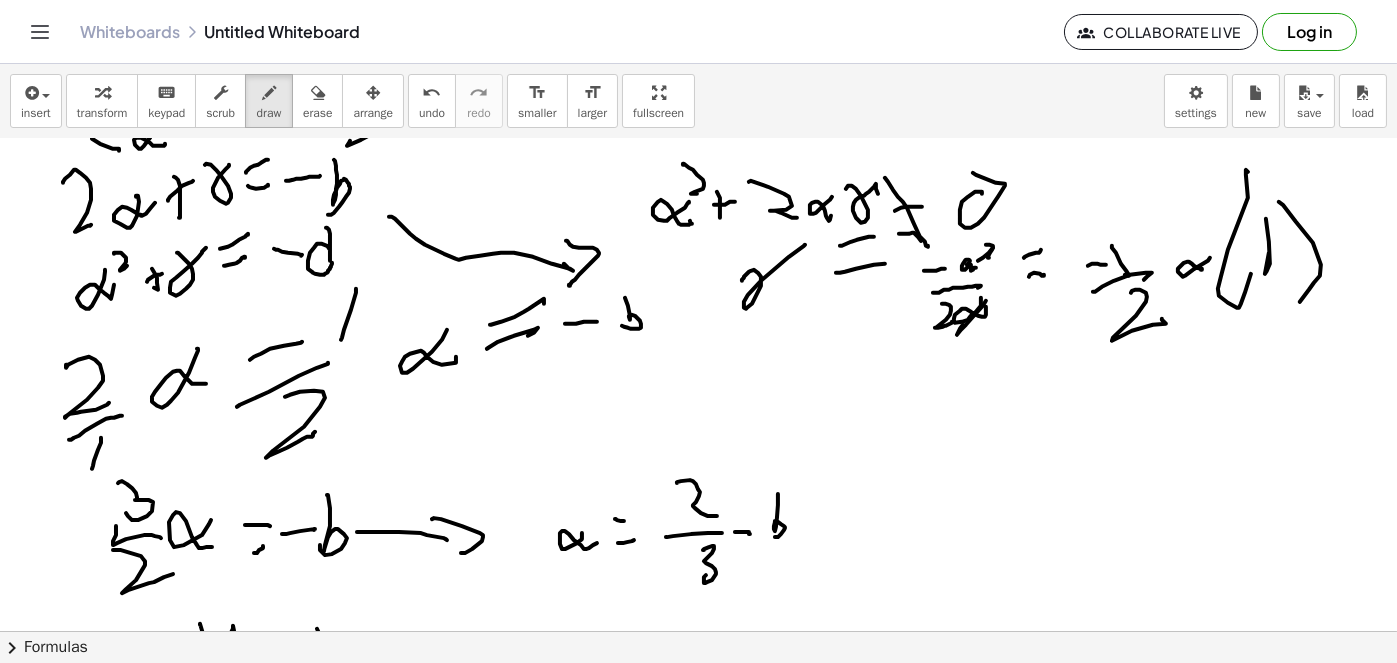 scroll, scrollTop: 300, scrollLeft: 0, axis: vertical 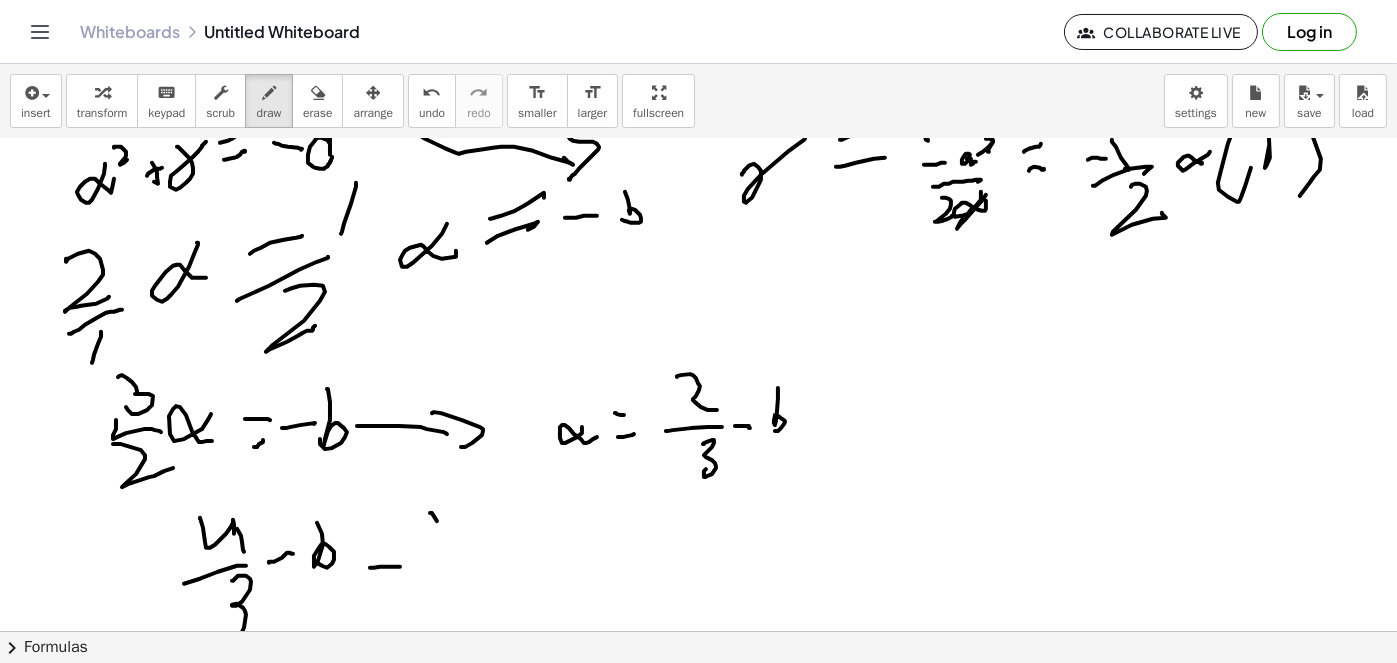 drag, startPoint x: 432, startPoint y: 512, endPoint x: 447, endPoint y: 561, distance: 51.24451 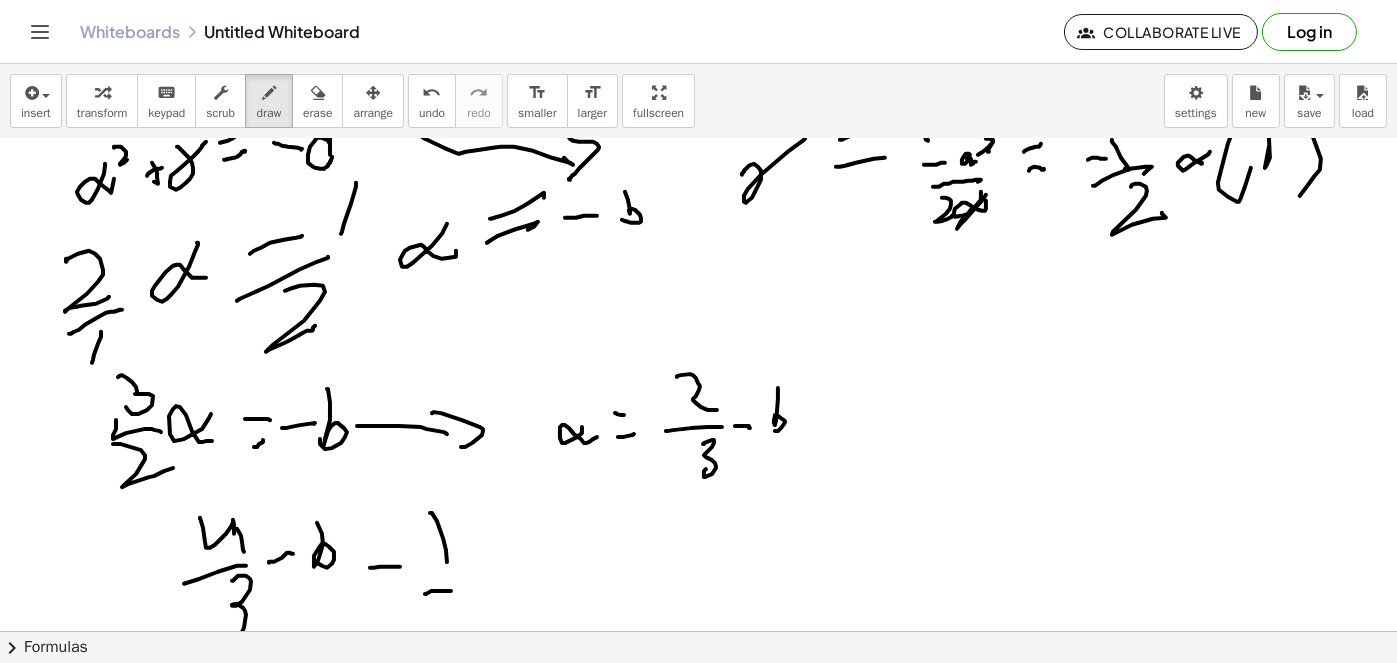 drag, startPoint x: 425, startPoint y: 593, endPoint x: 454, endPoint y: 590, distance: 29.15476 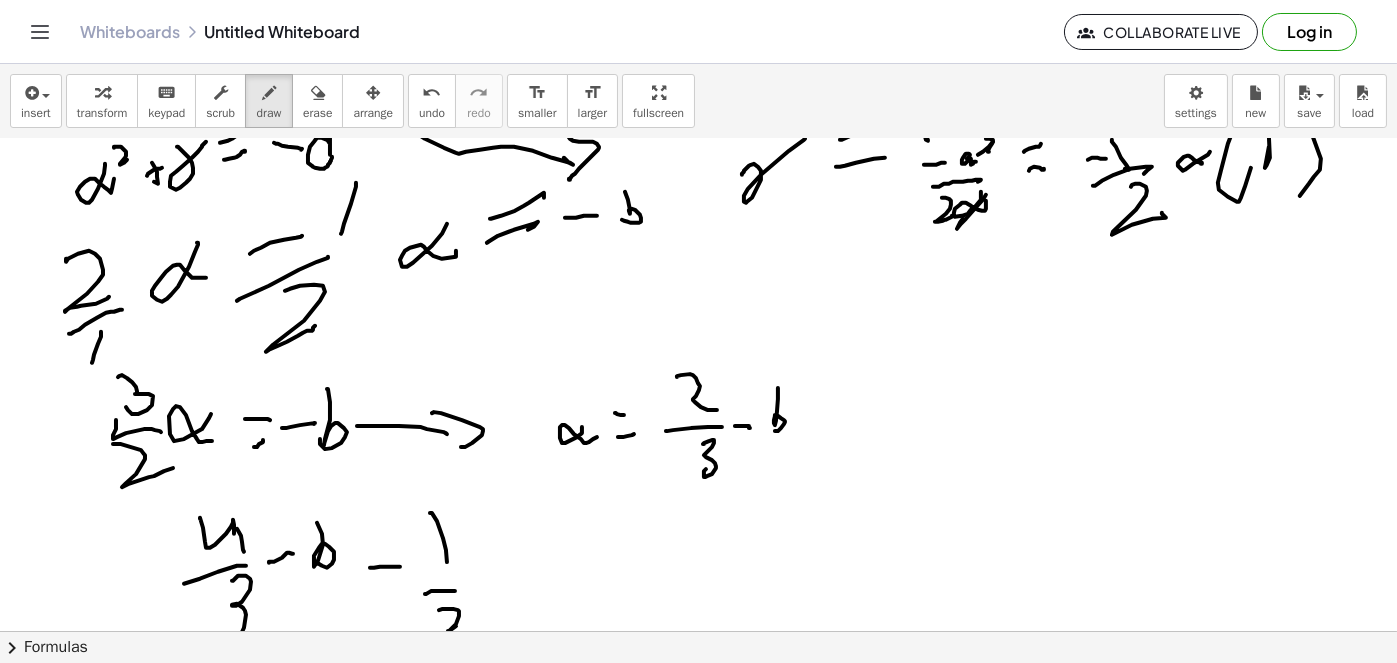 drag, startPoint x: 439, startPoint y: 609, endPoint x: 474, endPoint y: 578, distance: 46.75468 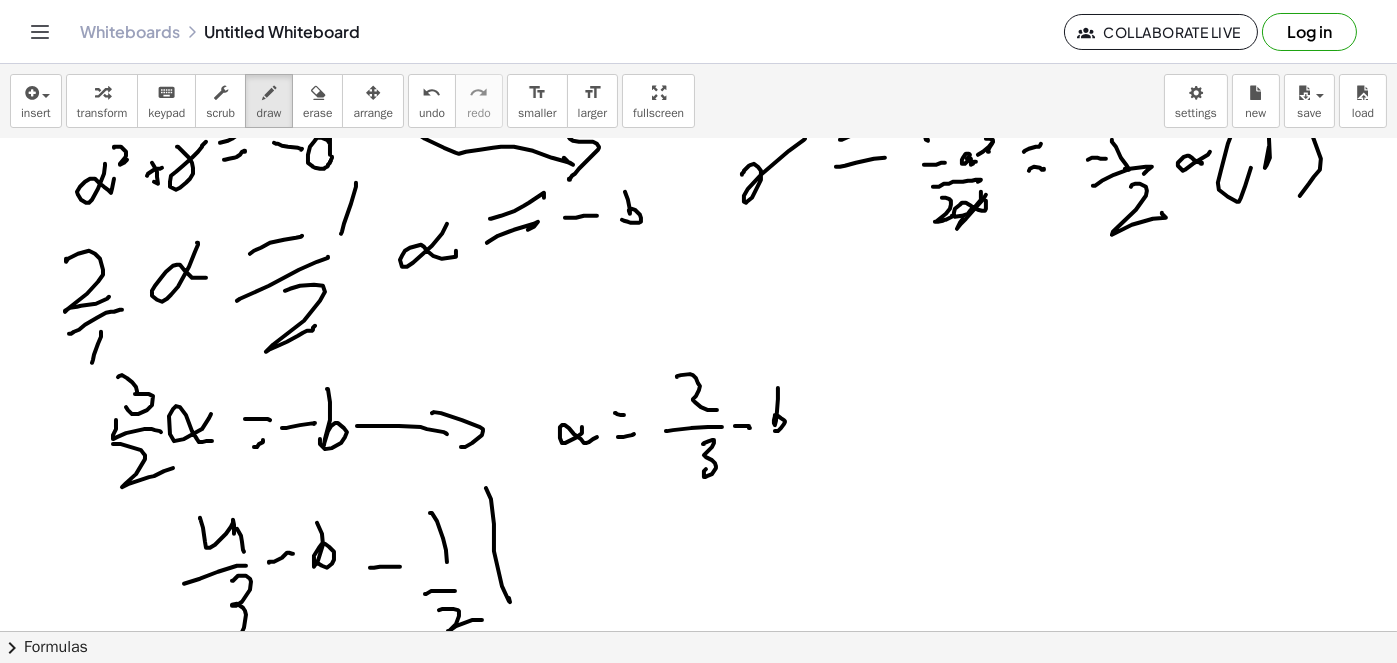 drag, startPoint x: 491, startPoint y: 498, endPoint x: 505, endPoint y: 587, distance: 90.0944 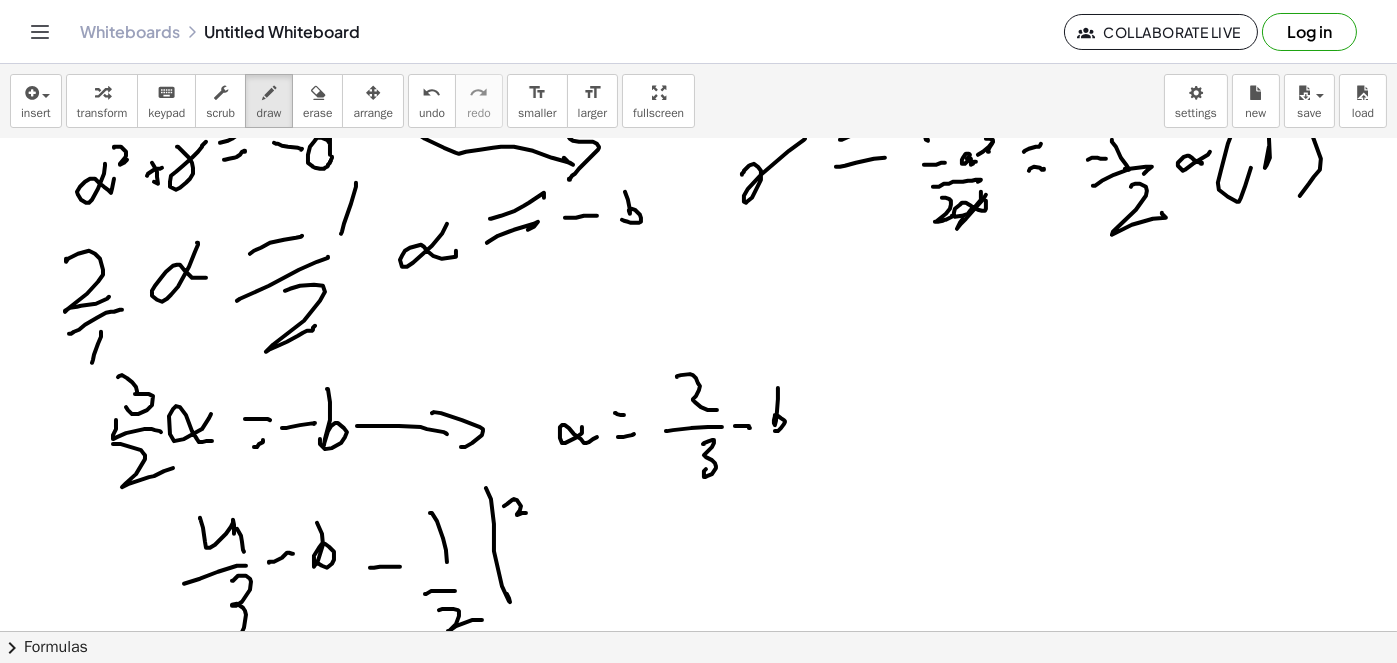 drag, startPoint x: 507, startPoint y: 503, endPoint x: 518, endPoint y: 521, distance: 21.095022 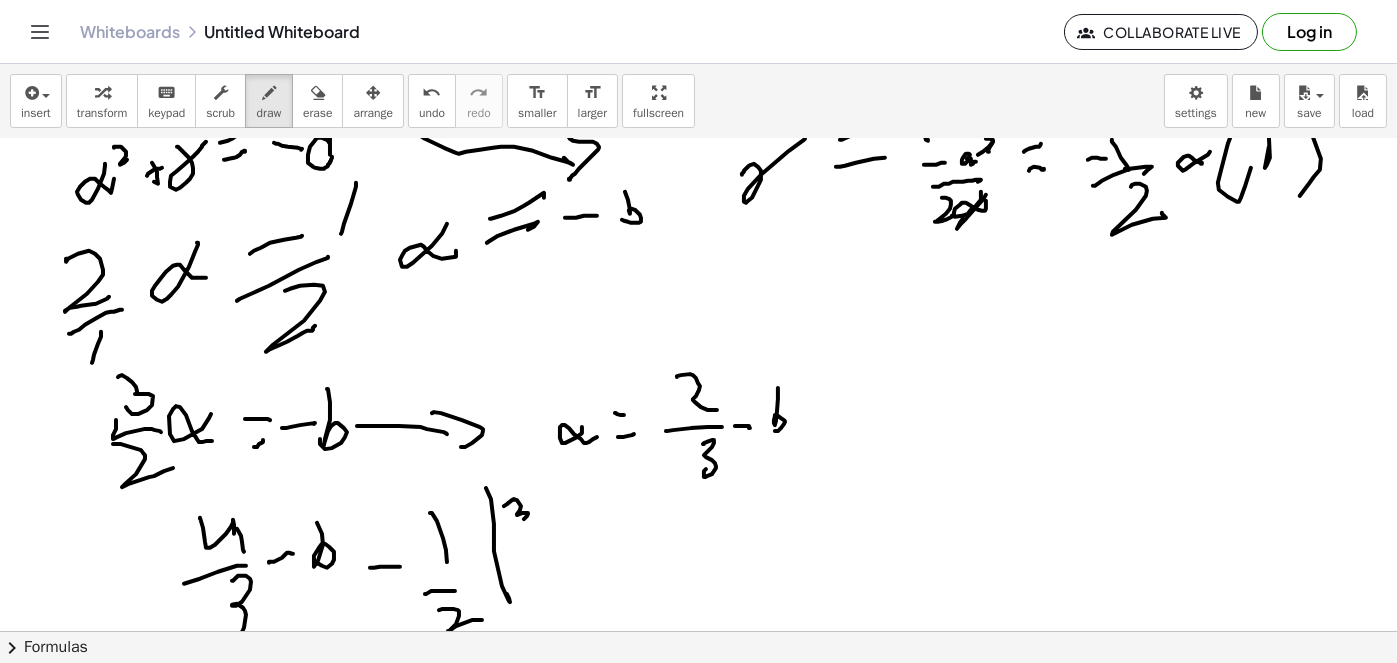 drag, startPoint x: 503, startPoint y: 537, endPoint x: 518, endPoint y: 533, distance: 15.524175 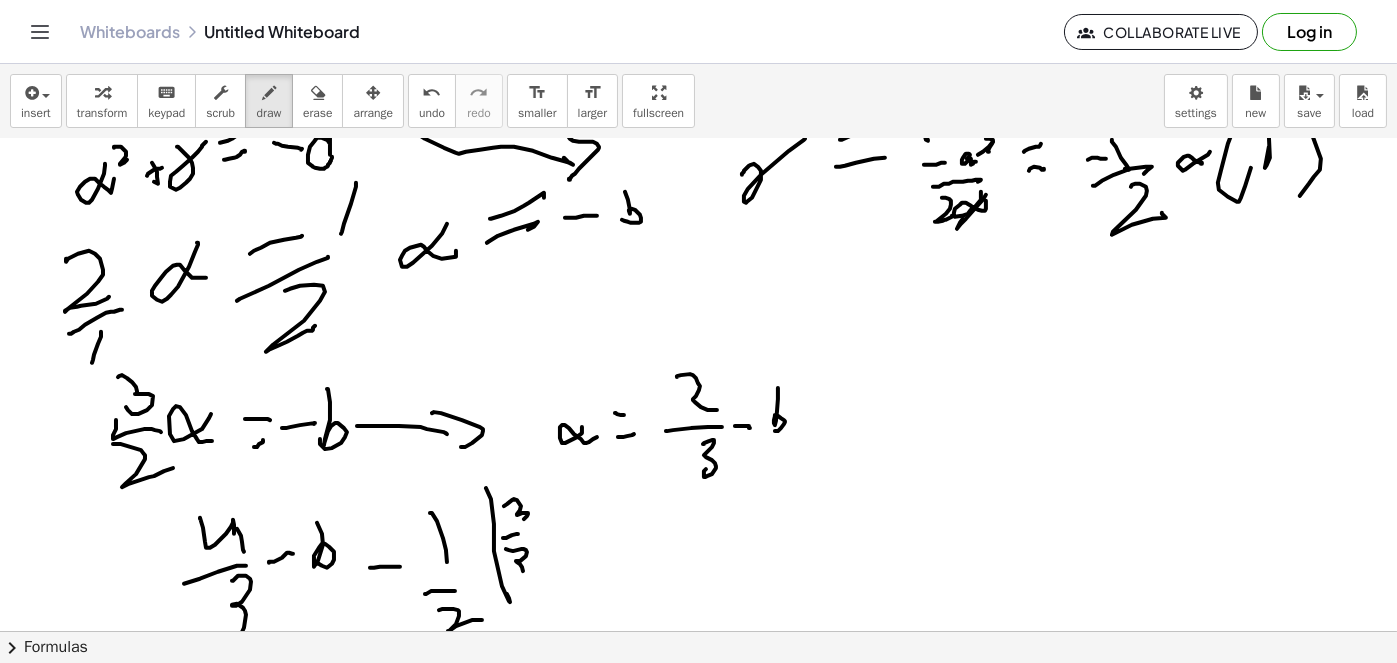 drag, startPoint x: 509, startPoint y: 549, endPoint x: 520, endPoint y: 543, distance: 12.529964 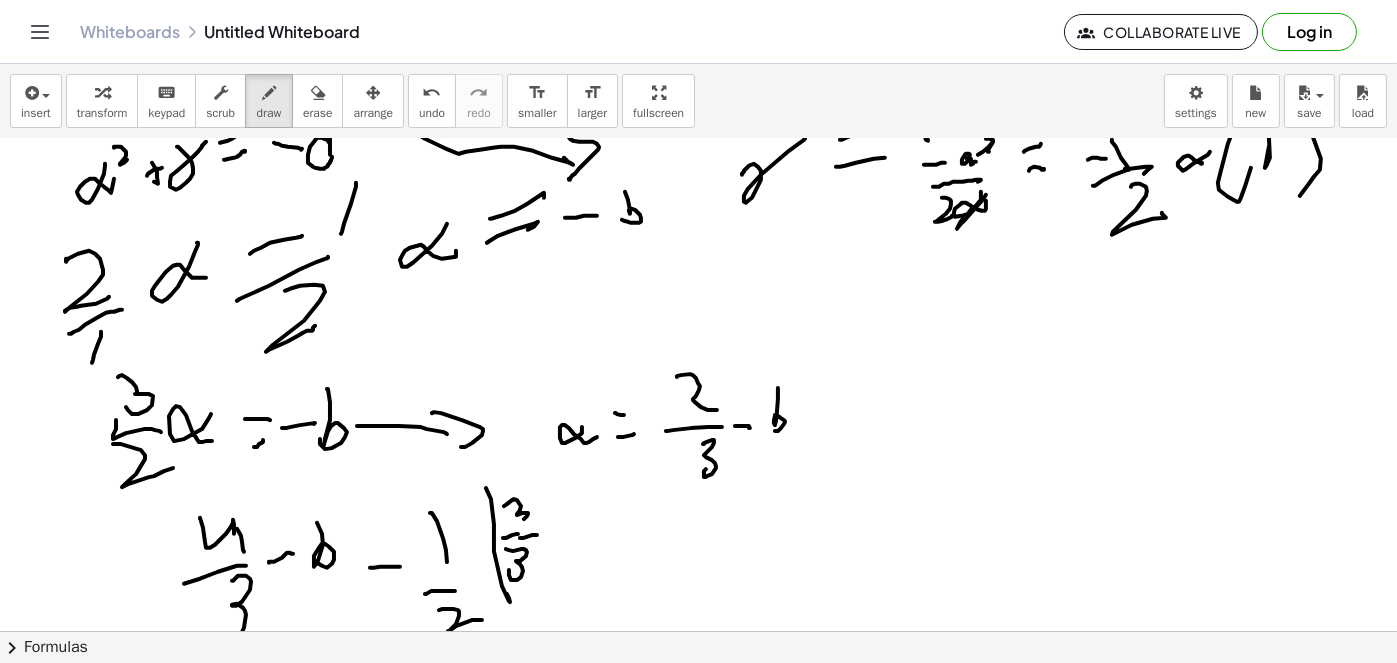 drag, startPoint x: 523, startPoint y: 537, endPoint x: 539, endPoint y: 531, distance: 17.088007 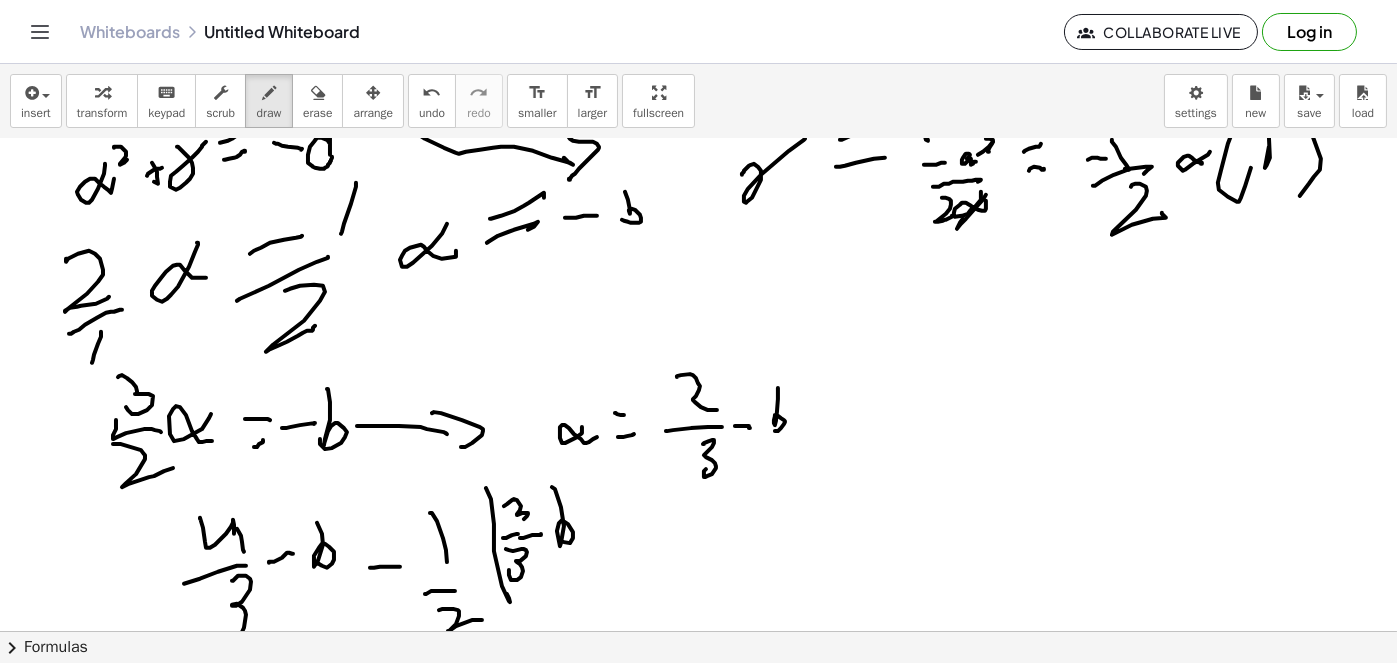 drag, startPoint x: 552, startPoint y: 486, endPoint x: 555, endPoint y: 510, distance: 24.186773 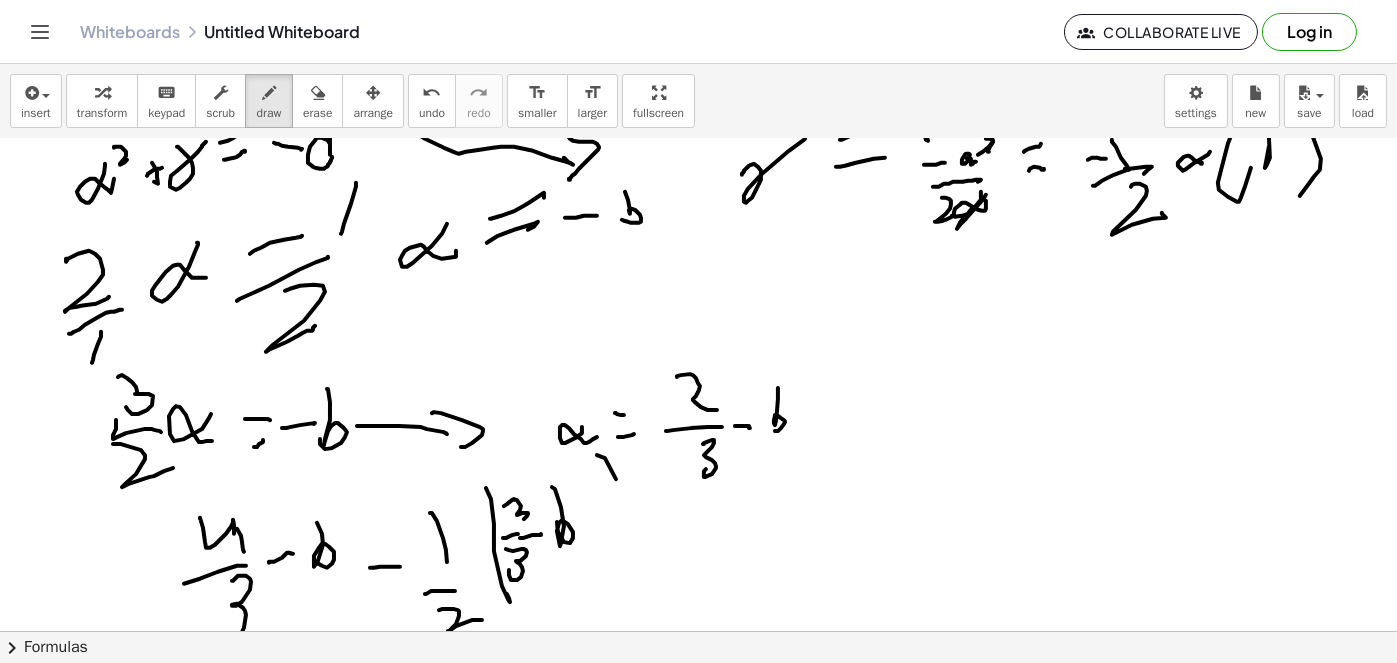 drag, startPoint x: 616, startPoint y: 478, endPoint x: 506, endPoint y: 345, distance: 172.5949 